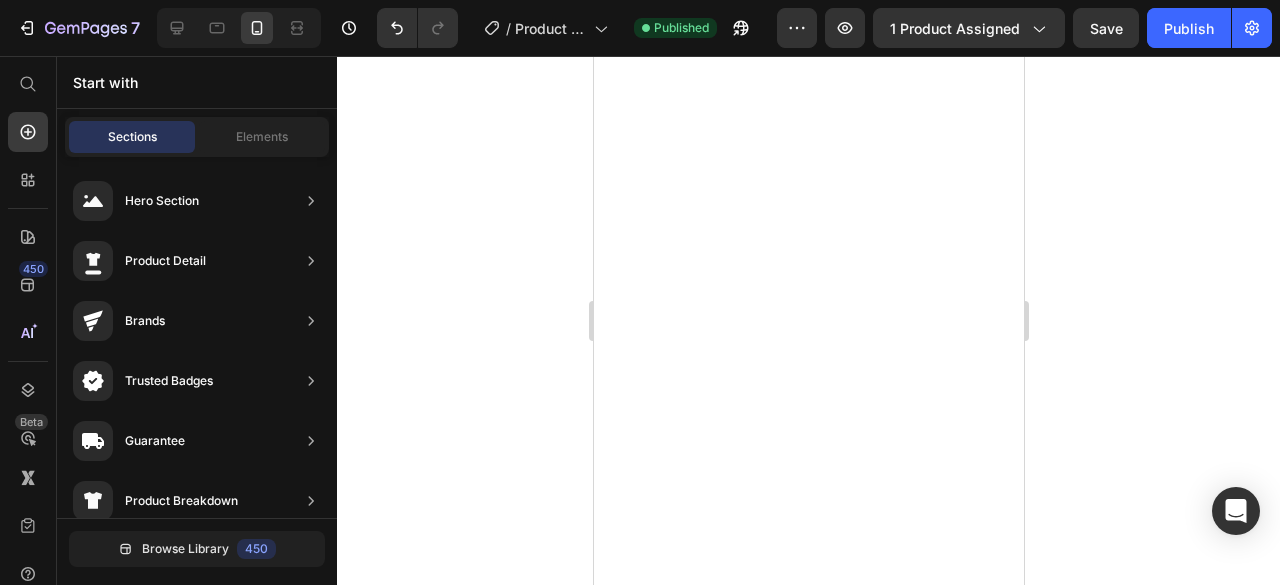 scroll, scrollTop: 0, scrollLeft: 0, axis: both 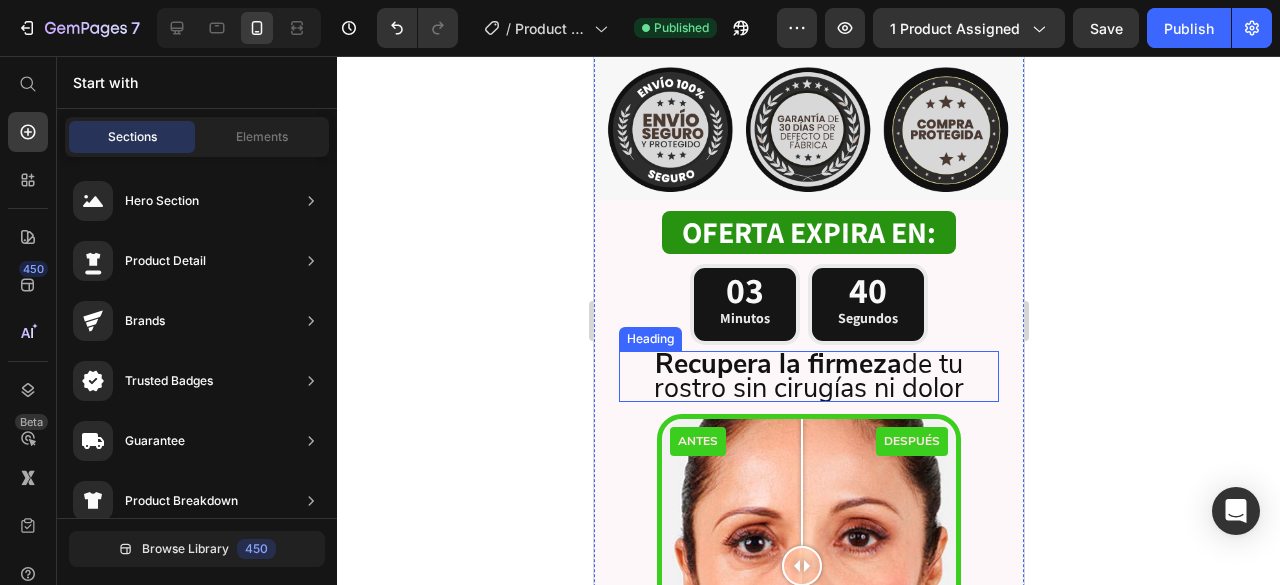 click on "Recupera la firmeza" at bounding box center [777, 364] 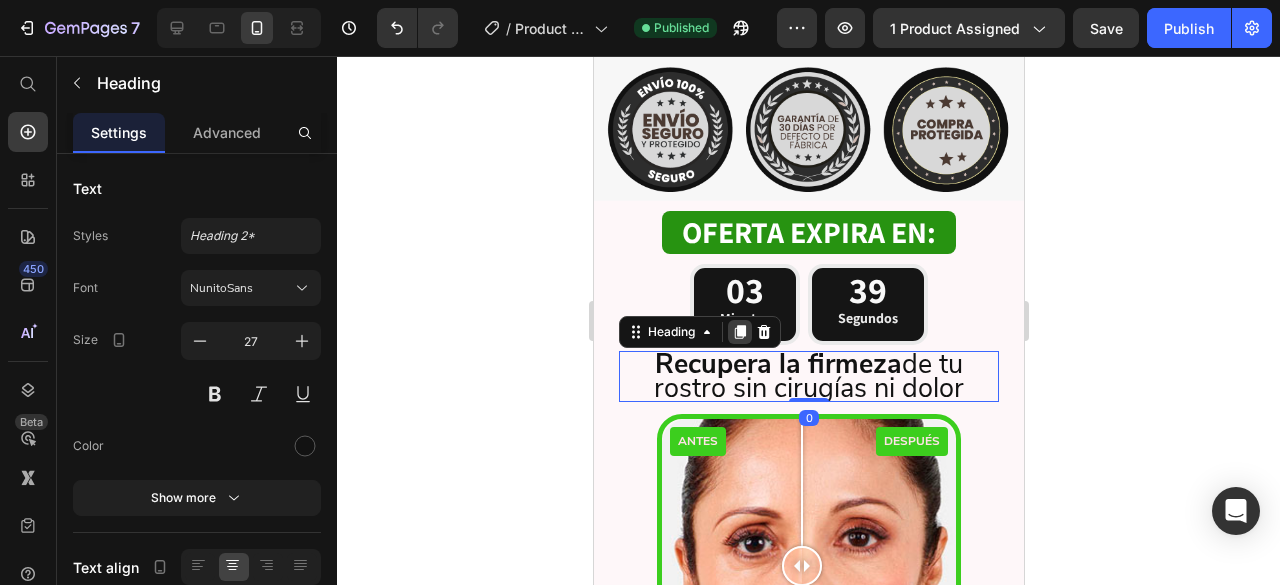 click 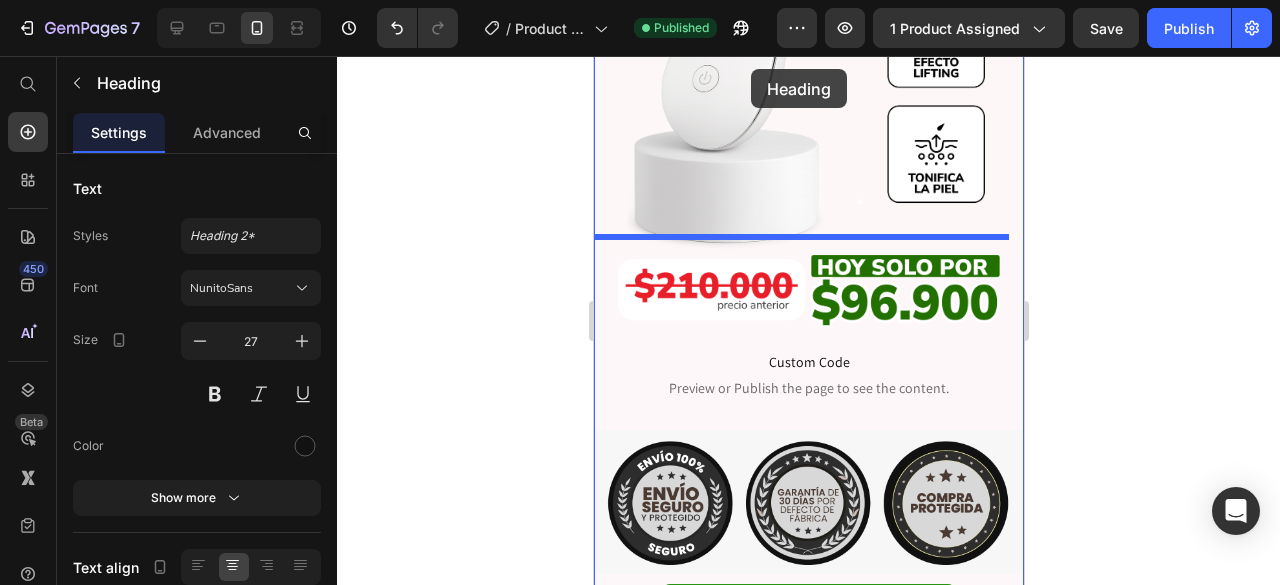 scroll, scrollTop: 492, scrollLeft: 0, axis: vertical 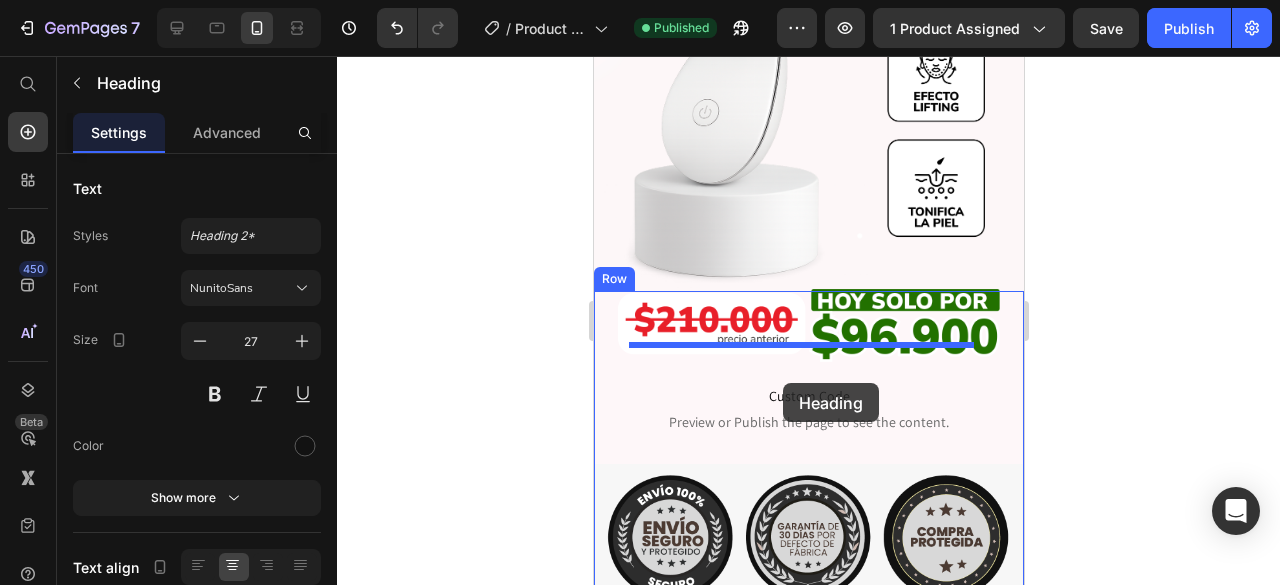 drag, startPoint x: 692, startPoint y: 365, endPoint x: 782, endPoint y: 383, distance: 91.78235 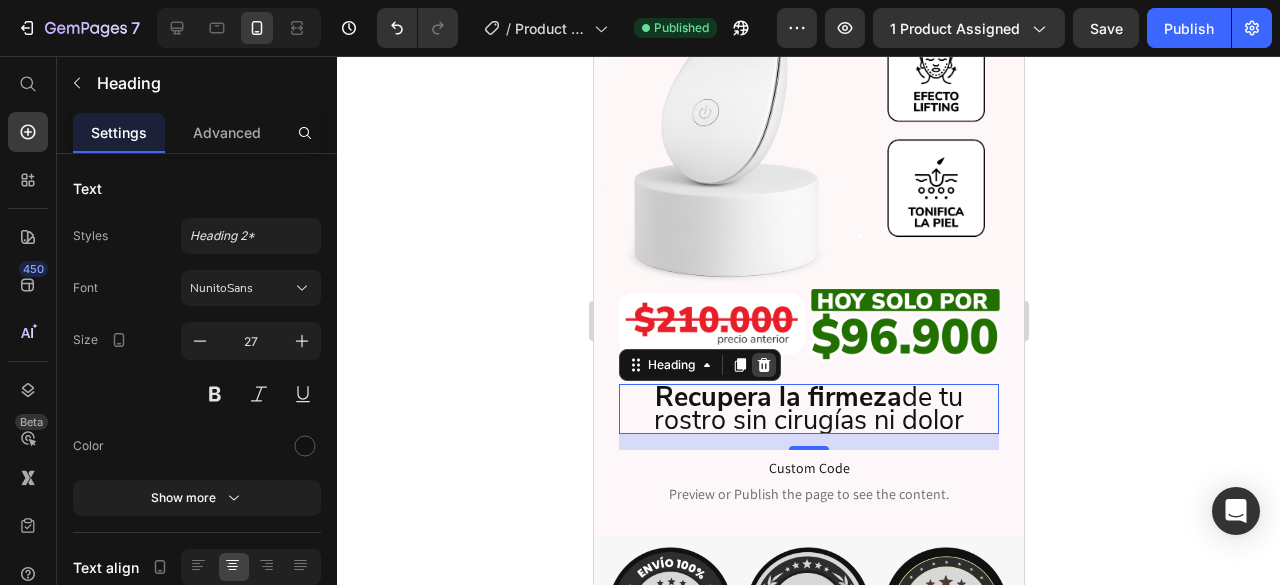 click at bounding box center [763, 365] 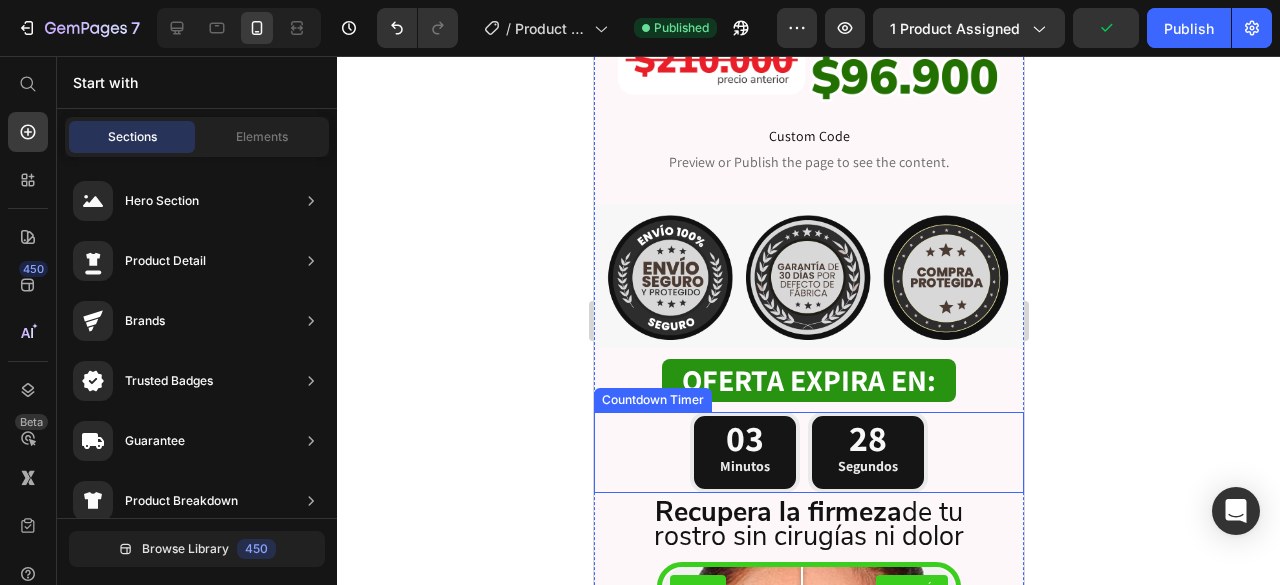 scroll, scrollTop: 692, scrollLeft: 0, axis: vertical 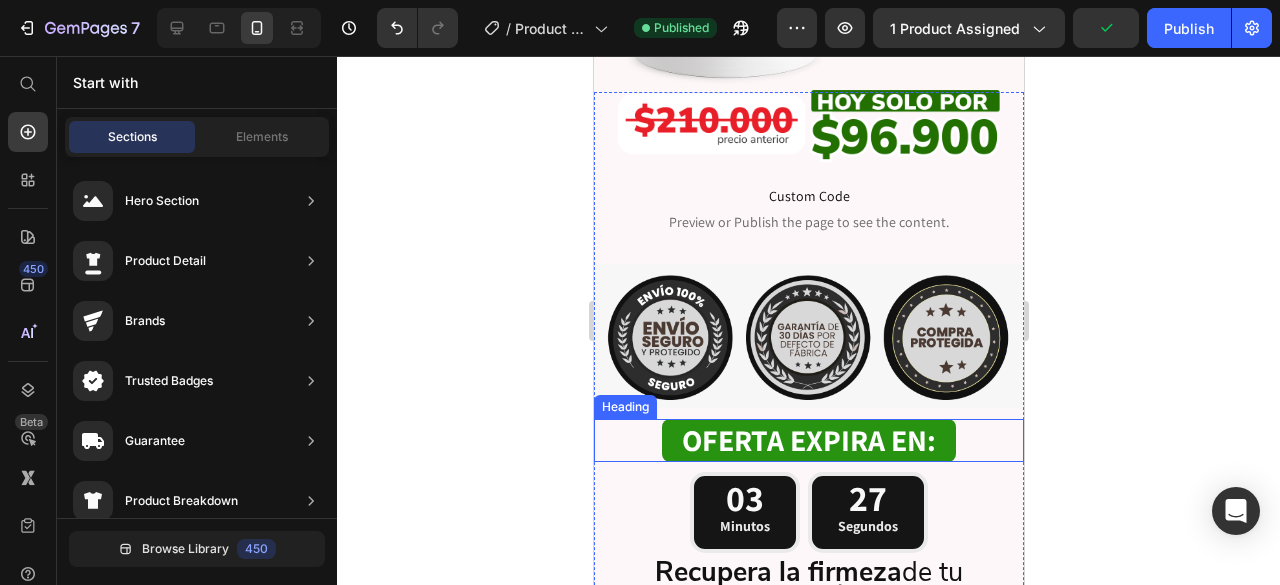 click on "OFERTA EXPIRA EN:" at bounding box center [808, 440] 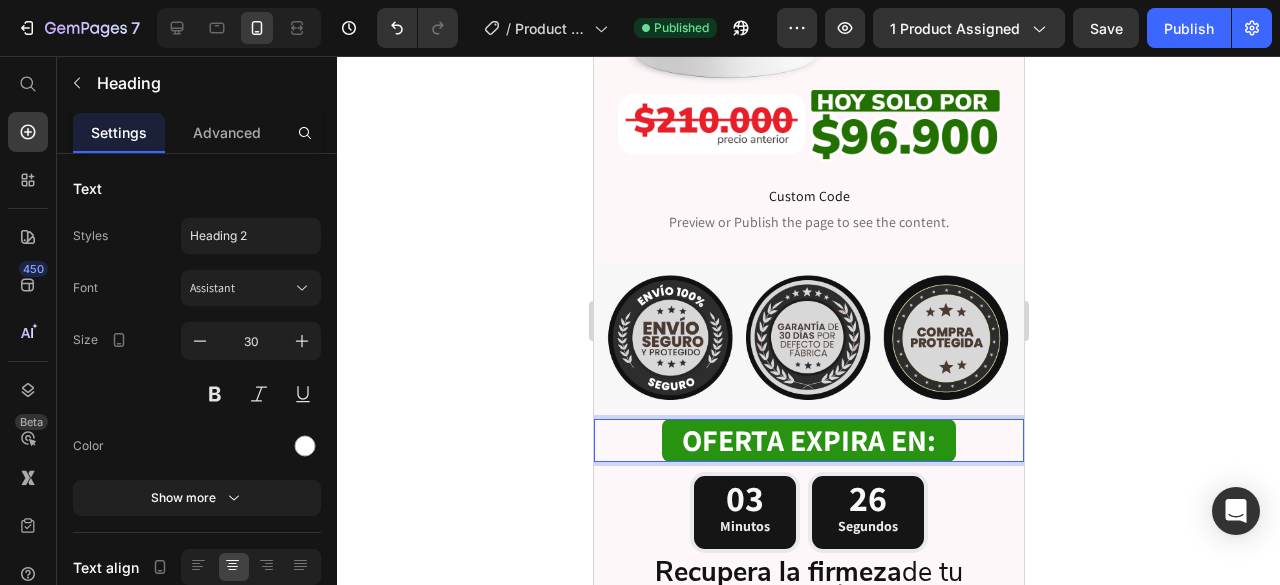 click on "OFERTA EXPIRA EN:" at bounding box center (808, 440) 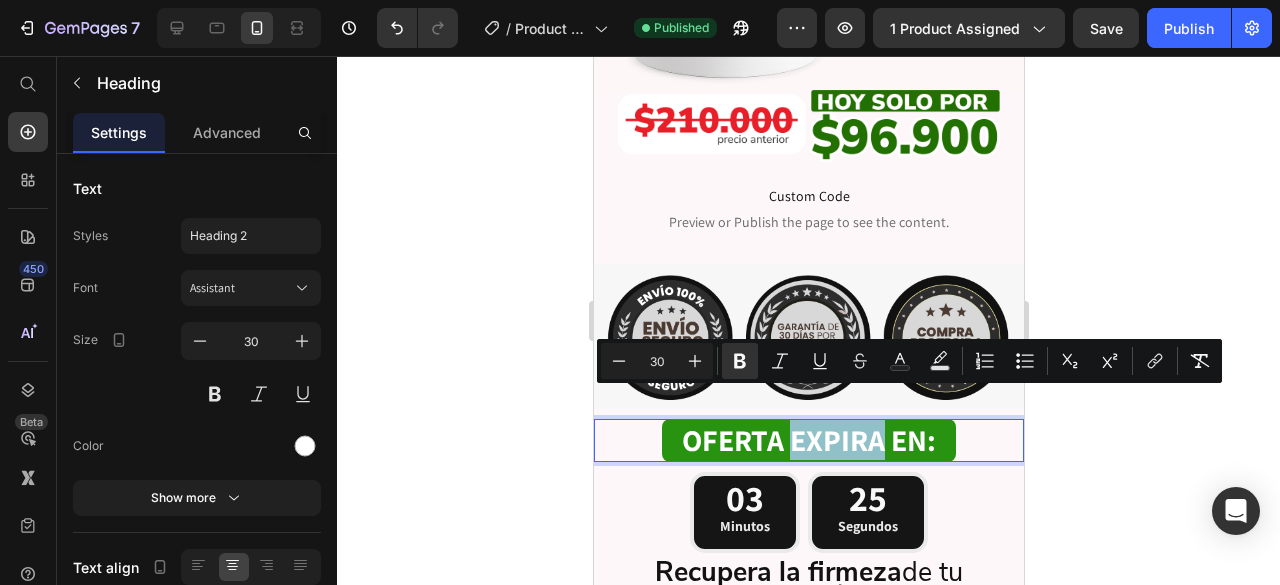 drag, startPoint x: 787, startPoint y: 413, endPoint x: 844, endPoint y: 413, distance: 57 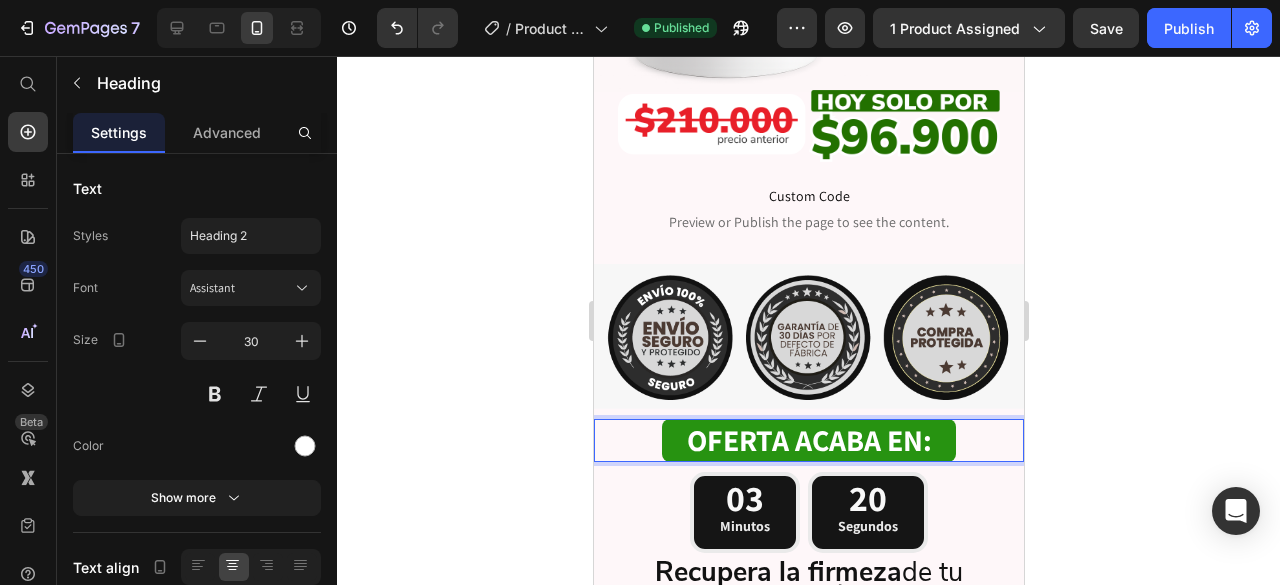click 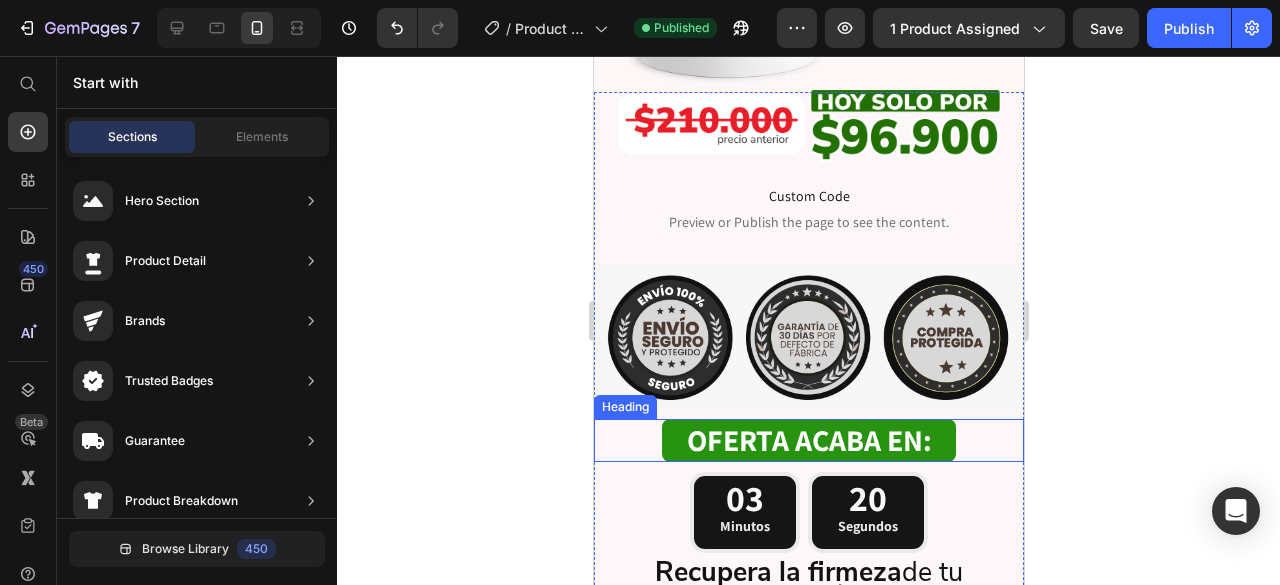 click on "⁠⁠⁠⁠⁠⁠⁠ OFERTA ACABA EN: Heading" at bounding box center (808, 440) 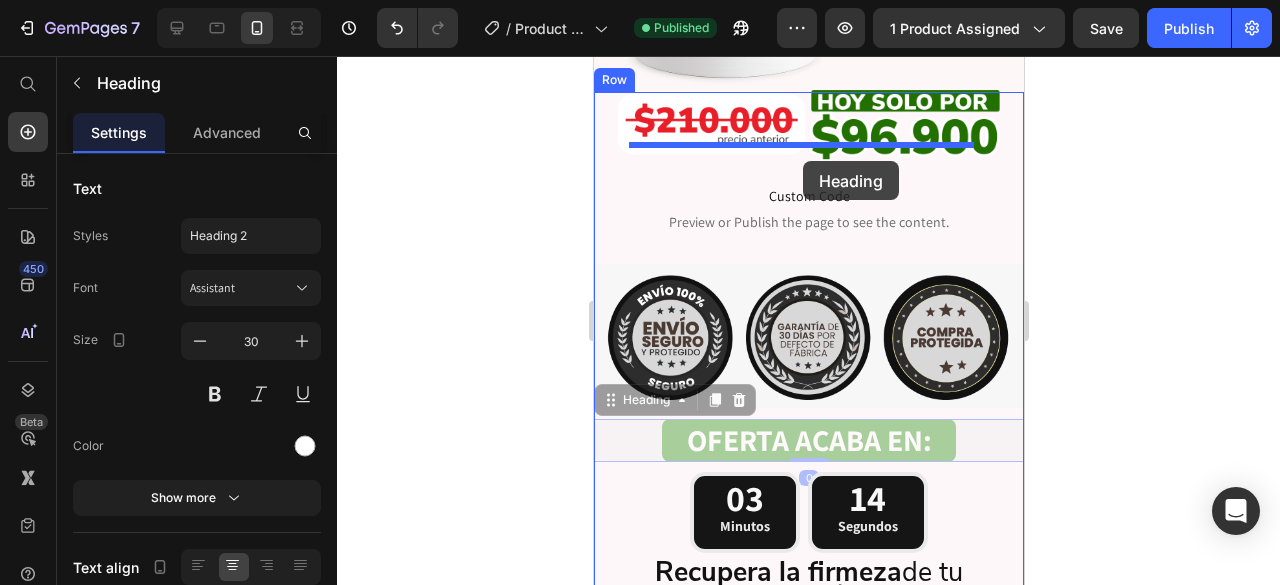 drag, startPoint x: 680, startPoint y: 372, endPoint x: 802, endPoint y: 161, distance: 243.73141 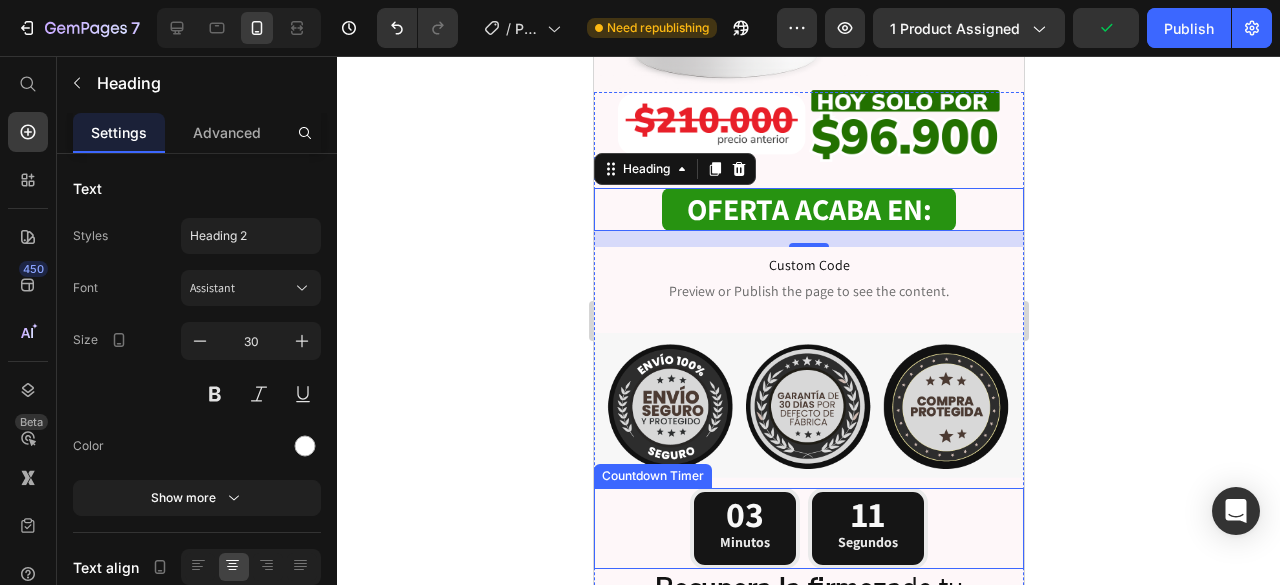 click on "[MINUTES] Minutos [SECONDS] Segundos" at bounding box center [808, 528] 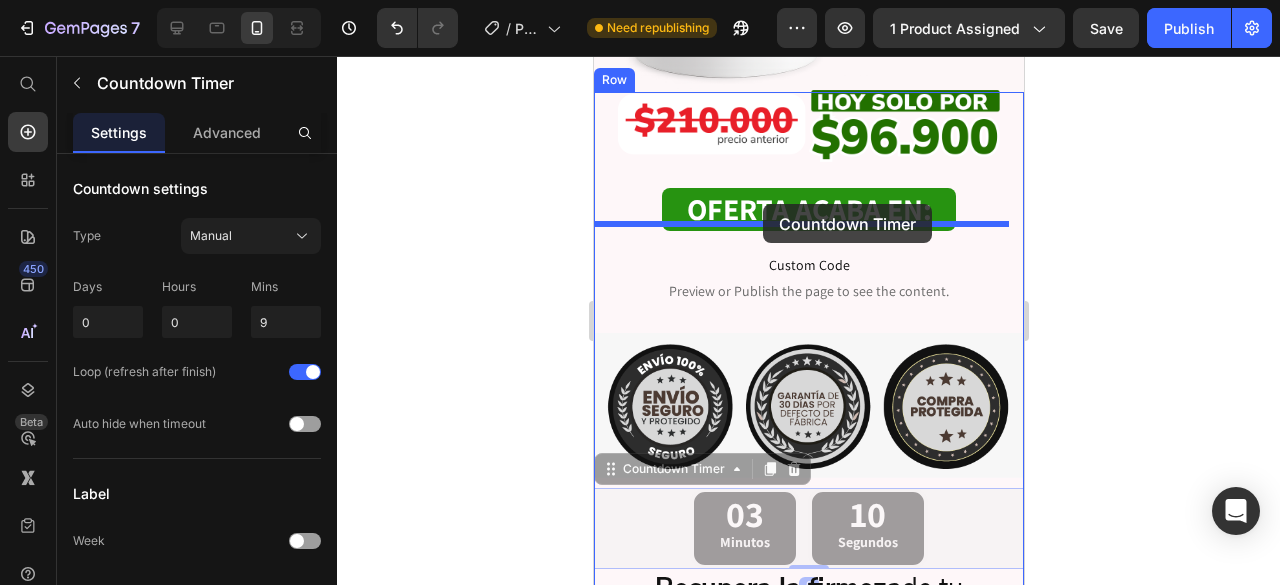 drag, startPoint x: 698, startPoint y: 442, endPoint x: 762, endPoint y: 204, distance: 246.45486 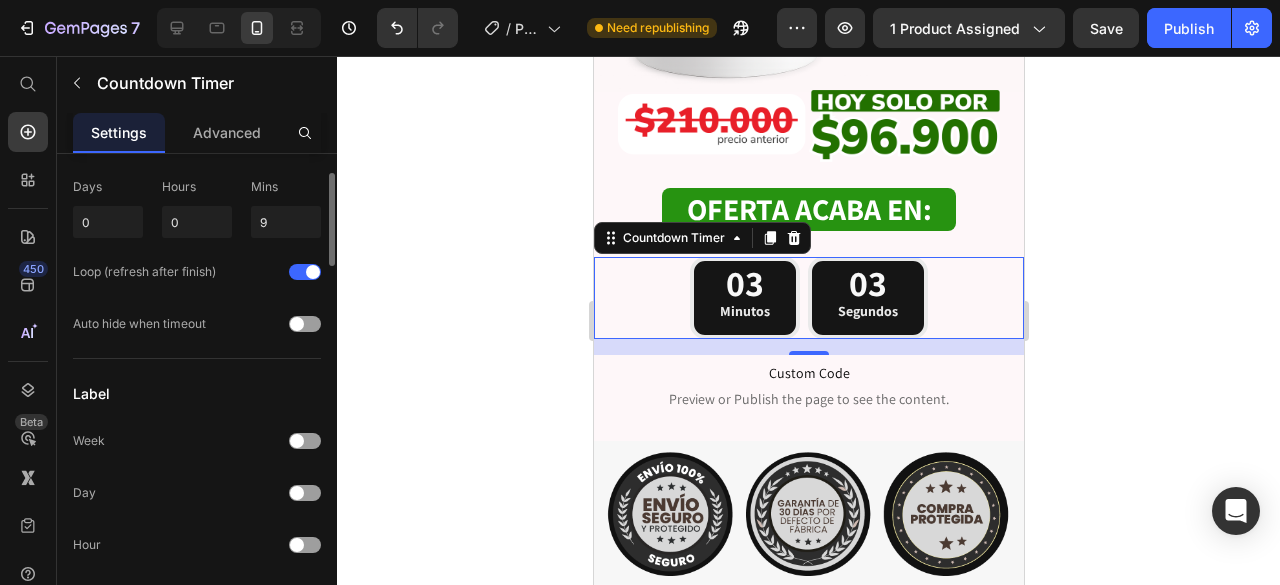 scroll, scrollTop: 200, scrollLeft: 0, axis: vertical 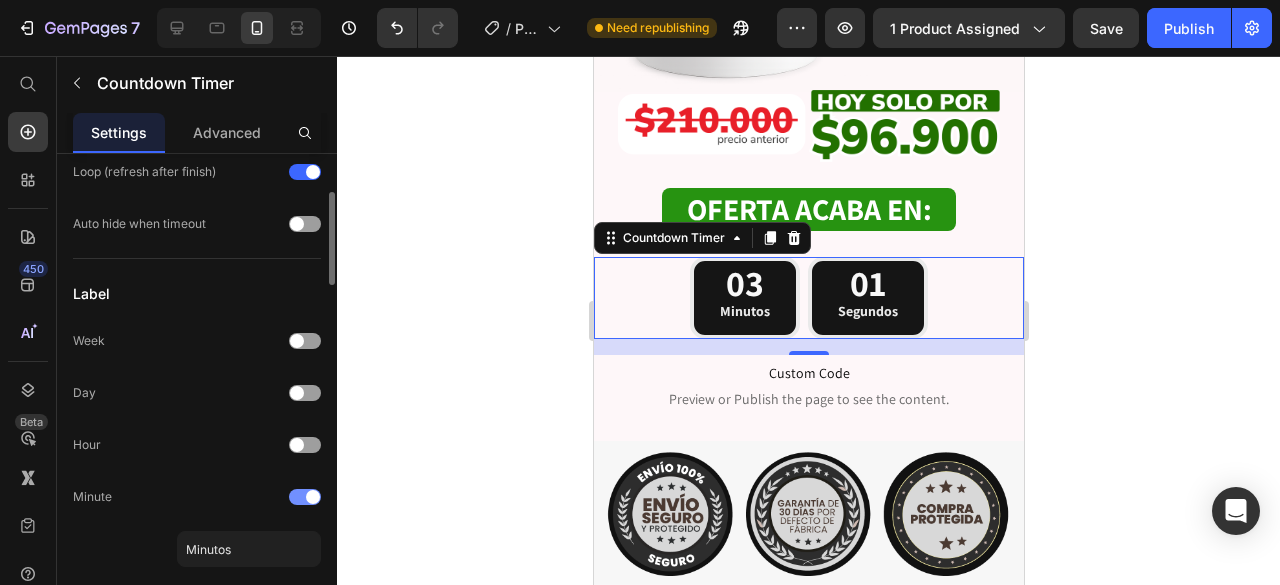 click at bounding box center (313, 497) 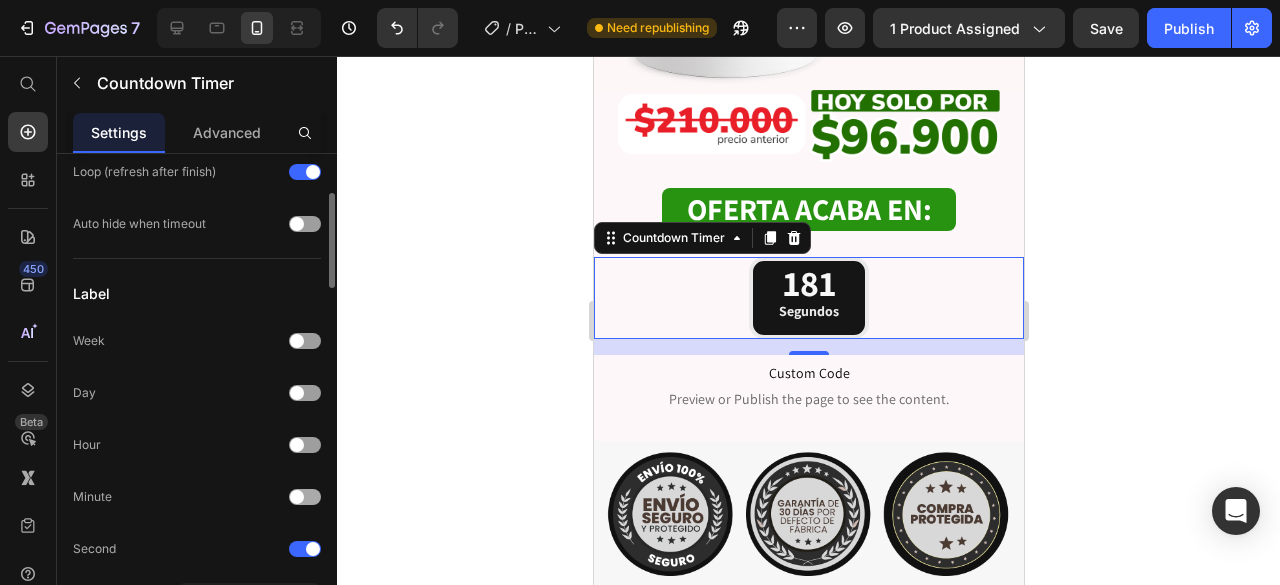 click at bounding box center [305, 497] 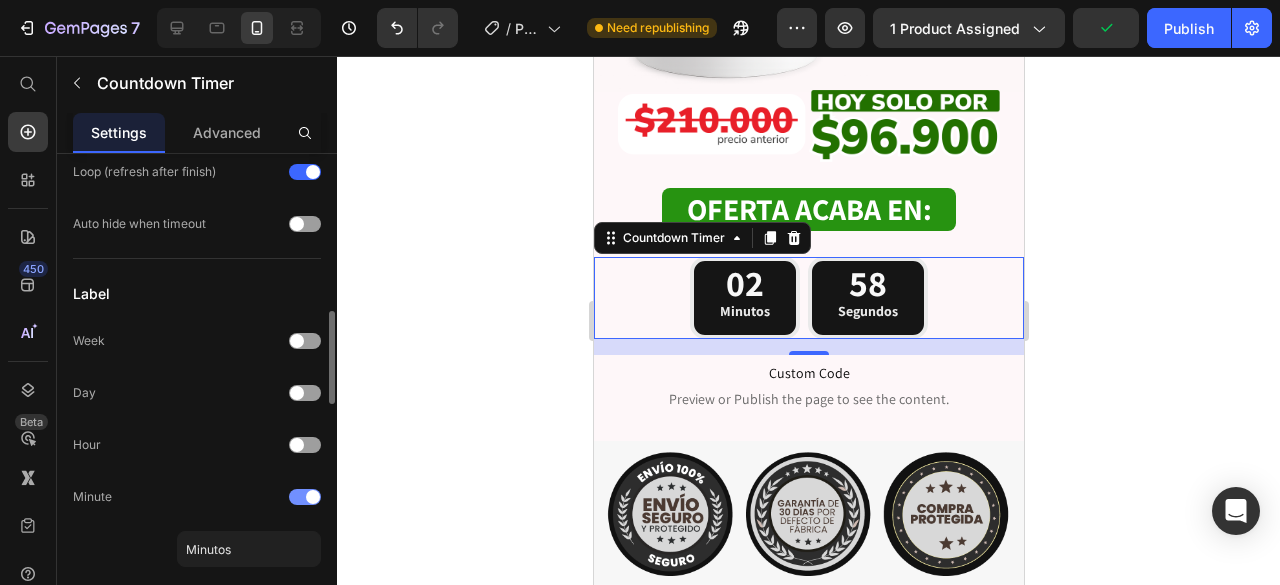scroll, scrollTop: 300, scrollLeft: 0, axis: vertical 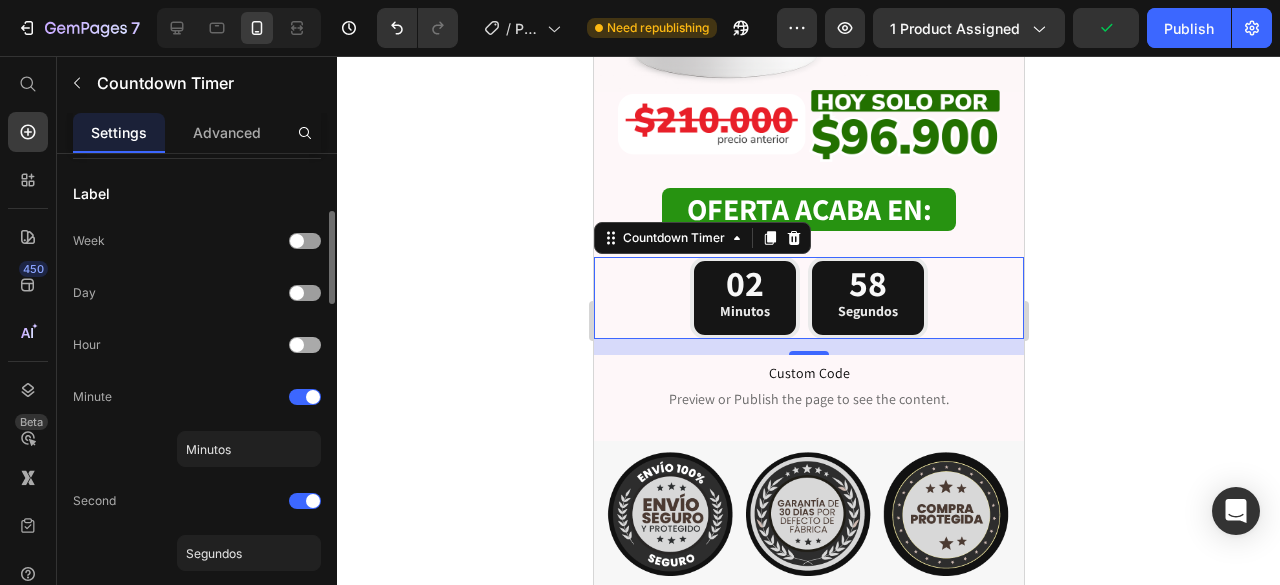 click at bounding box center (297, 345) 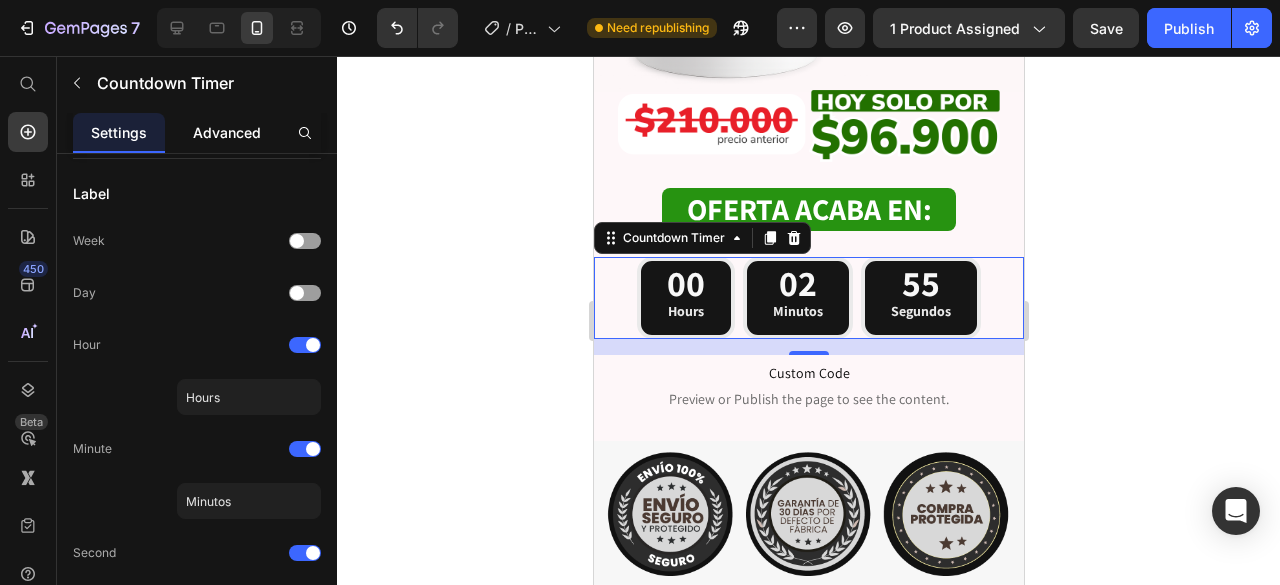 click on "Advanced" at bounding box center (227, 132) 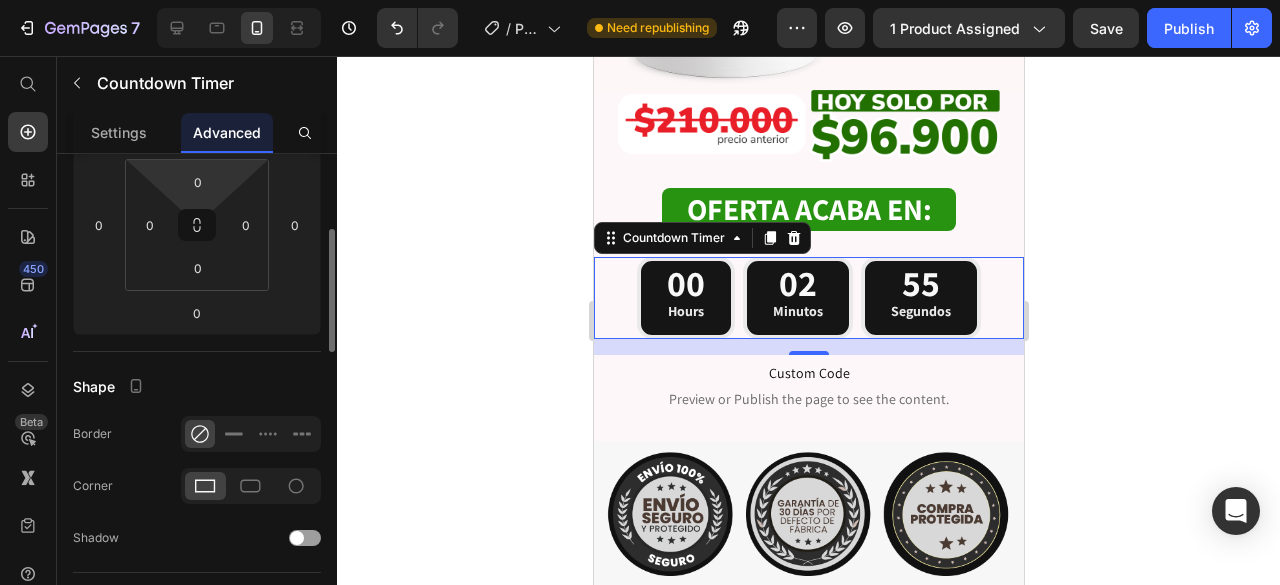 scroll, scrollTop: 0, scrollLeft: 0, axis: both 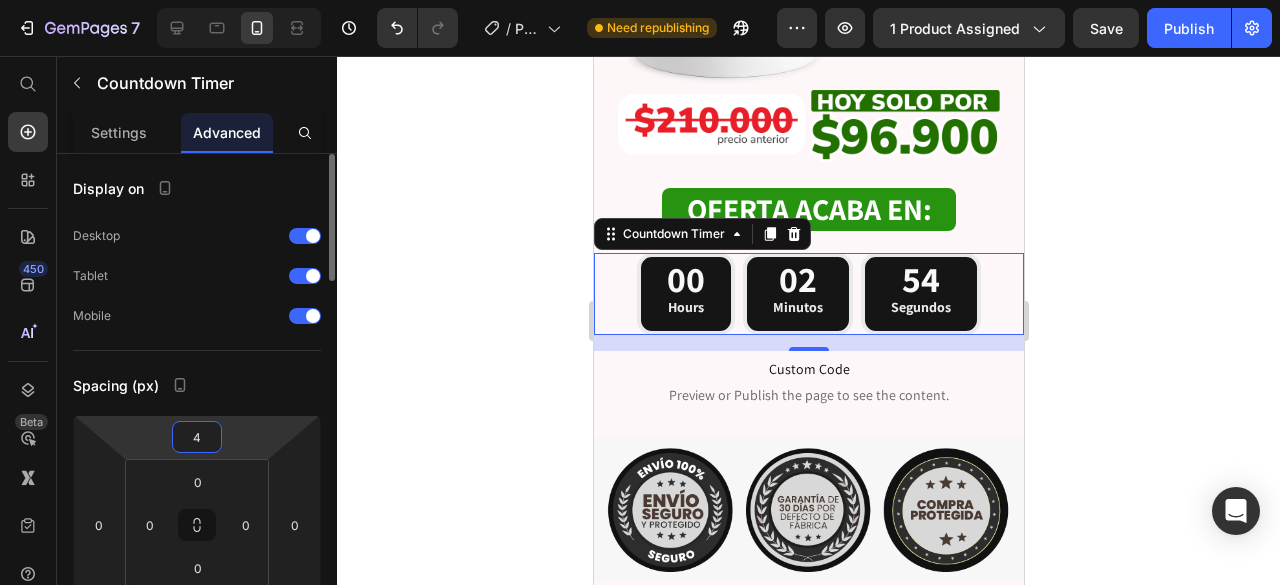 type on "2" 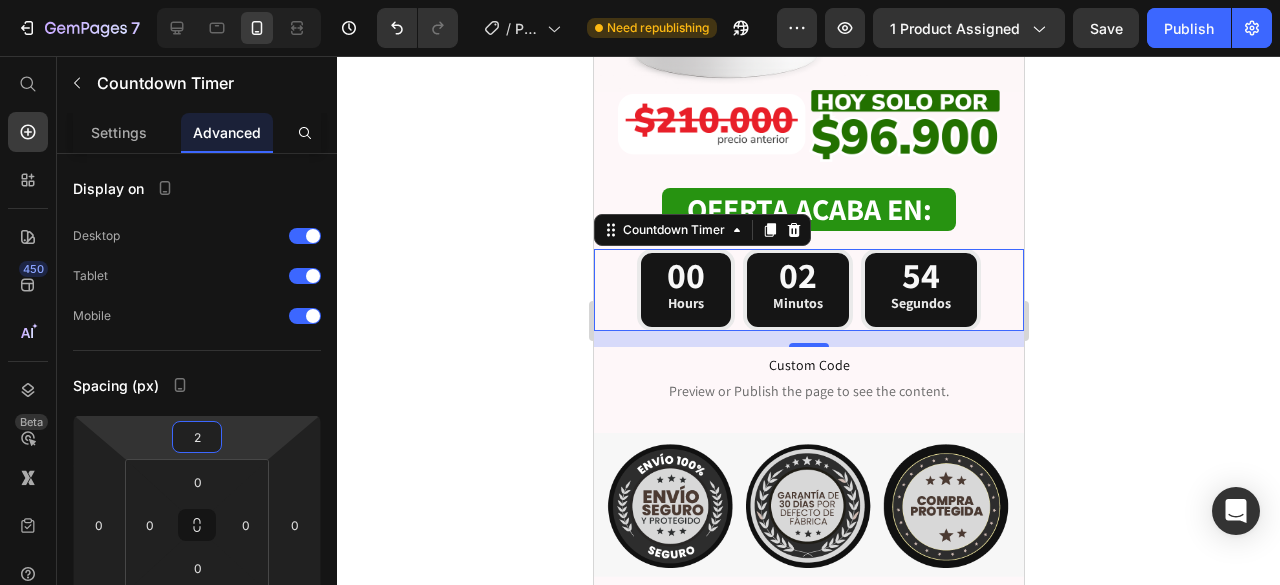 click on "Version history  /  Product Page - [DATE] Need republishing Preview 1 product assigned  Save   Publish  450 Beta Start with Sections Elements Hero Section Product Detail Brands Trusted Badges Guarantee Product Breakdown How to use Testimonials Compare Bundle FAQs Social Proof Brand Story Product List Collection Blog List Contact Sticky Add to Cart Custom Footer Browse Library 450 Layout
Row
Row
Row
Row Text
Heading
Text Block Button
Button
Button
Sticky Back to top Media" at bounding box center [640, 0] 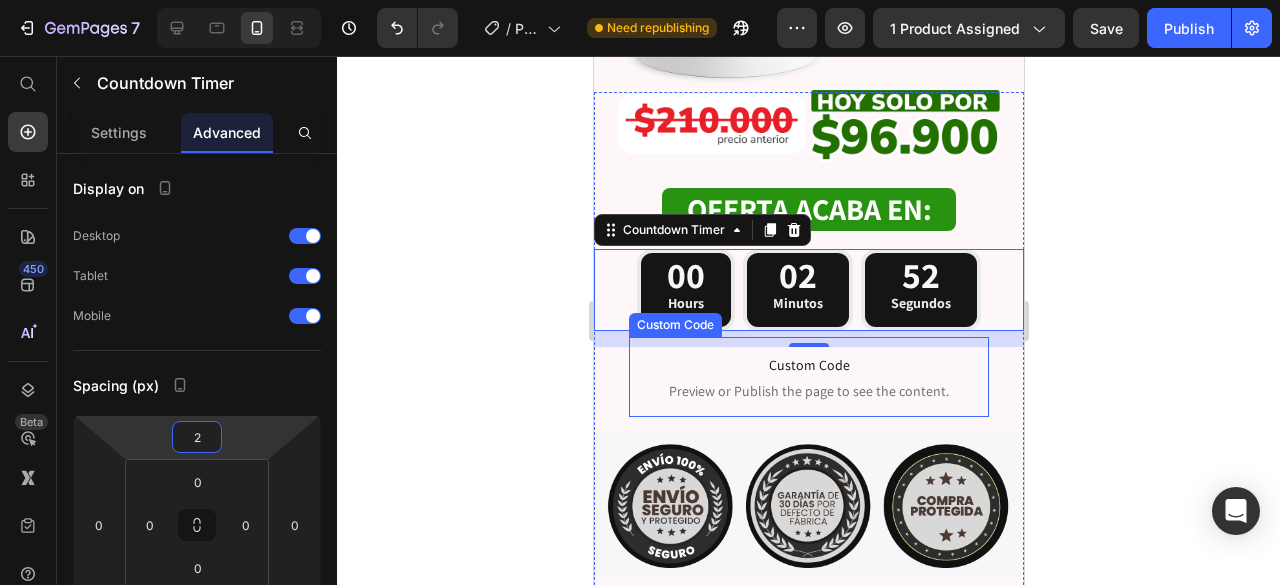 click on "Custom Code" at bounding box center [808, 365] 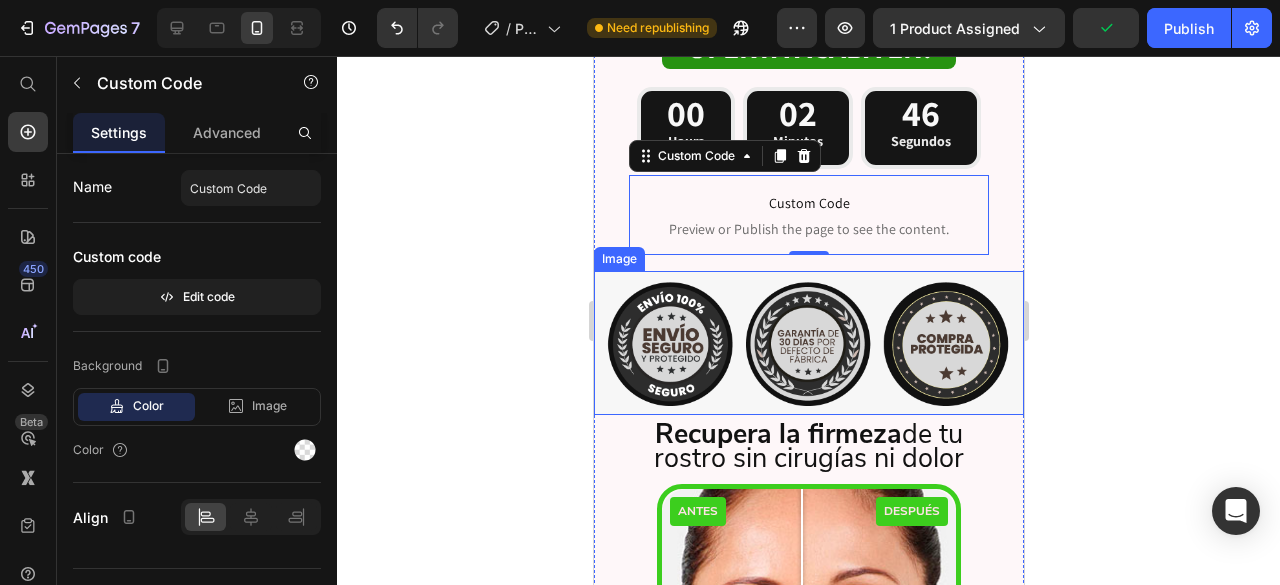 scroll, scrollTop: 900, scrollLeft: 0, axis: vertical 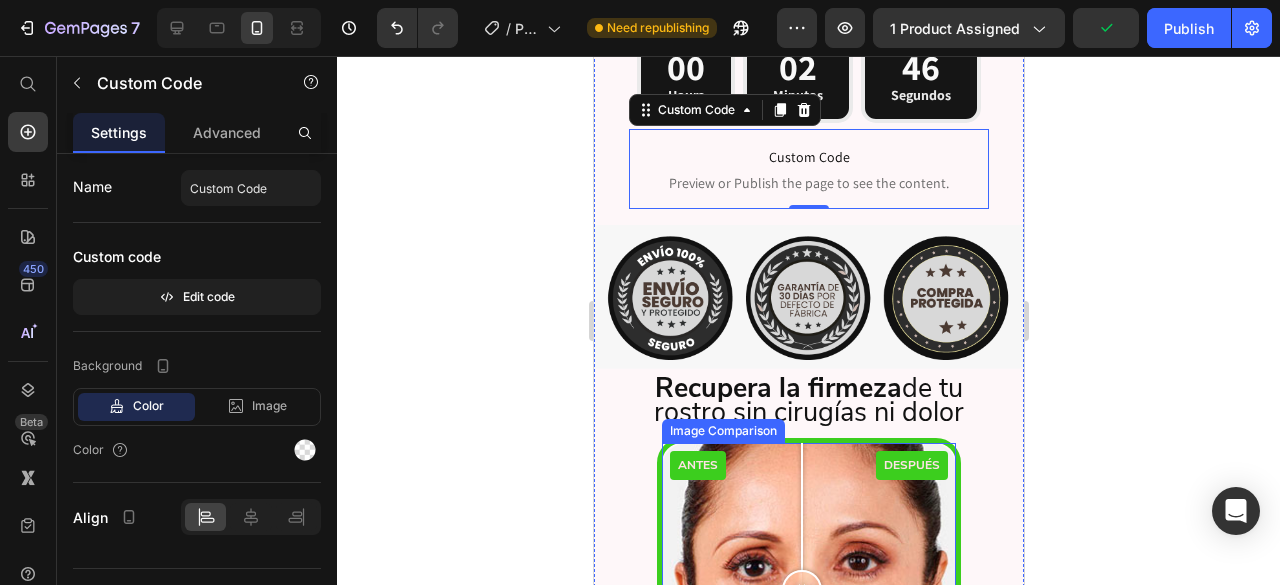 click on "Recupera la firmeza  de tu rostro sin cirugías ni dolor" at bounding box center (808, 400) 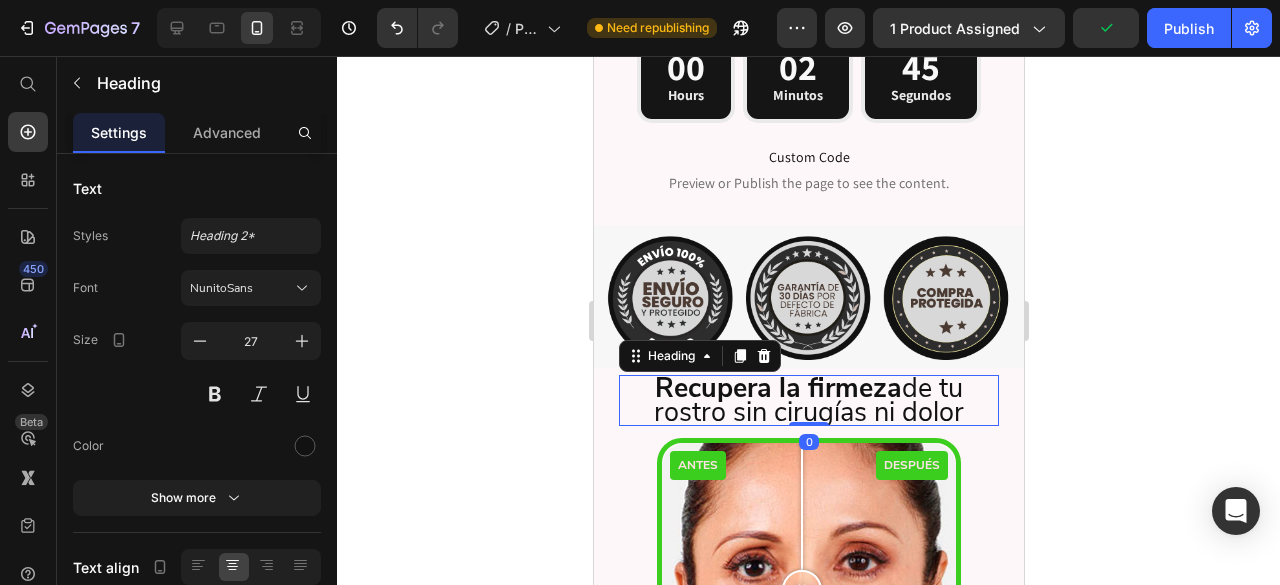 click on "Recupera la firmeza  de tu rostro sin cirugías ni dolor" at bounding box center [808, 400] 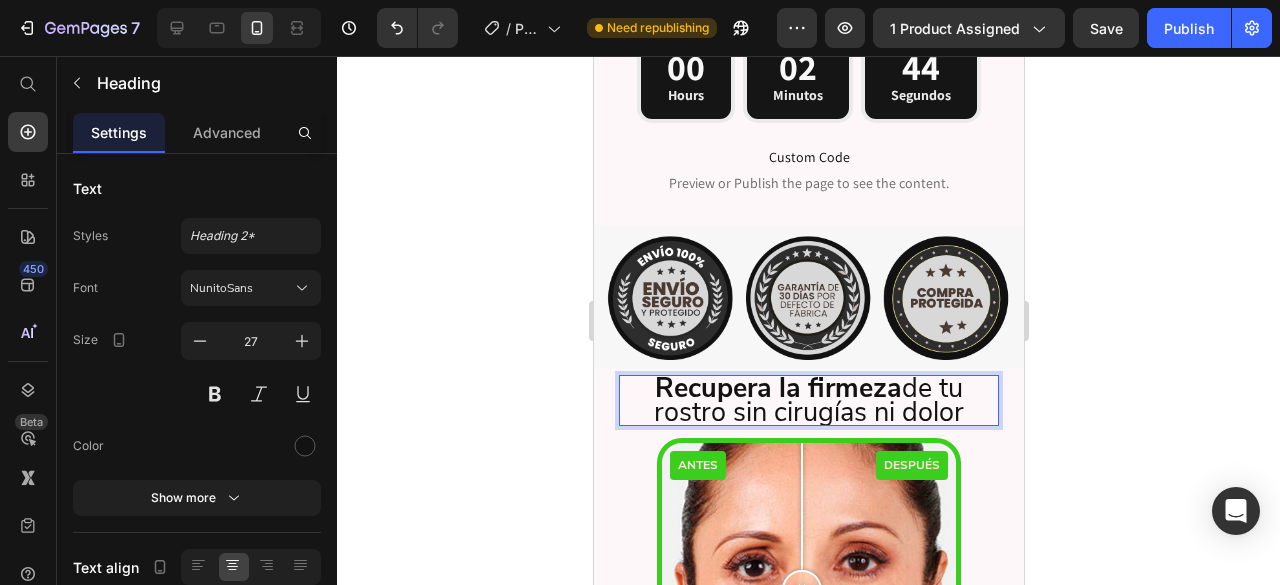click 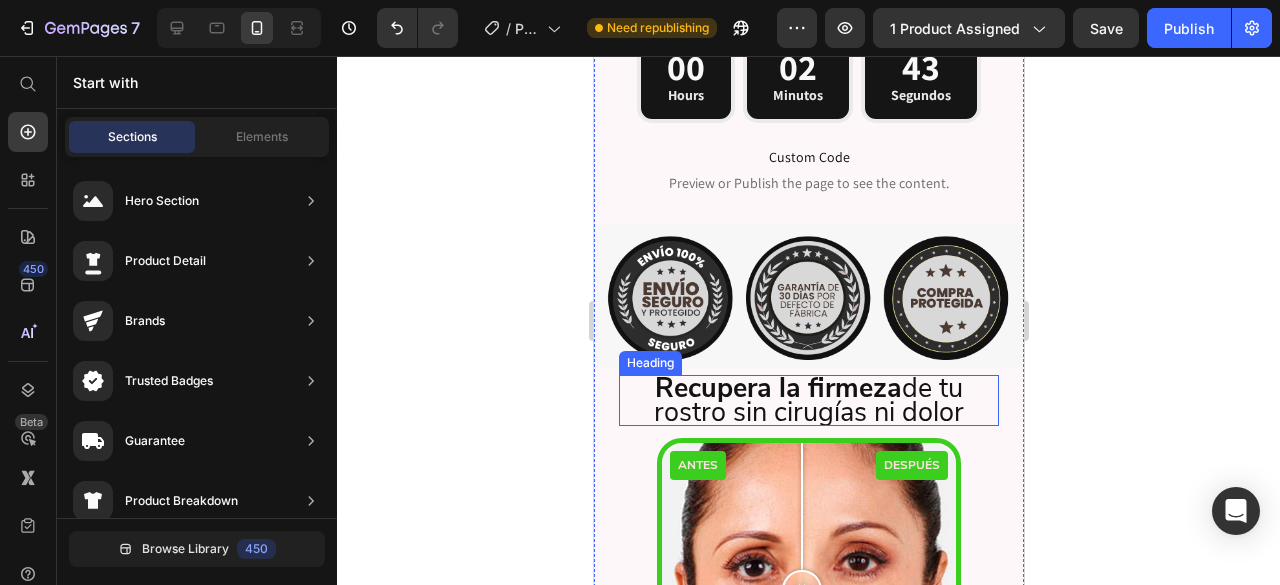 click on "⁠⁠⁠⁠⁠⁠⁠ Recupera la firmeza  de tu rostro sin cirugías ni dolor" at bounding box center (808, 400) 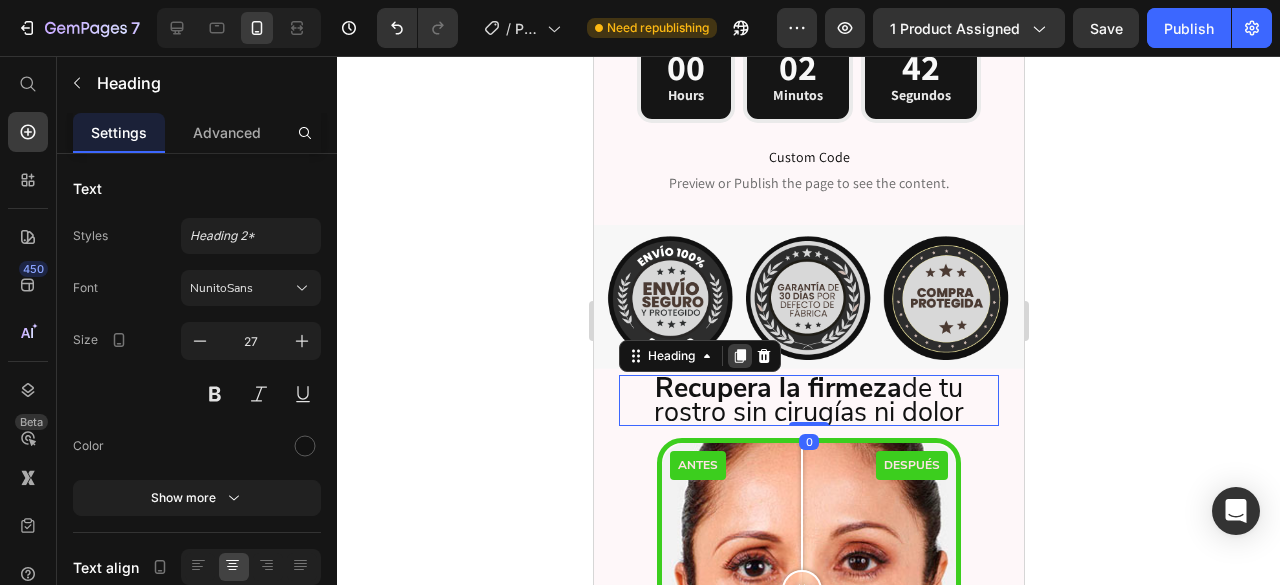 click 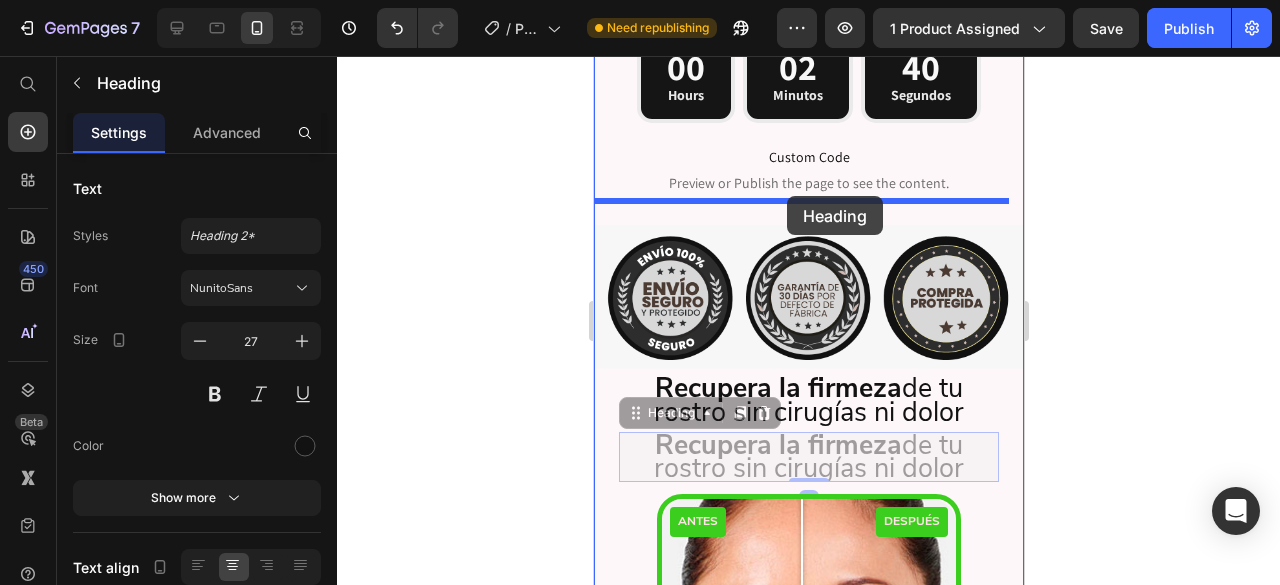 drag, startPoint x: 681, startPoint y: 387, endPoint x: 786, endPoint y: 196, distance: 217.95871 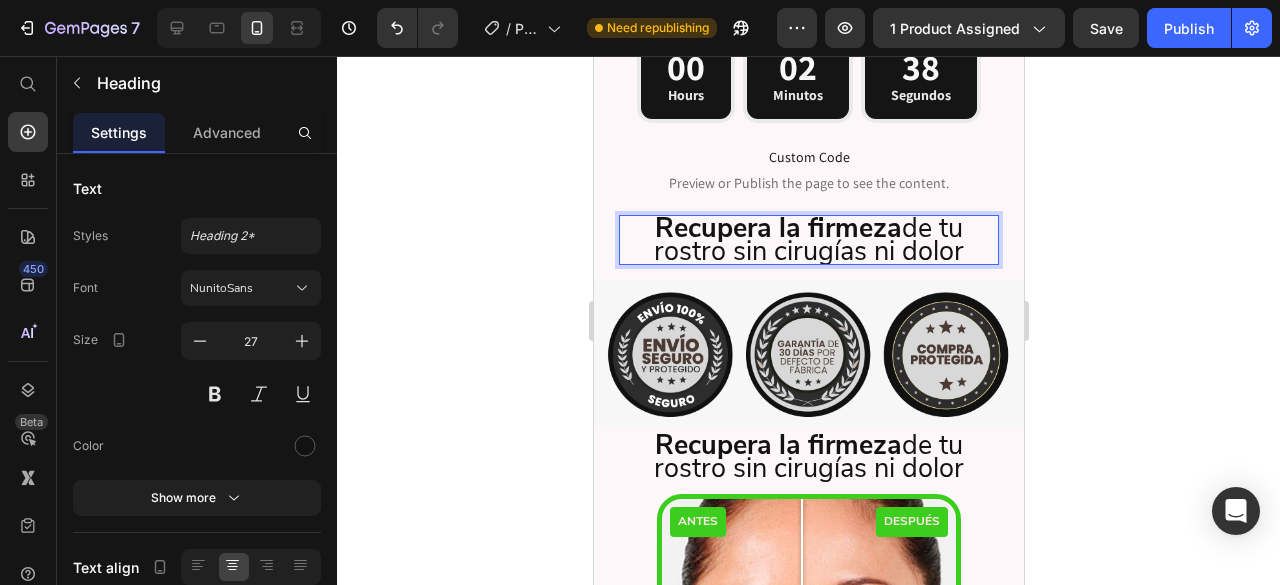 click on "Recupera la firmeza  de tu rostro sin cirugías ni dolor" at bounding box center [808, 240] 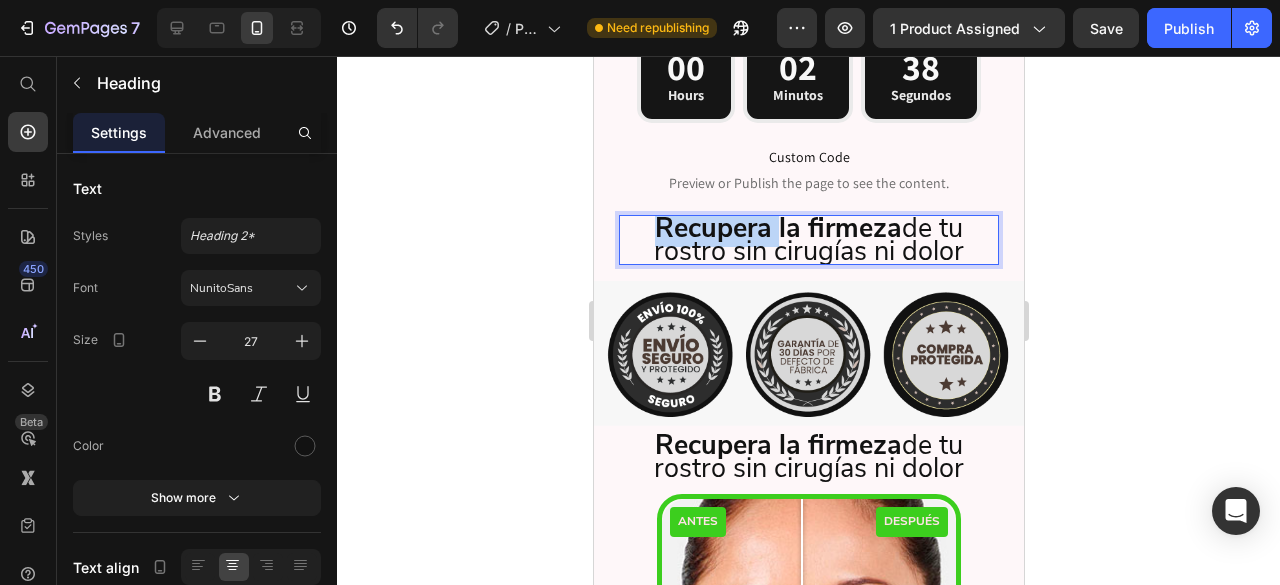 click on "Recupera la firmeza  de tu rostro sin cirugías ni dolor" at bounding box center [808, 240] 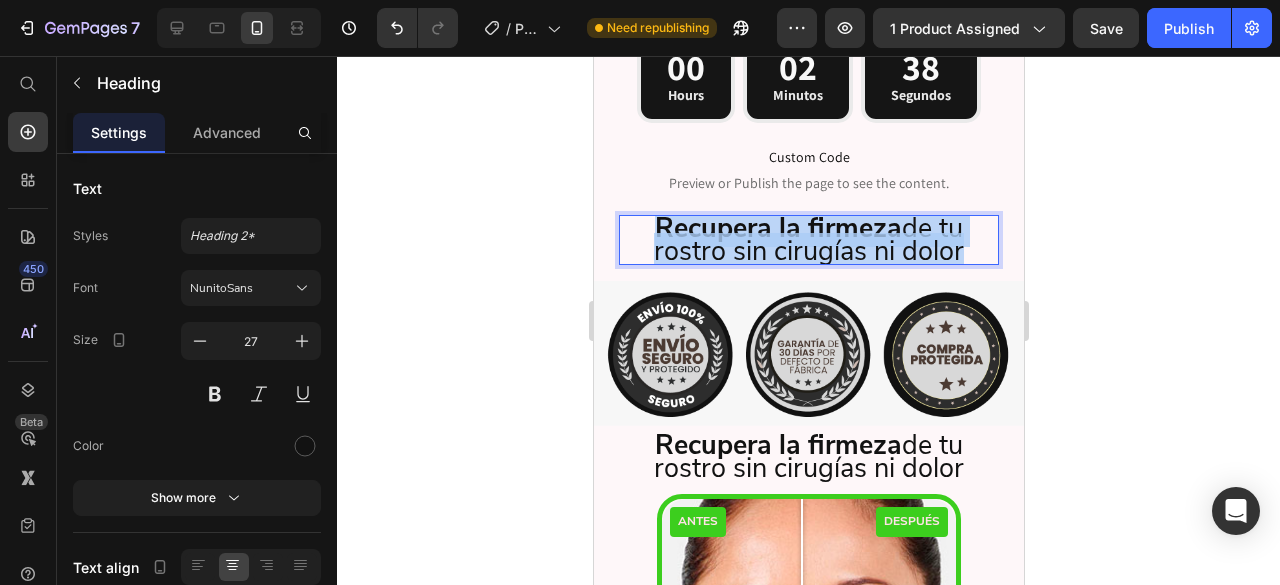 click on "Recupera la firmeza  de tu rostro sin cirugías ni dolor" at bounding box center (808, 240) 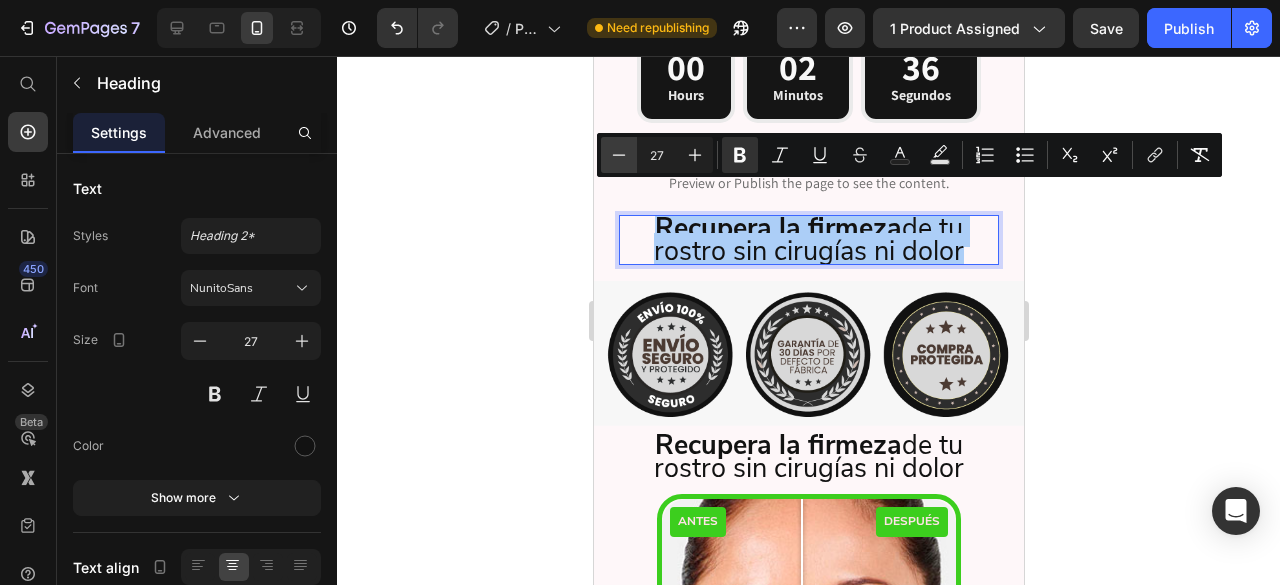 click 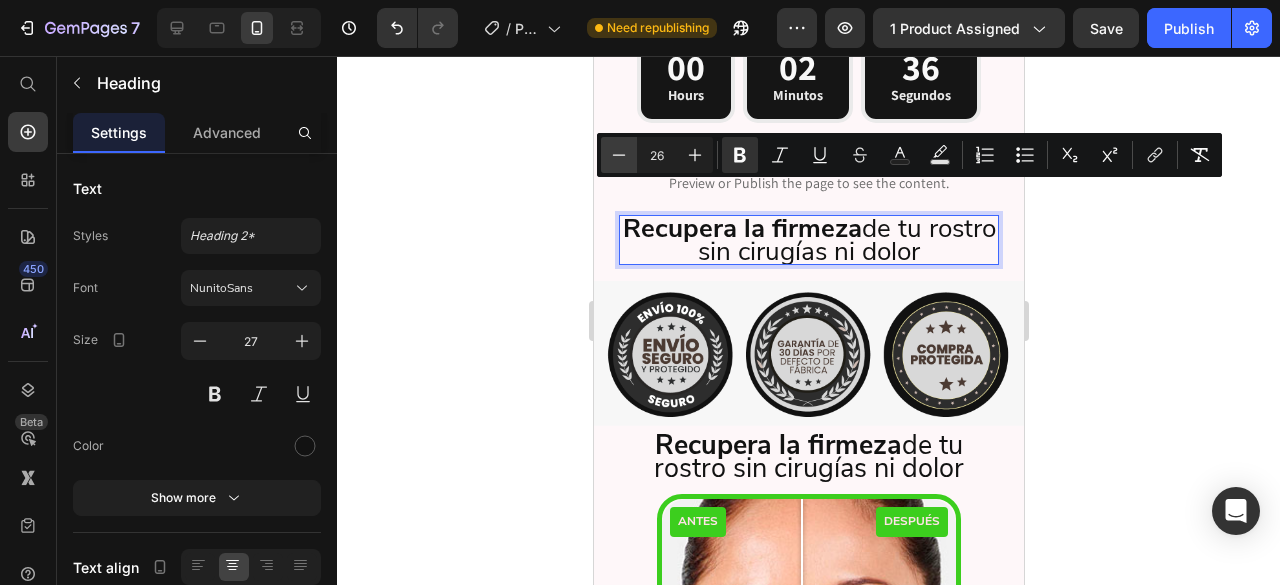 click 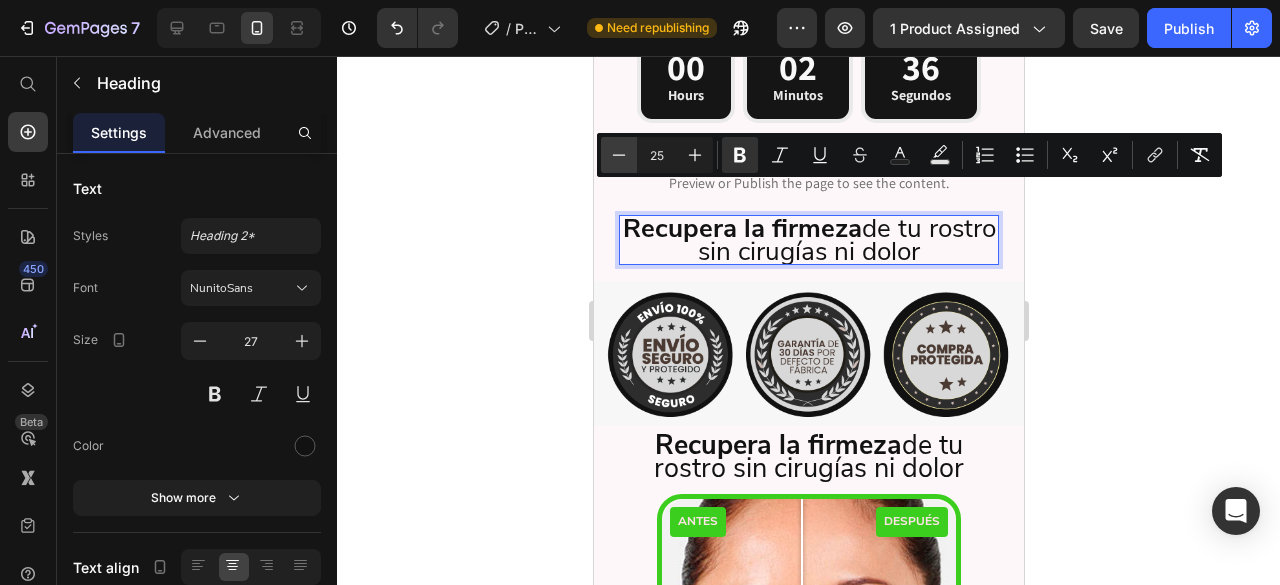 click 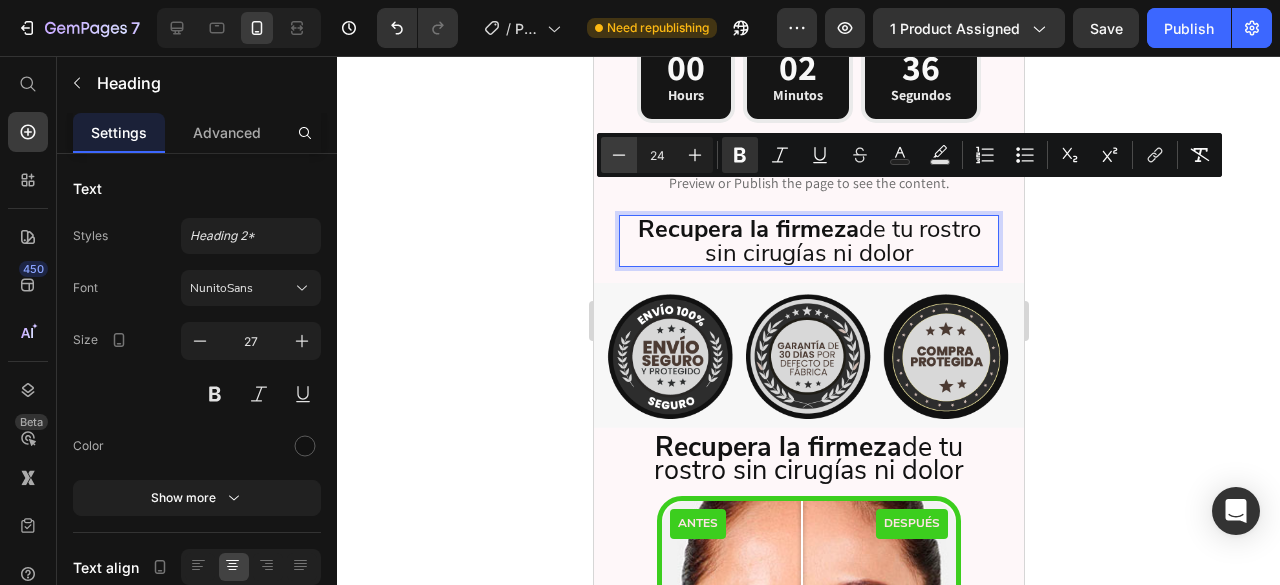 click 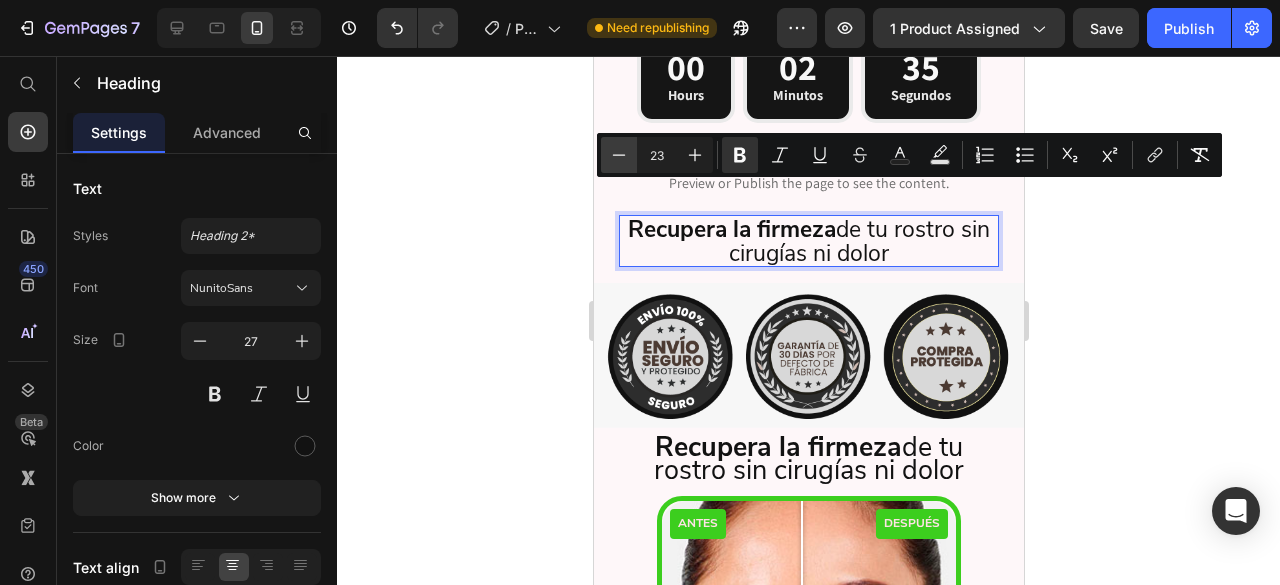 click 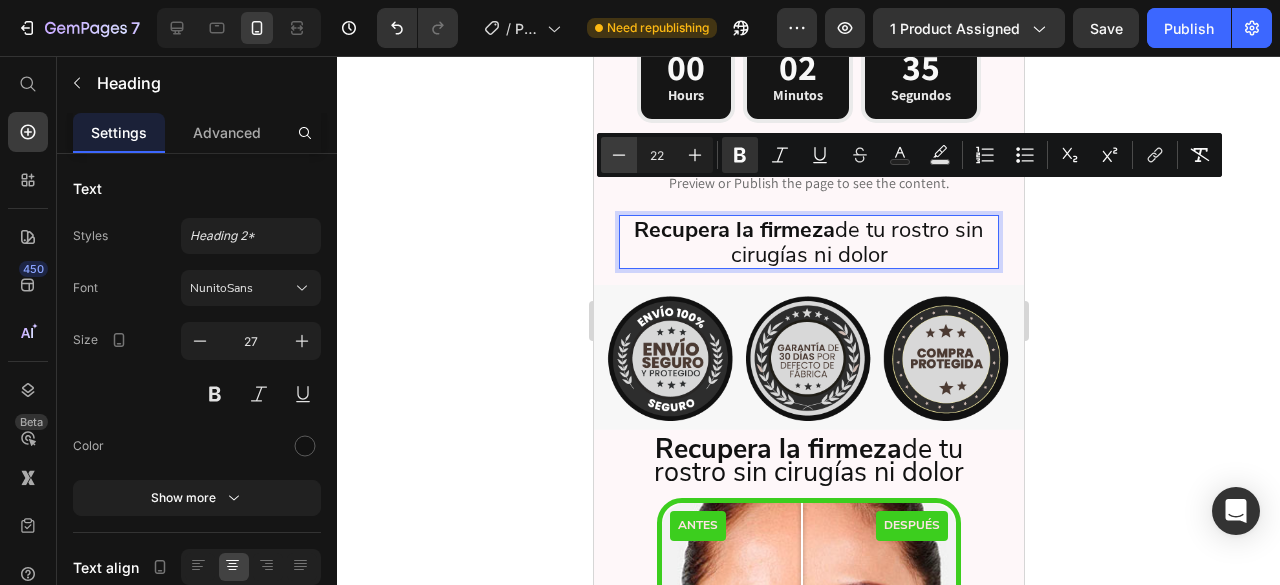 click 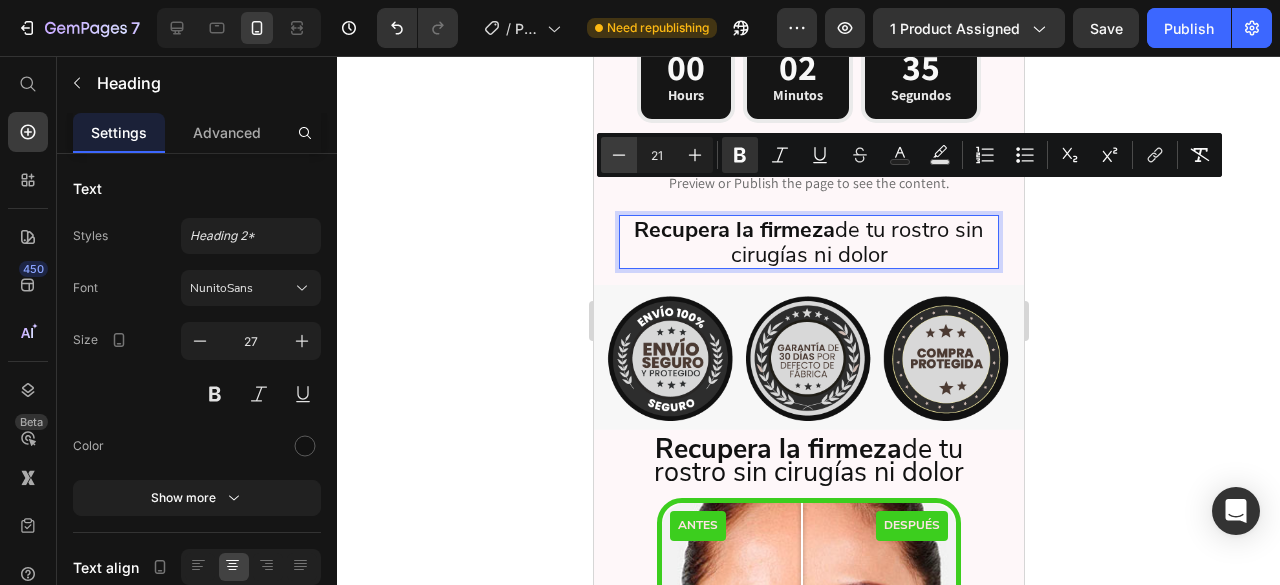 click 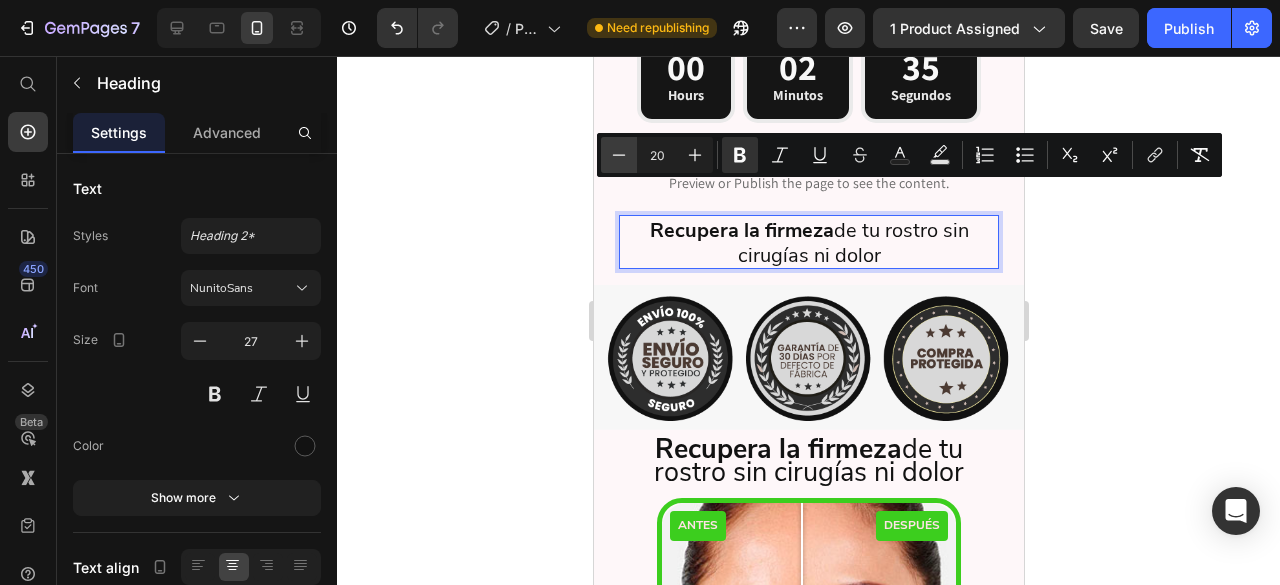 click 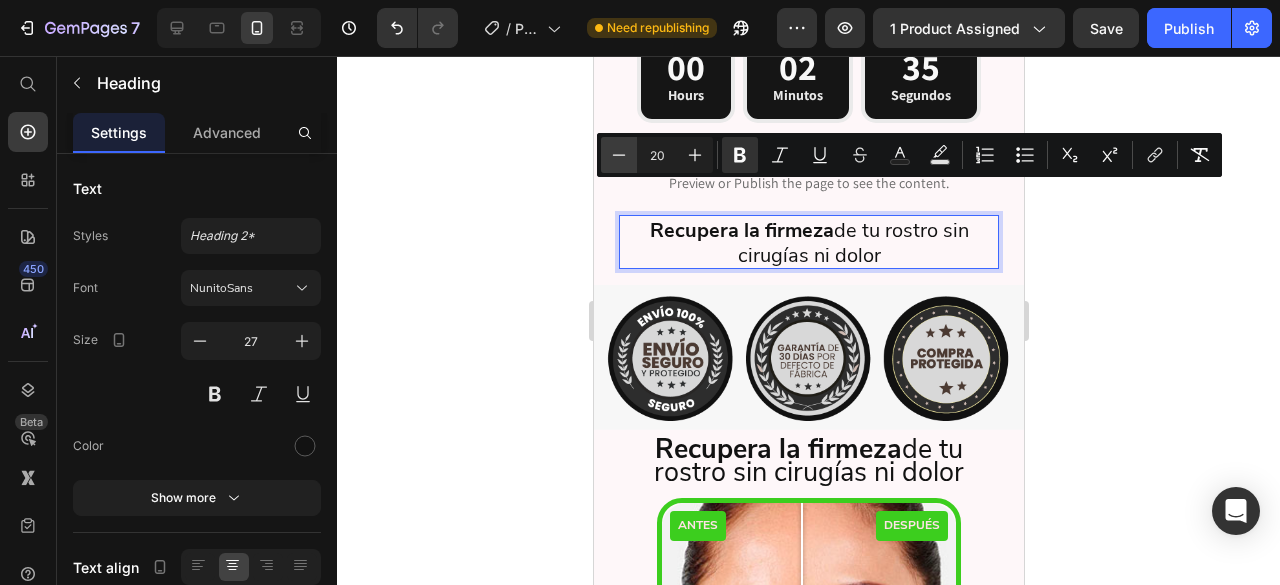 type on "19" 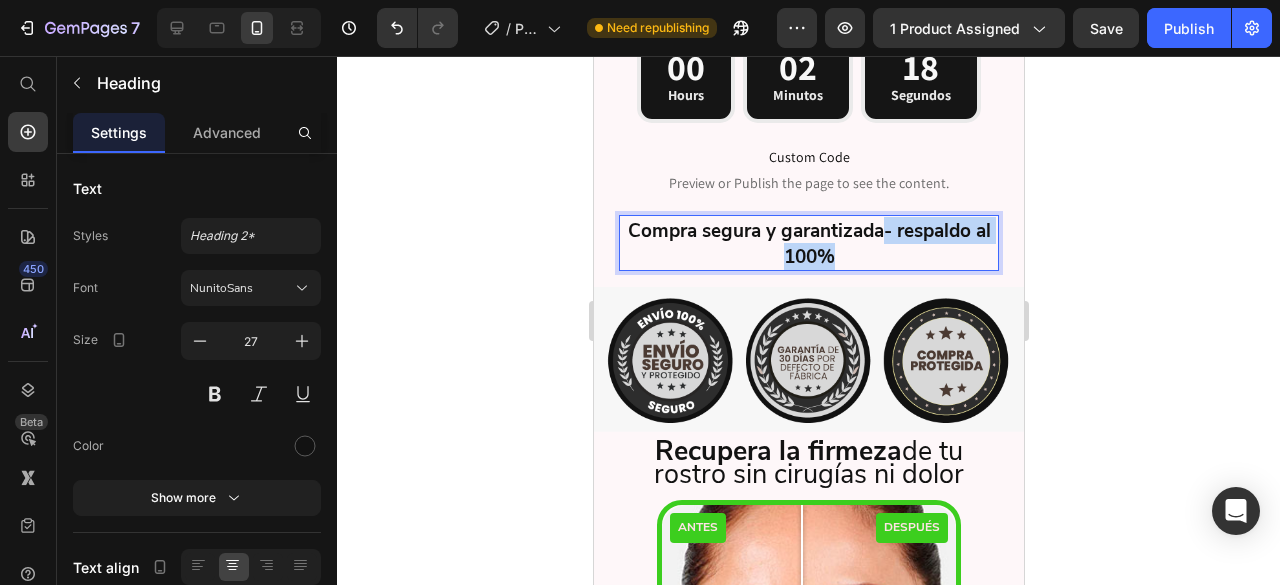 drag, startPoint x: 876, startPoint y: 232, endPoint x: 883, endPoint y: 209, distance: 24.04163 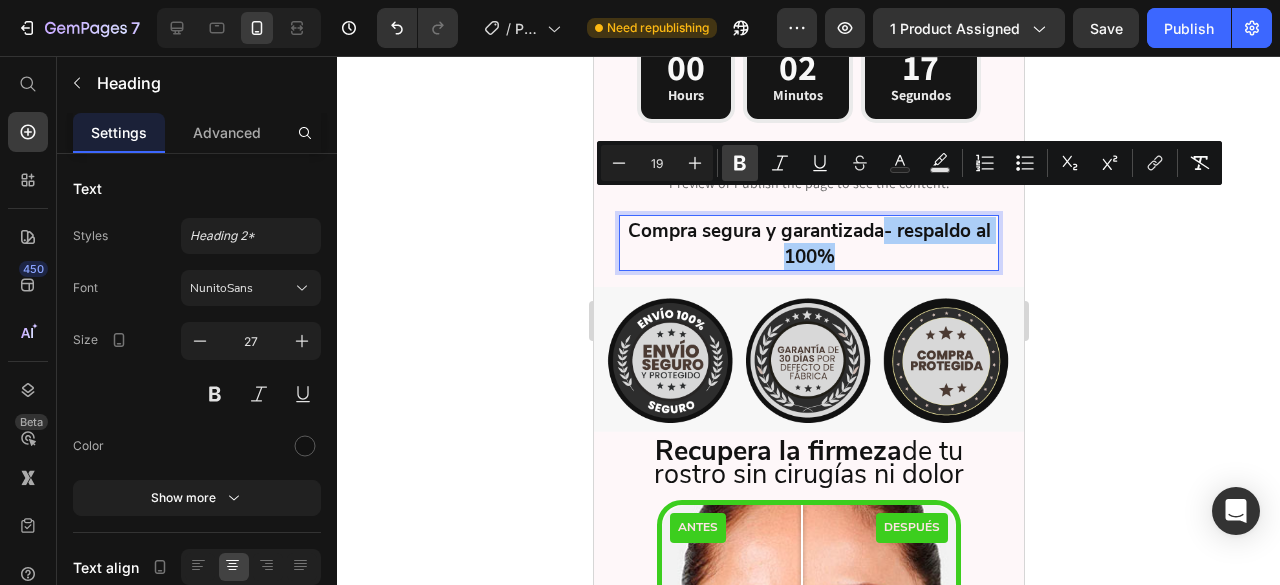 click 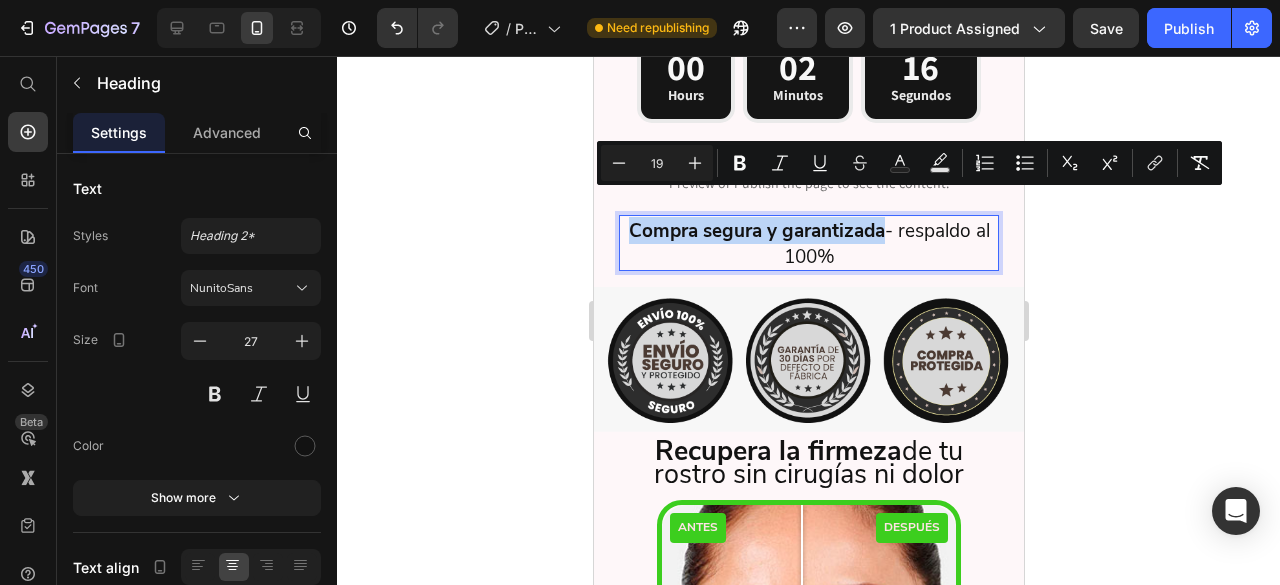 click on "Compra segura y garantizada - respaldo al 100%" at bounding box center [808, 244] 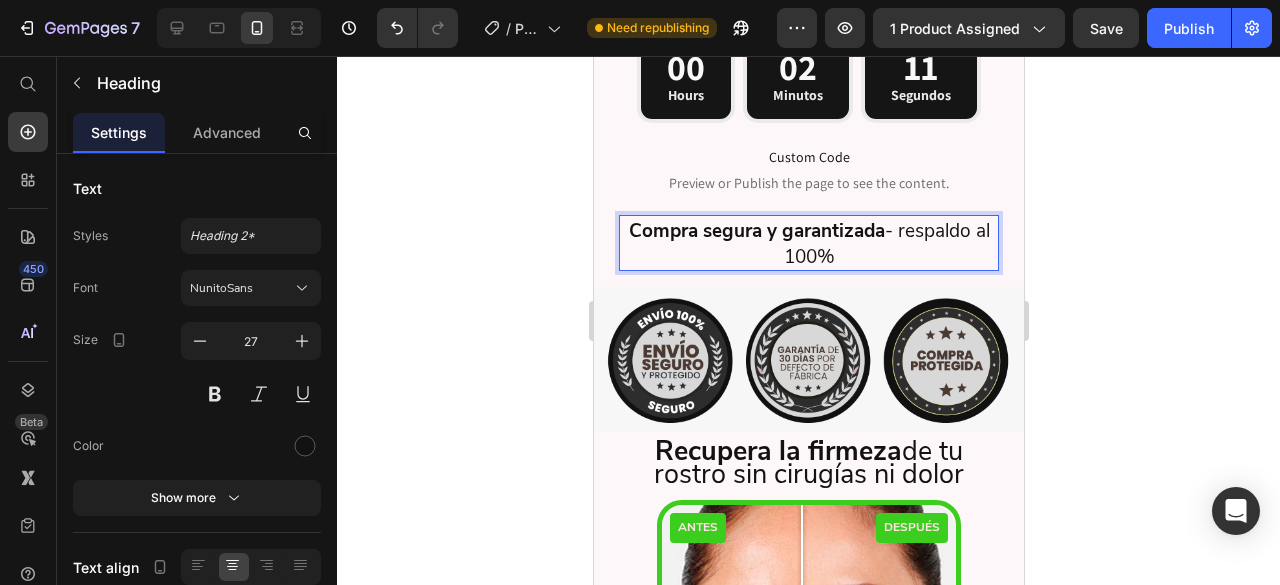 type 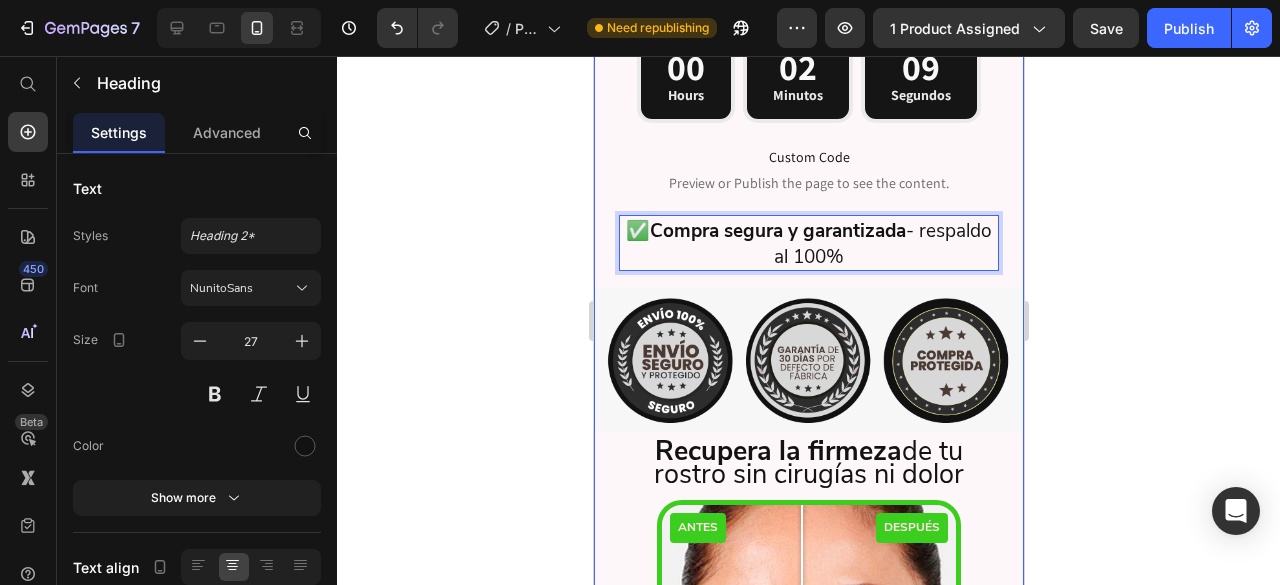 click 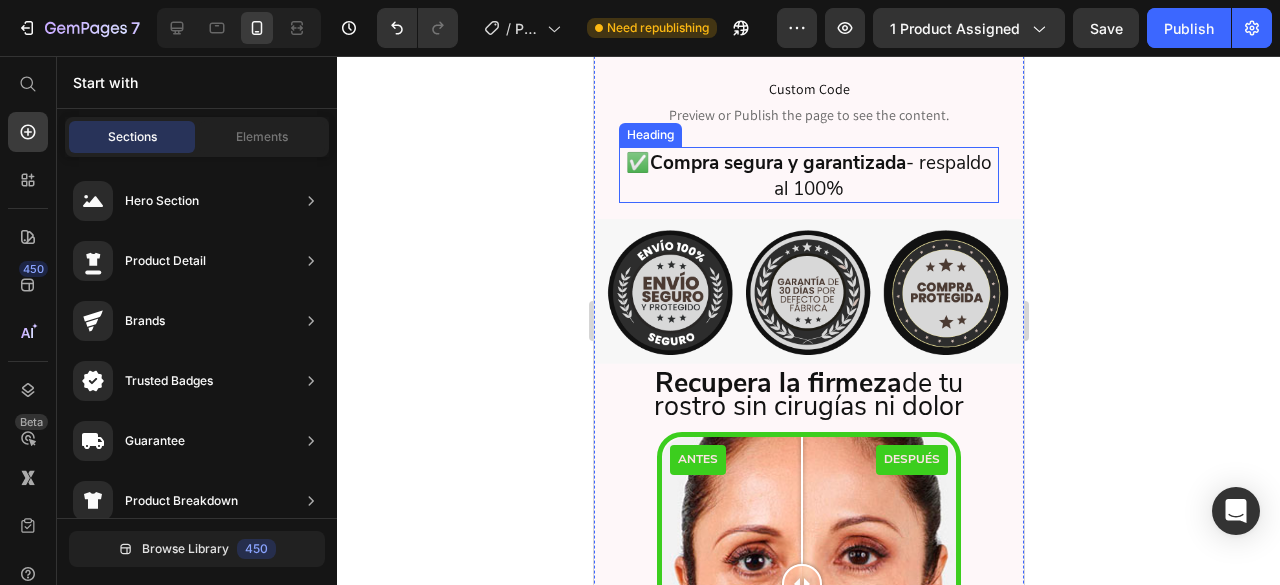 scroll, scrollTop: 1000, scrollLeft: 0, axis: vertical 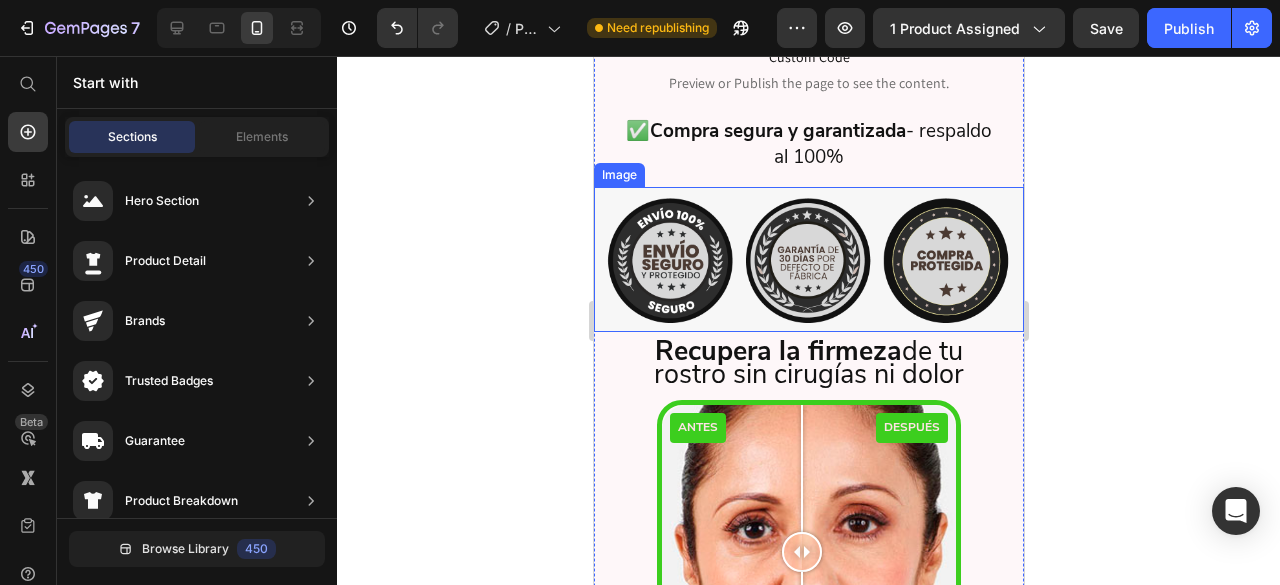 click at bounding box center (808, 259) 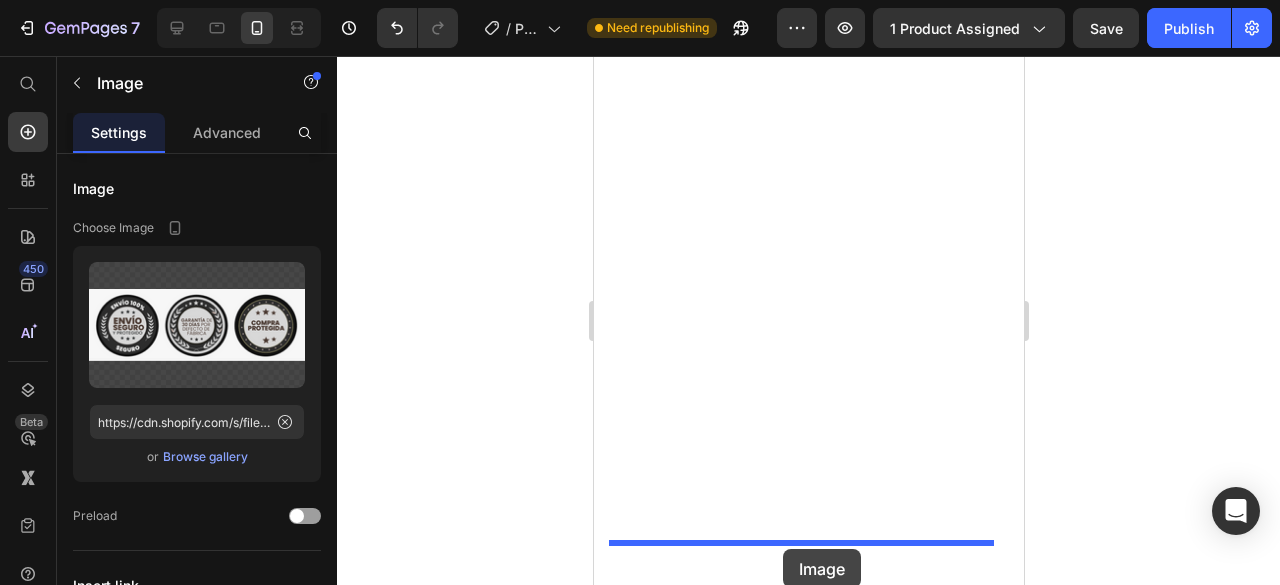 scroll, scrollTop: 5082, scrollLeft: 0, axis: vertical 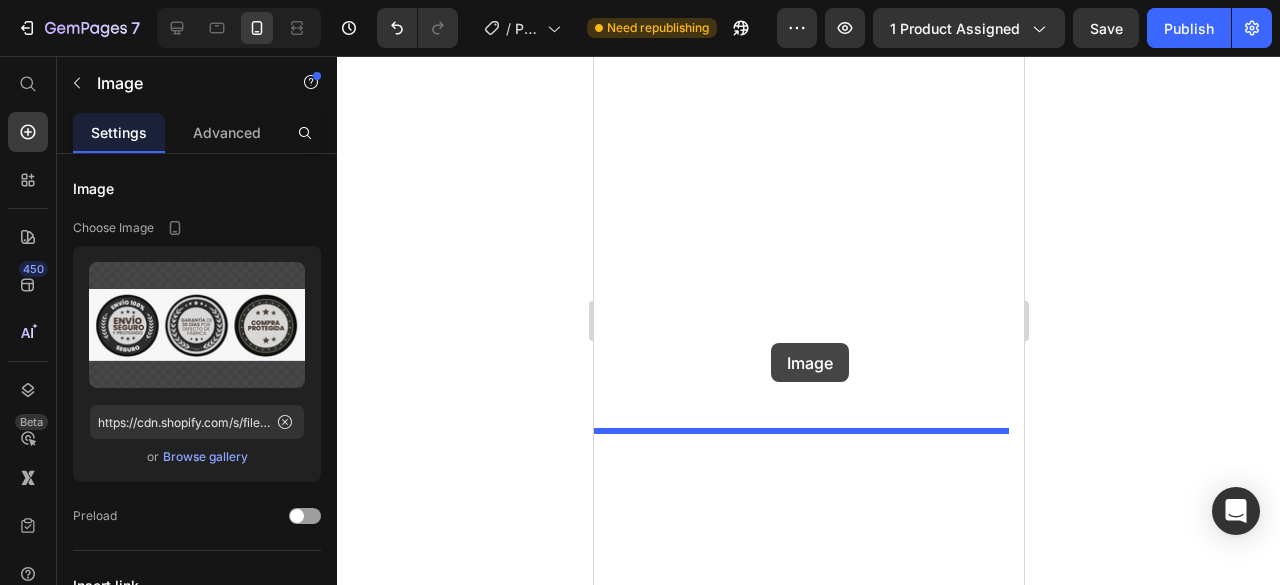 drag, startPoint x: 647, startPoint y: 139, endPoint x: 770, endPoint y: 343, distance: 238.2121 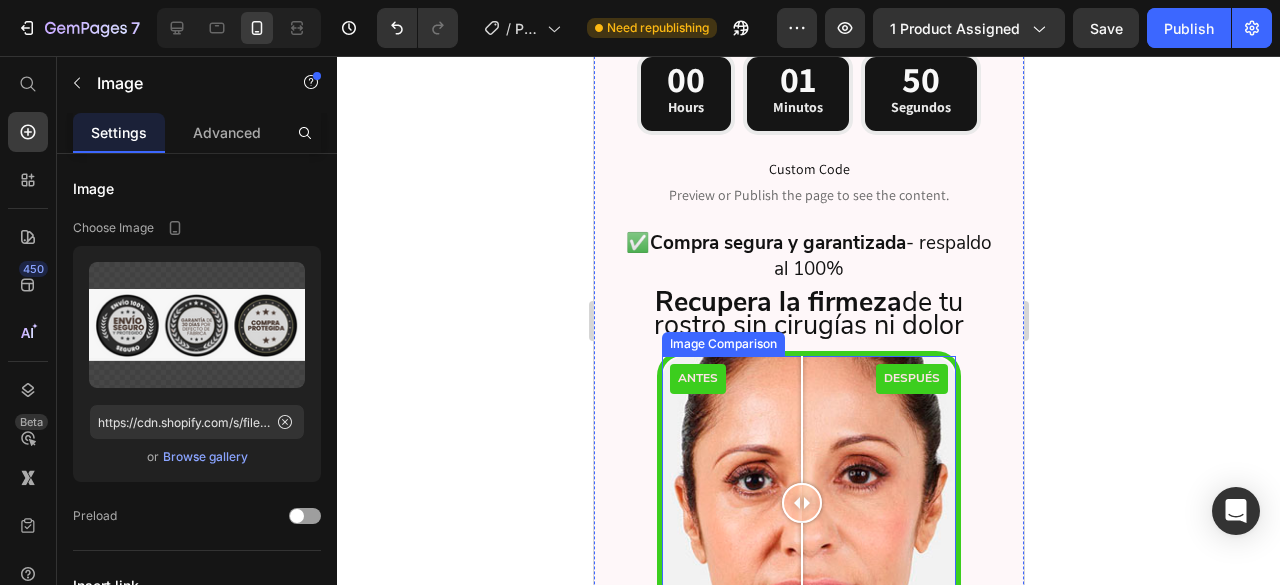 scroll, scrollTop: 892, scrollLeft: 0, axis: vertical 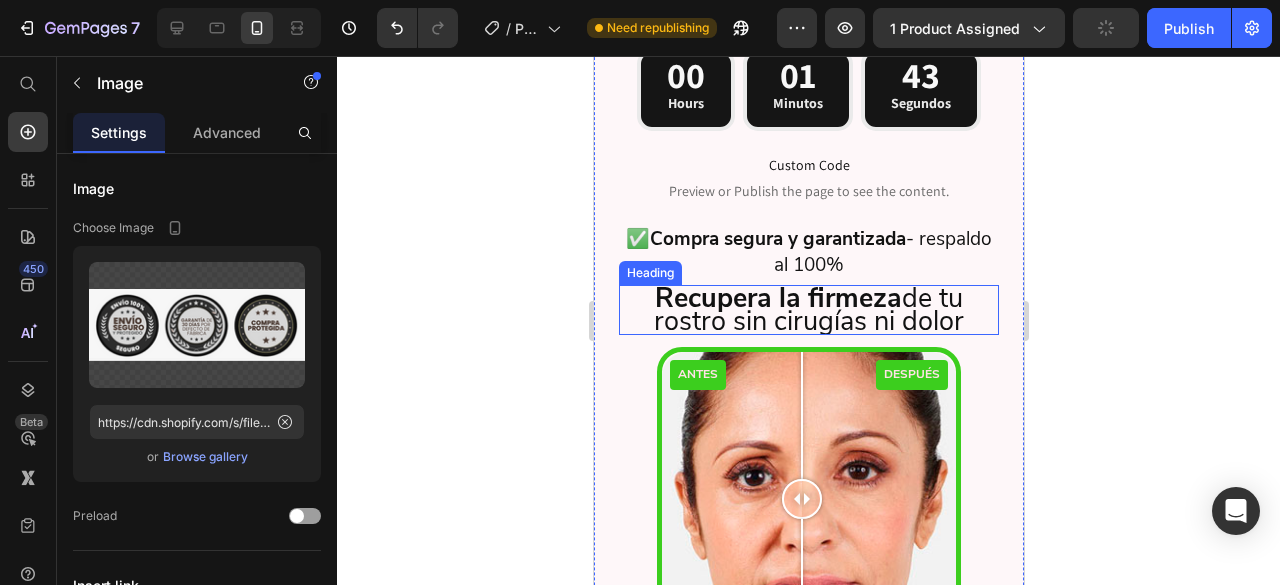 click on "⁠⁠⁠⁠⁠⁠⁠ Recupera la firmeza  de tu rostro sin cirugías ni dolor" at bounding box center (808, 310) 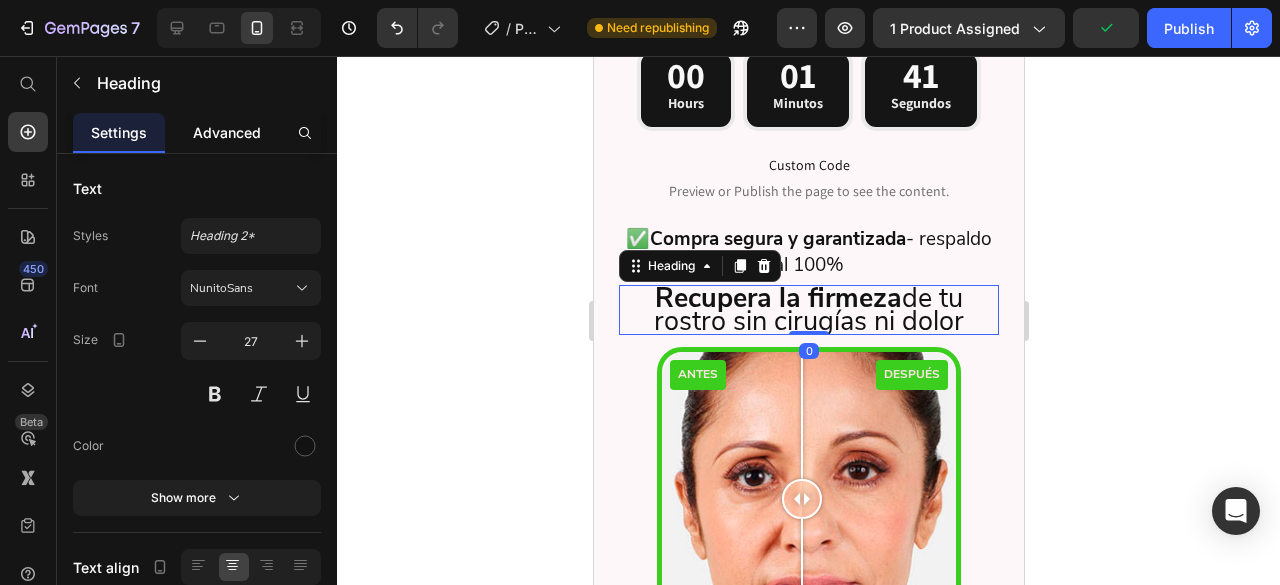 click on "Advanced" at bounding box center [227, 132] 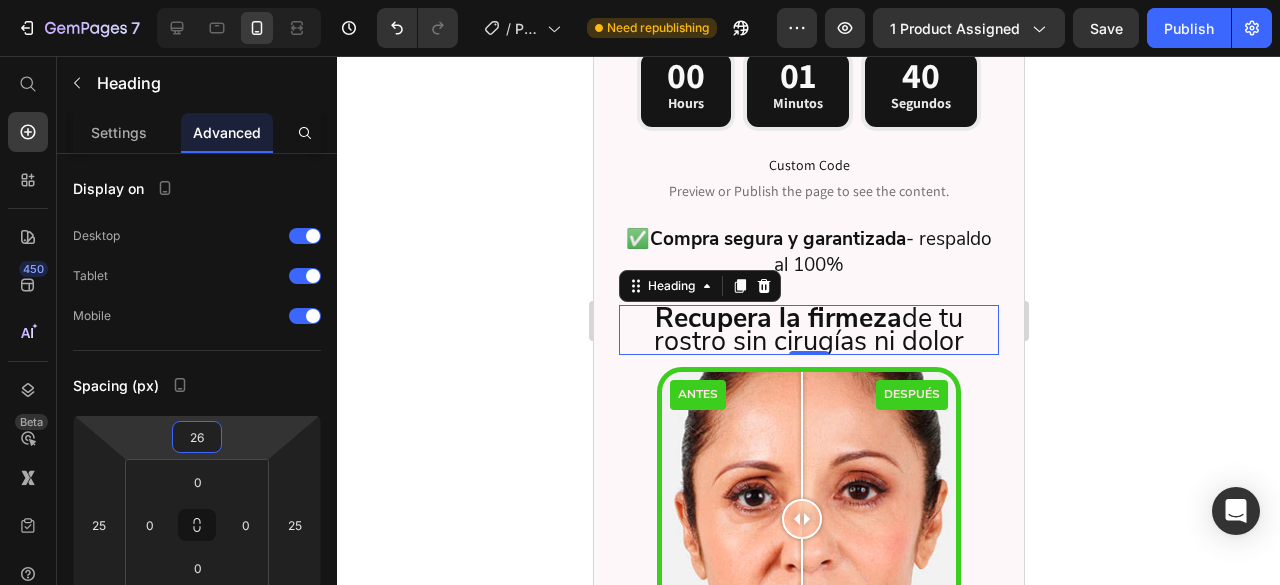 type on "28" 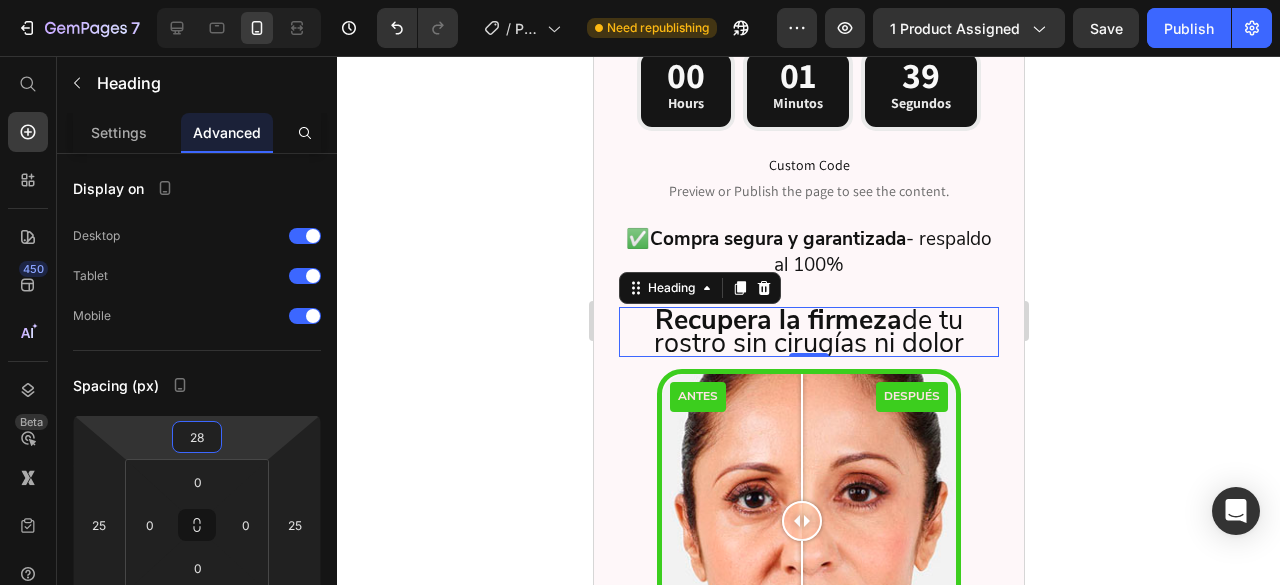 click on "Version history  /  Product Page - [DATE] Need republishing Preview 1 product assigned  Save   Publish  450 Beta Start with Sections Elements Hero Section Product Detail Brands Trusted Badges Guarantee Product Breakdown How to use Testimonials Compare Bundle FAQs Social Proof Brand Story Product List Collection Blog List Contact Sticky Add to Cart Custom Footer Browse Library 450 Layout
Row
Row
Row
Row Text
Heading
Text Block Button
Button
Button
Sticky Back to top Media" at bounding box center (640, 0) 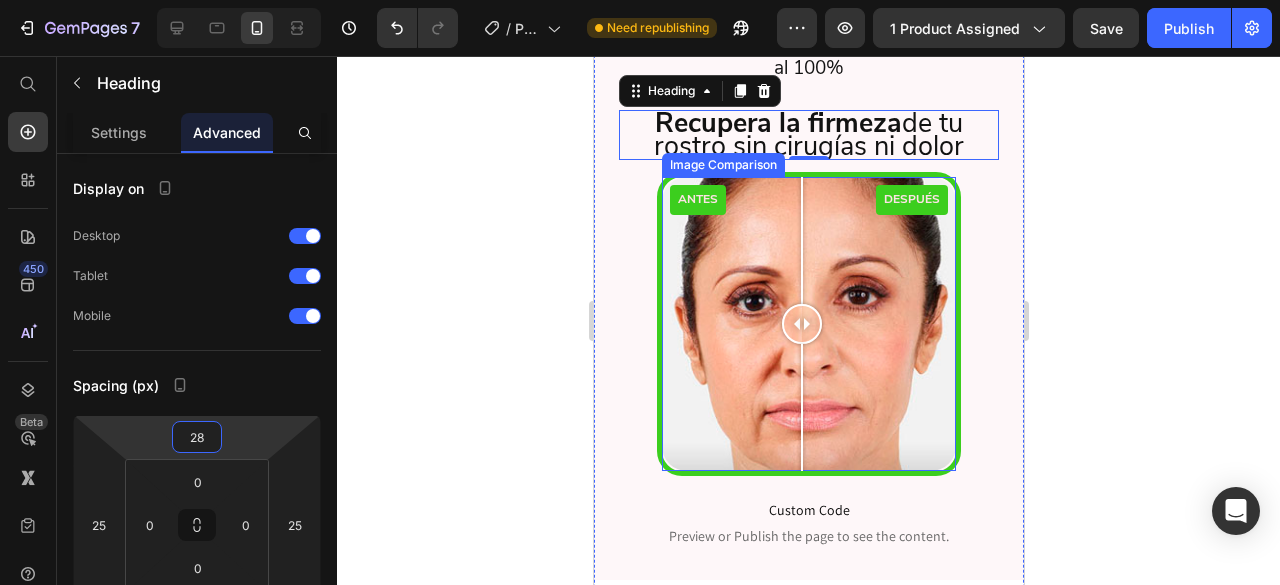 scroll, scrollTop: 1092, scrollLeft: 0, axis: vertical 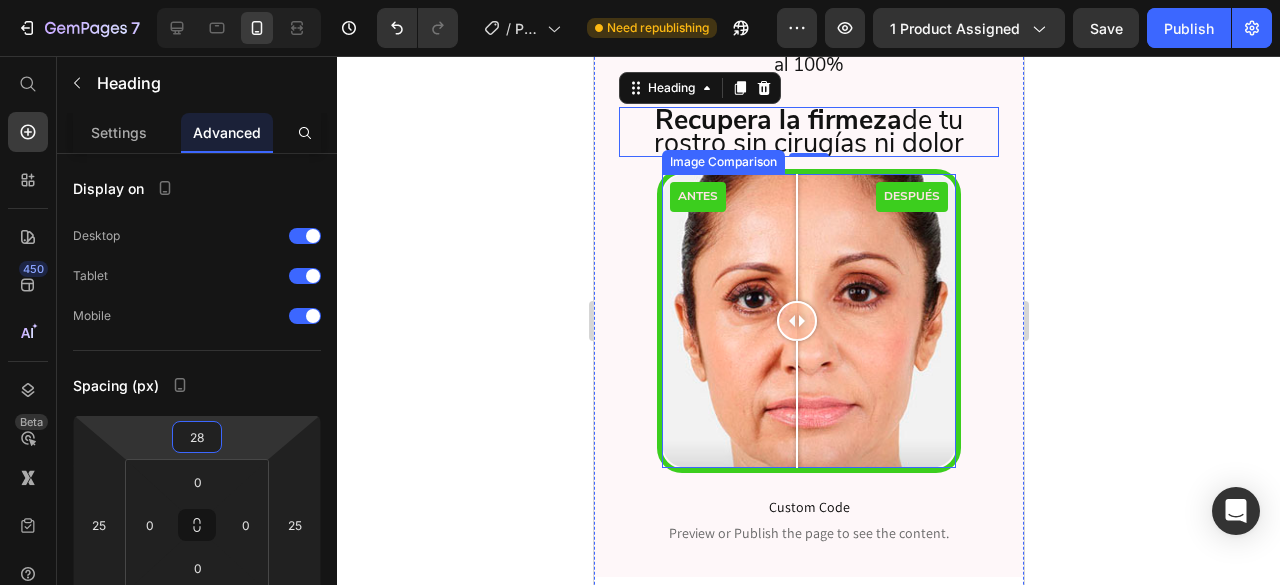 drag, startPoint x: 798, startPoint y: 285, endPoint x: 797, endPoint y: 309, distance: 24.020824 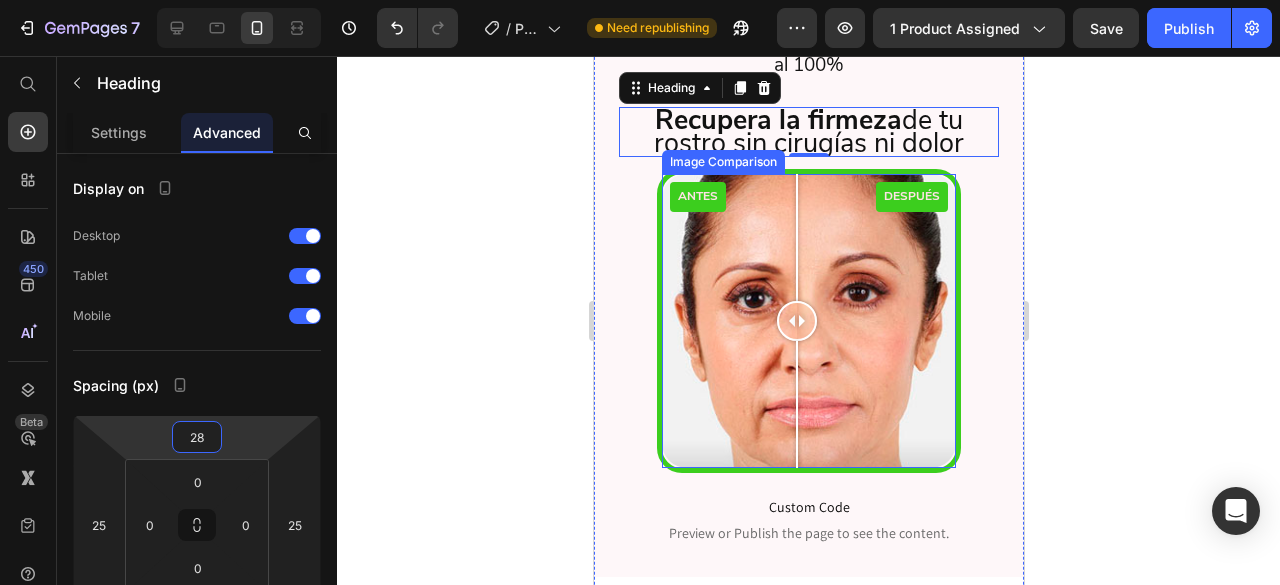 click at bounding box center (796, 321) 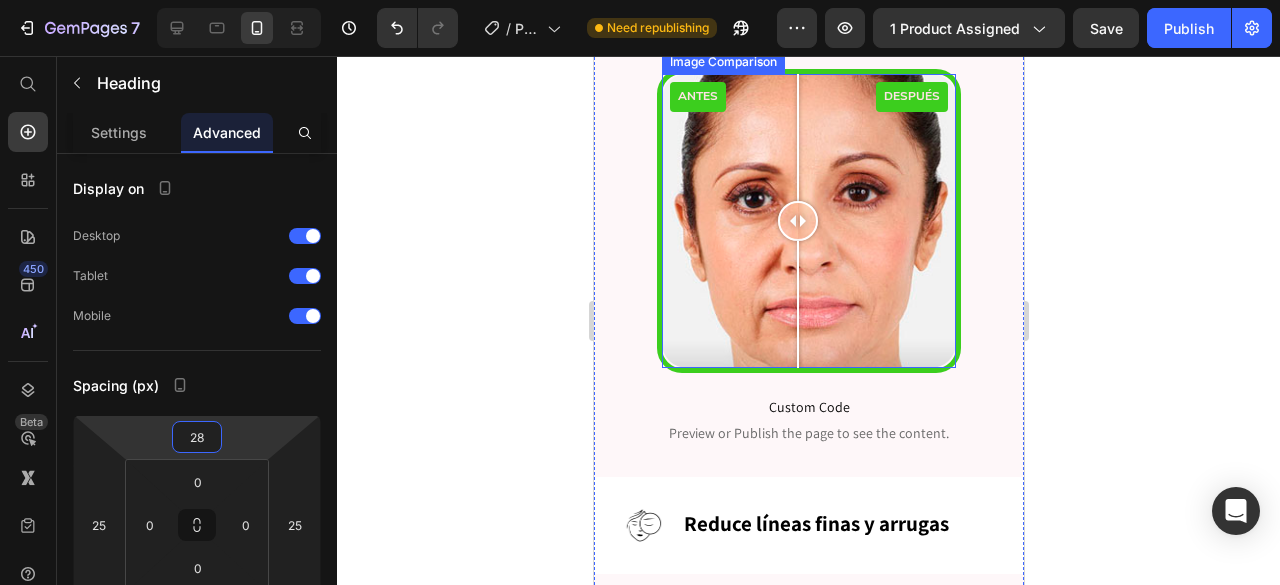 scroll, scrollTop: 1292, scrollLeft: 0, axis: vertical 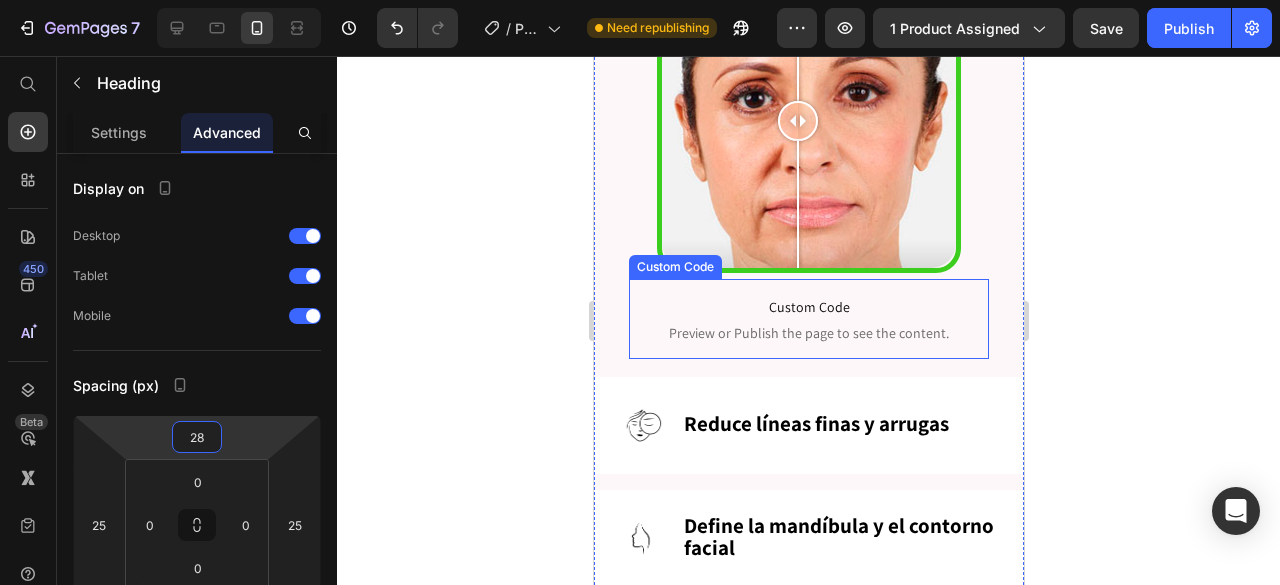 click on "Custom Code" at bounding box center [808, 307] 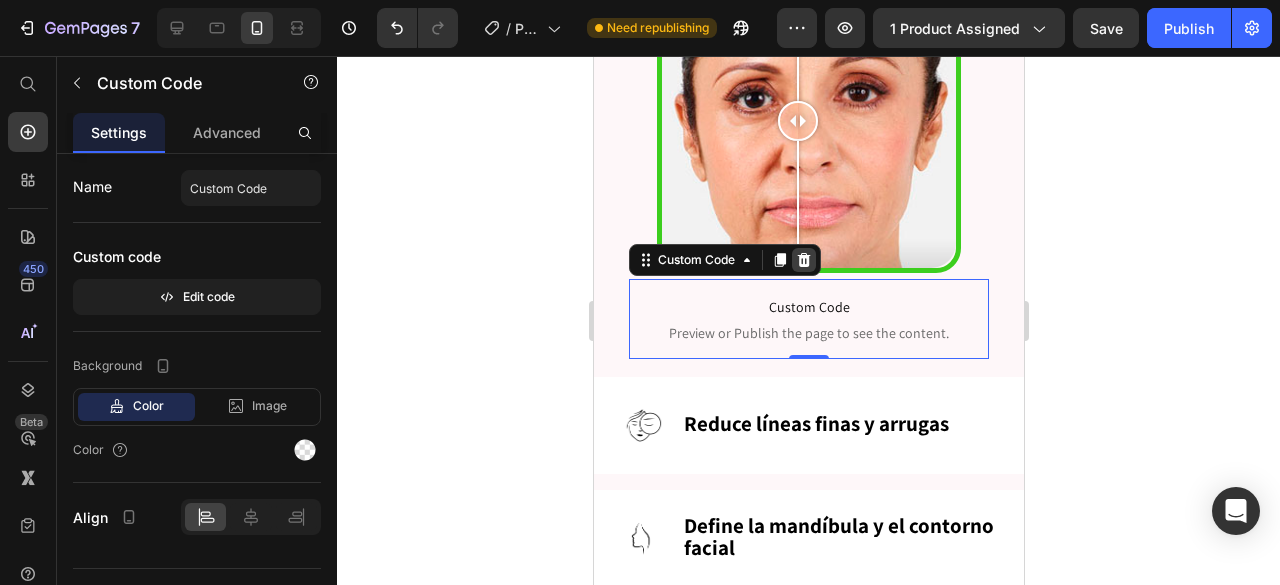 click 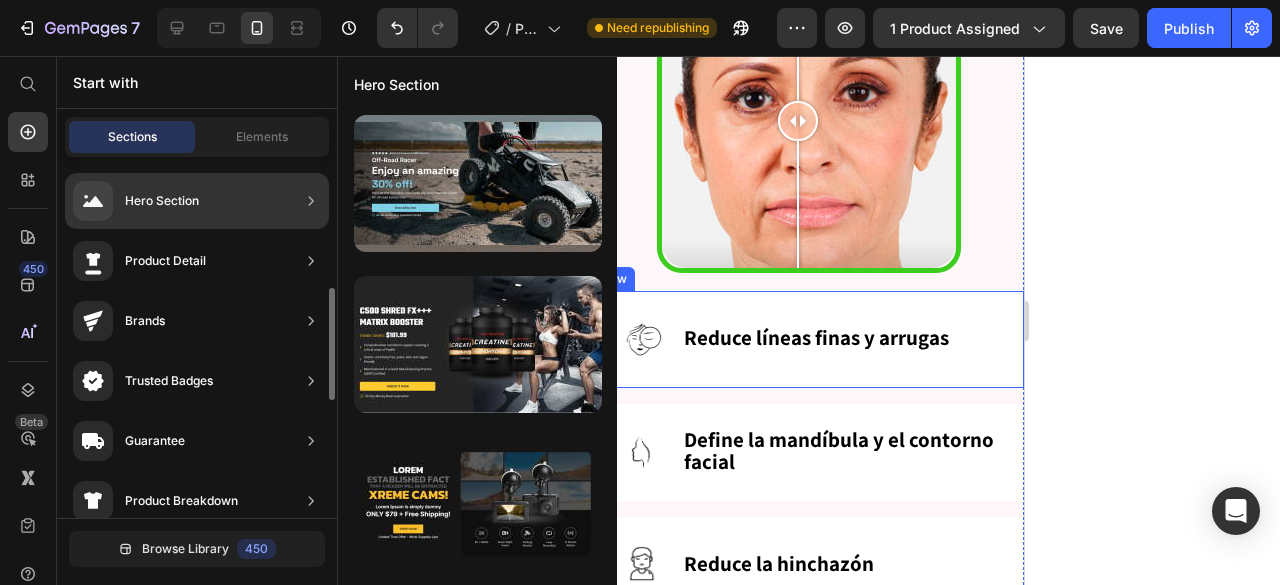 scroll, scrollTop: 100, scrollLeft: 0, axis: vertical 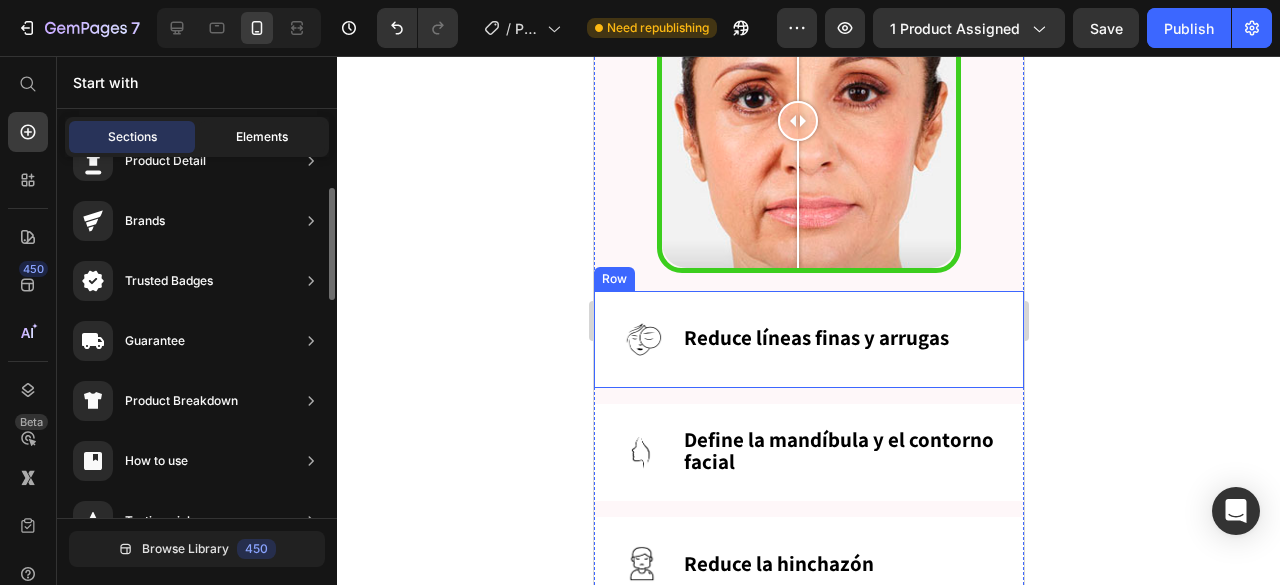 click on "Elements" at bounding box center (262, 137) 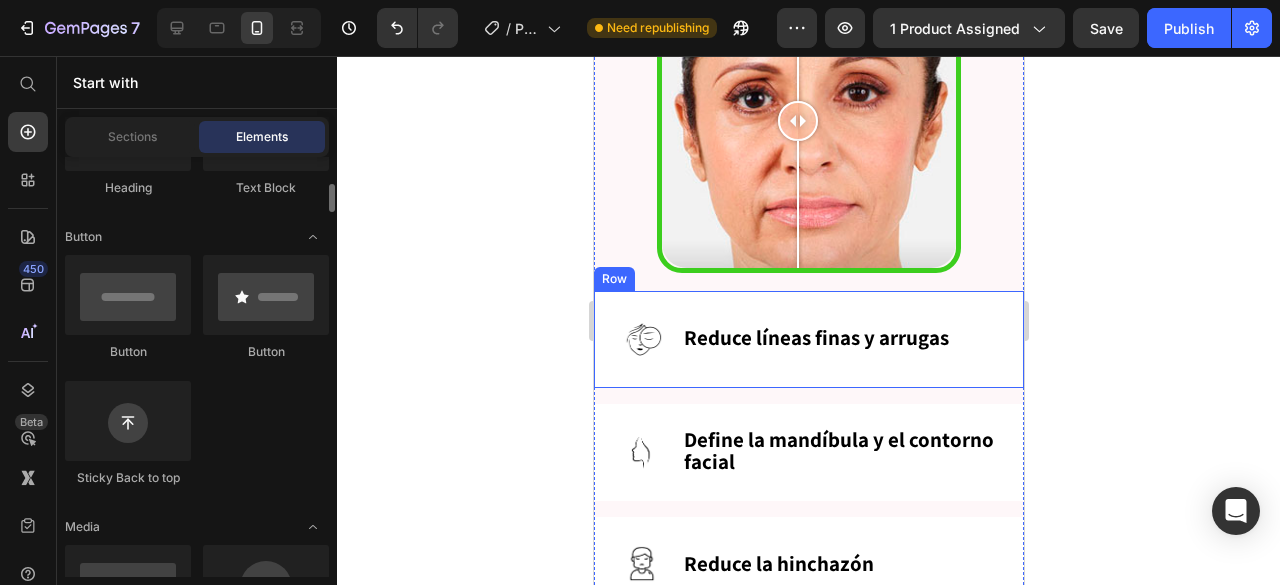 scroll, scrollTop: 500, scrollLeft: 0, axis: vertical 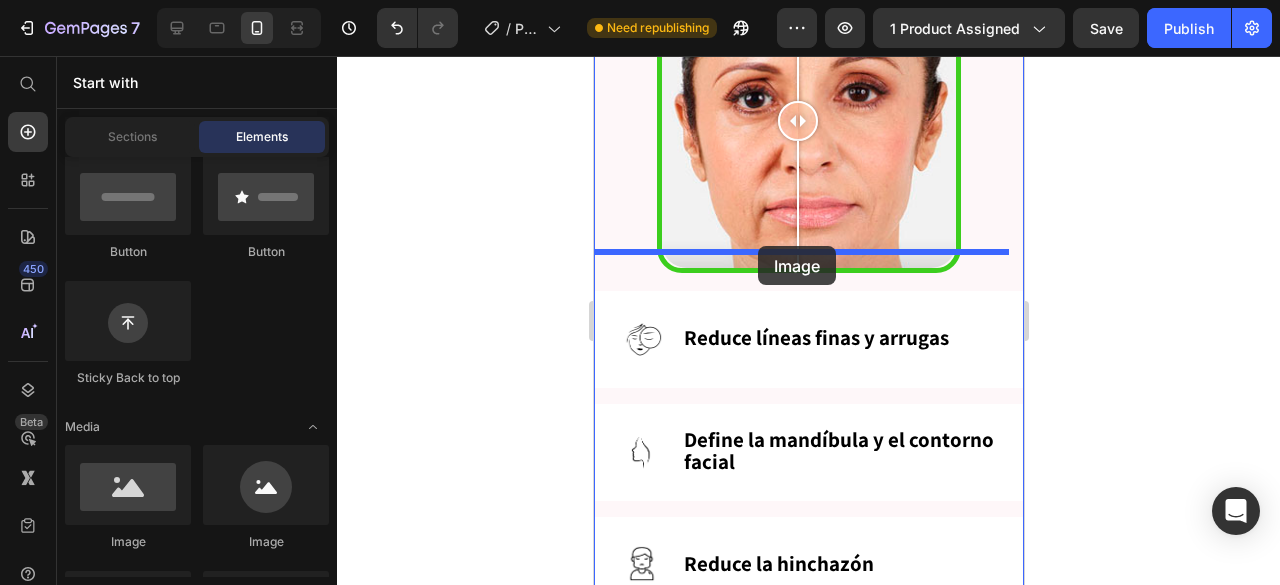 drag, startPoint x: 741, startPoint y: 535, endPoint x: 757, endPoint y: 246, distance: 289.44257 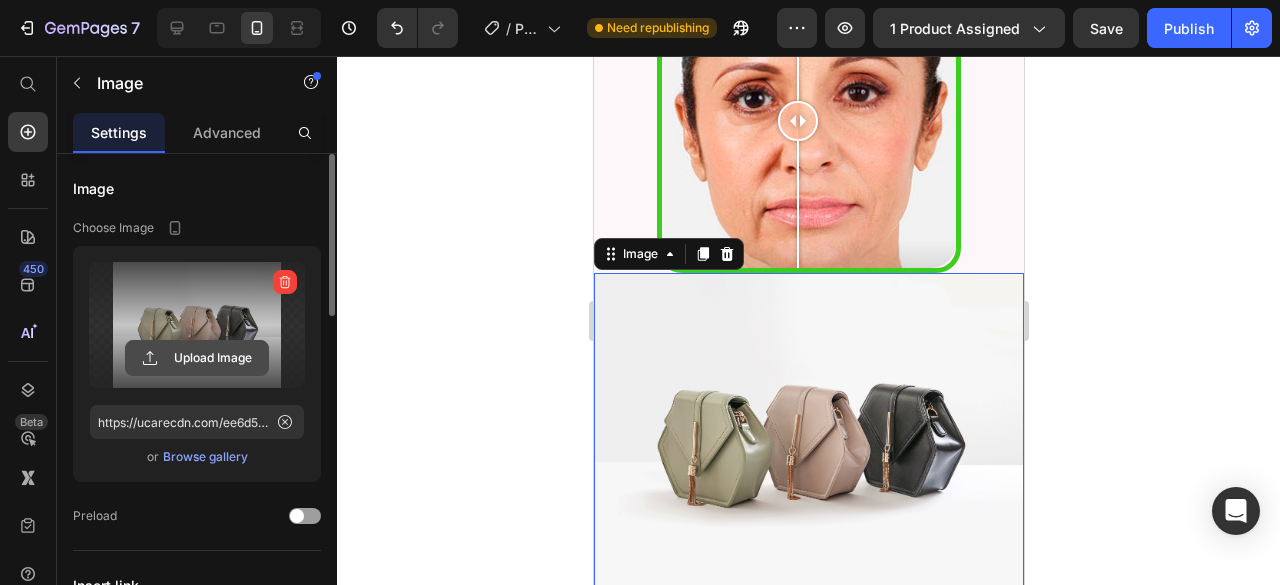 click 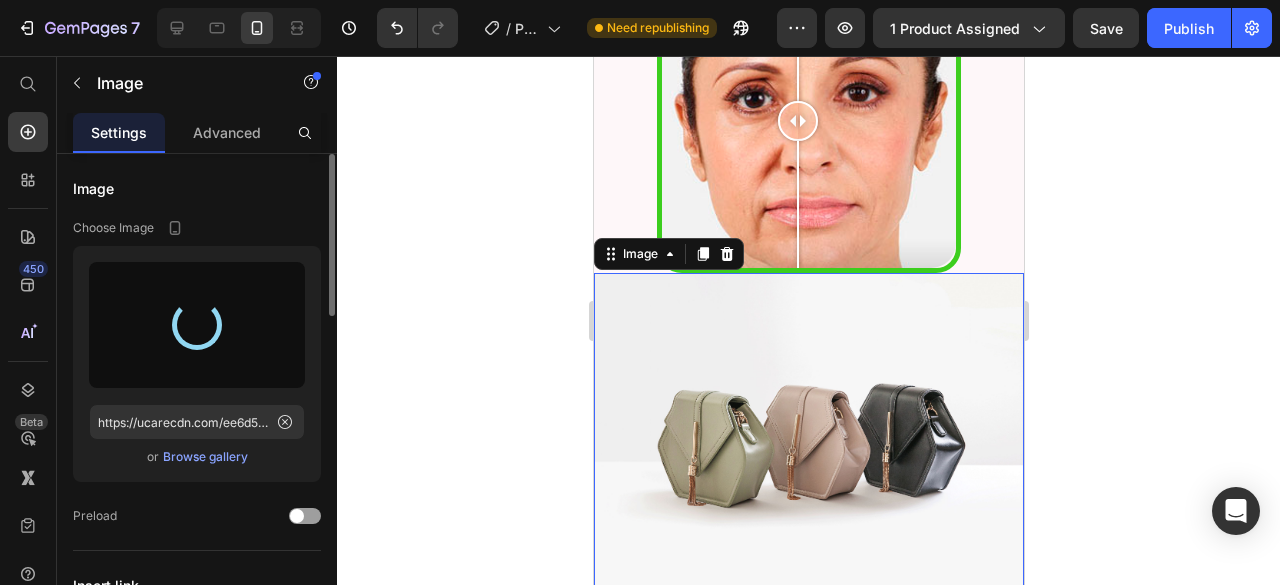 type on "https://cdn.shopify.com/s/files/1/0860/9421/7527/files/gempages_499786262215918822-3a8a96d7-29bb-401c-9f89-cbf2522febc6.png" 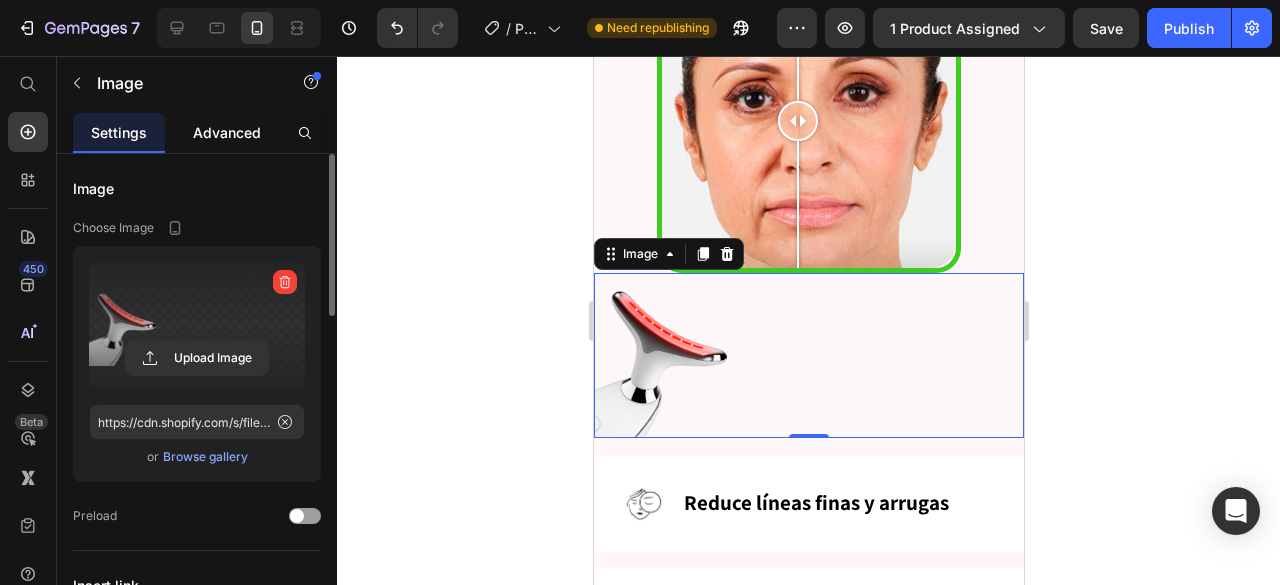 click on "Advanced" at bounding box center [227, 132] 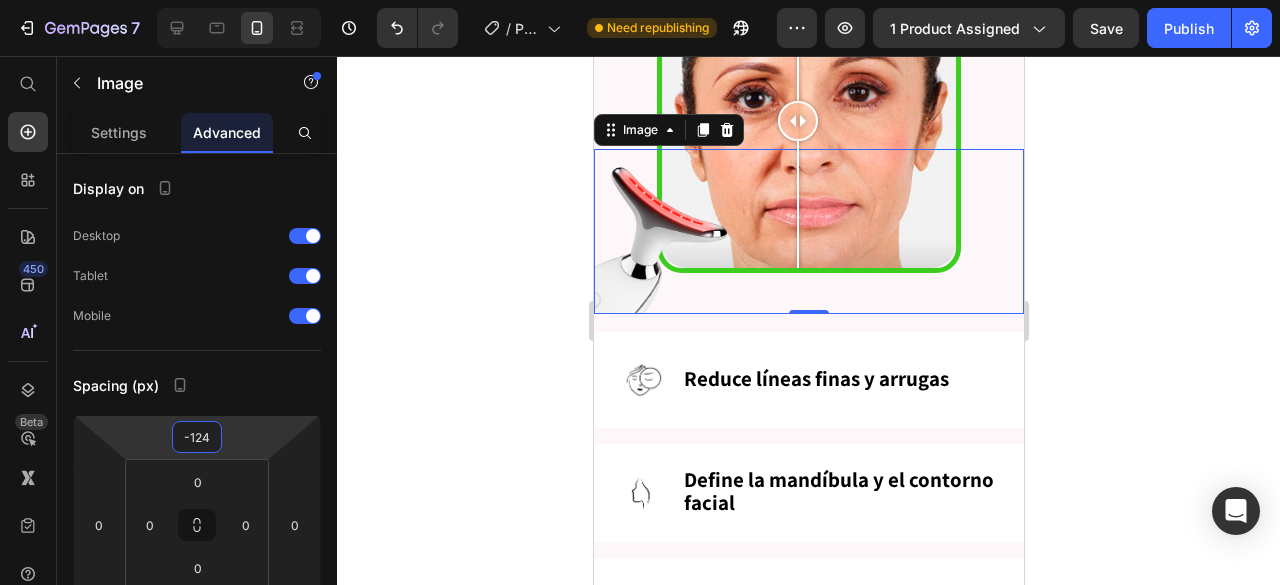 type on "-120" 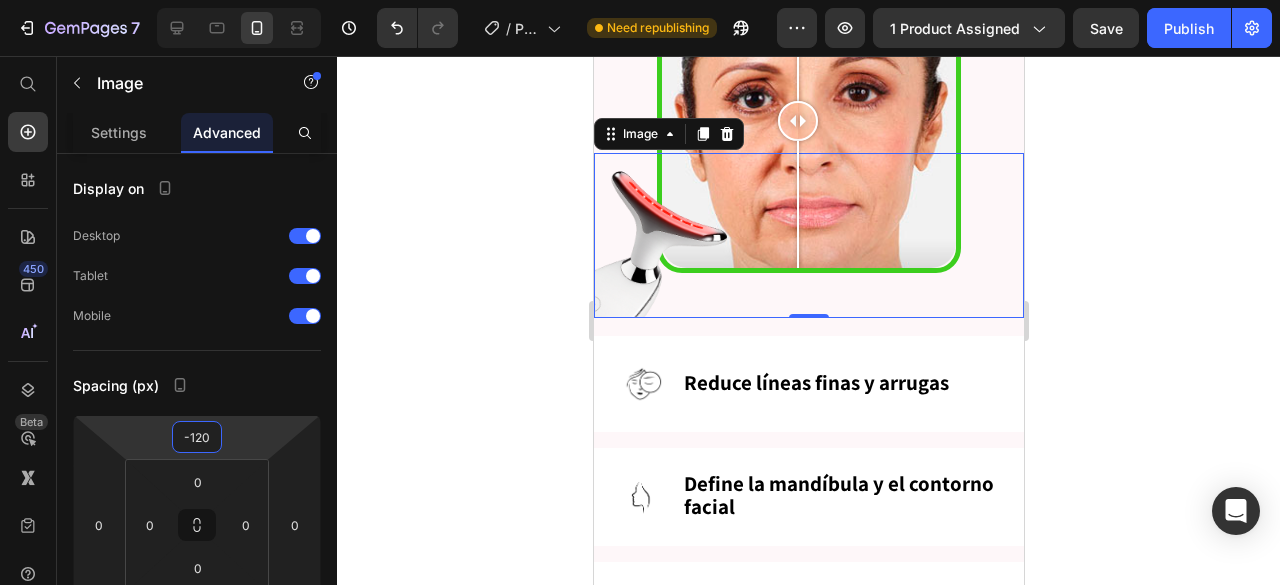 drag, startPoint x: 245, startPoint y: 443, endPoint x: 233, endPoint y: 503, distance: 61.188232 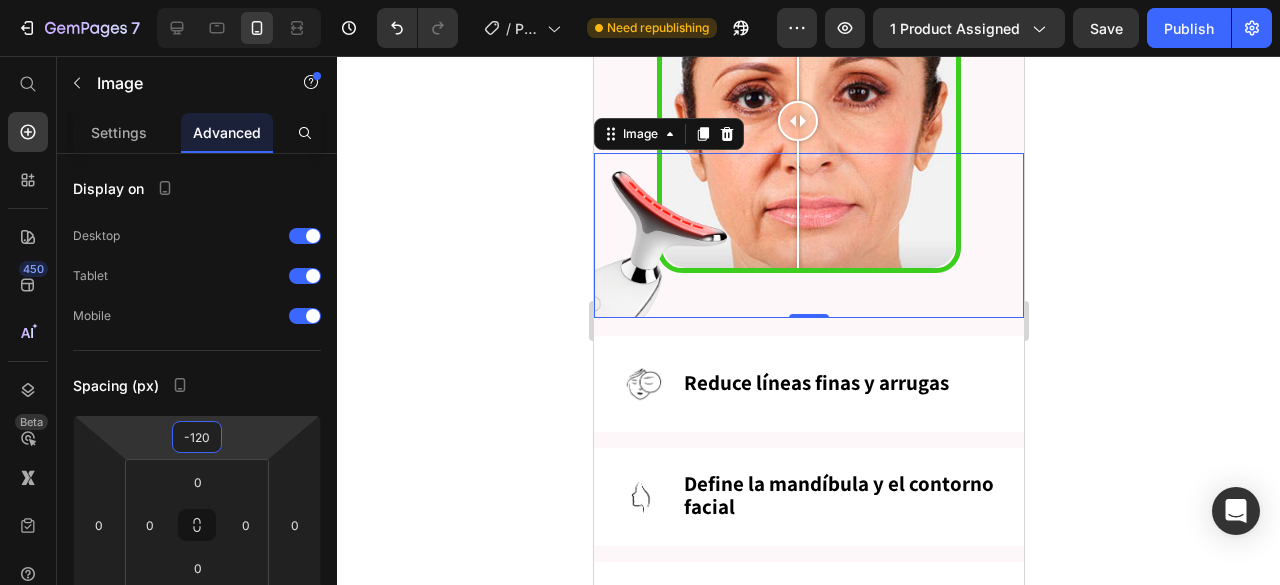 click 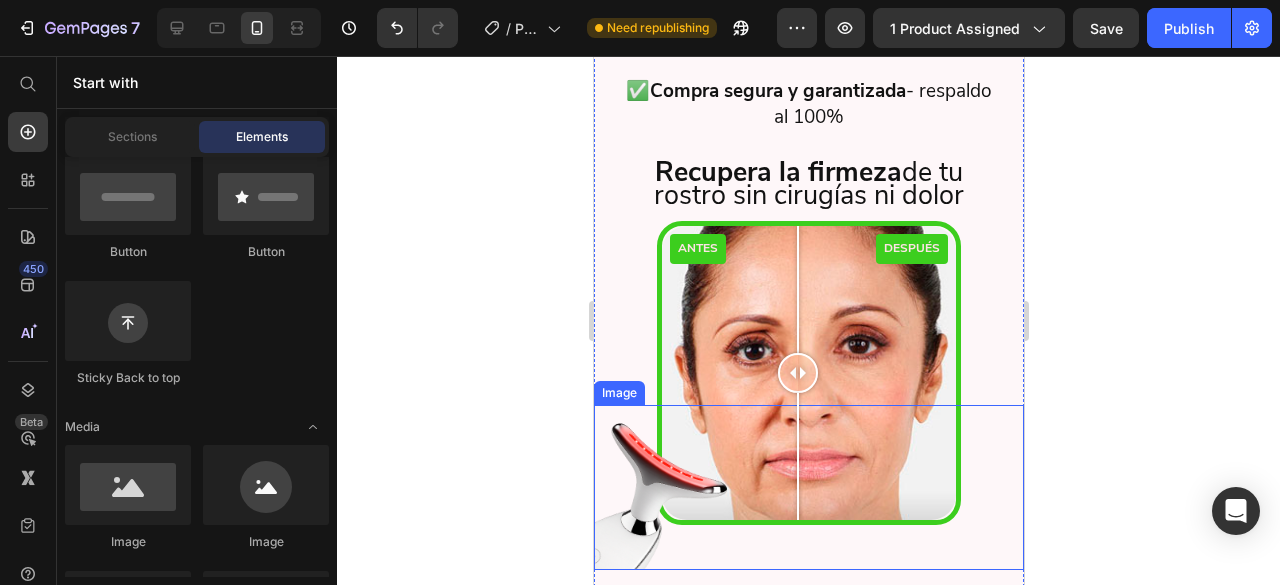 scroll, scrollTop: 992, scrollLeft: 0, axis: vertical 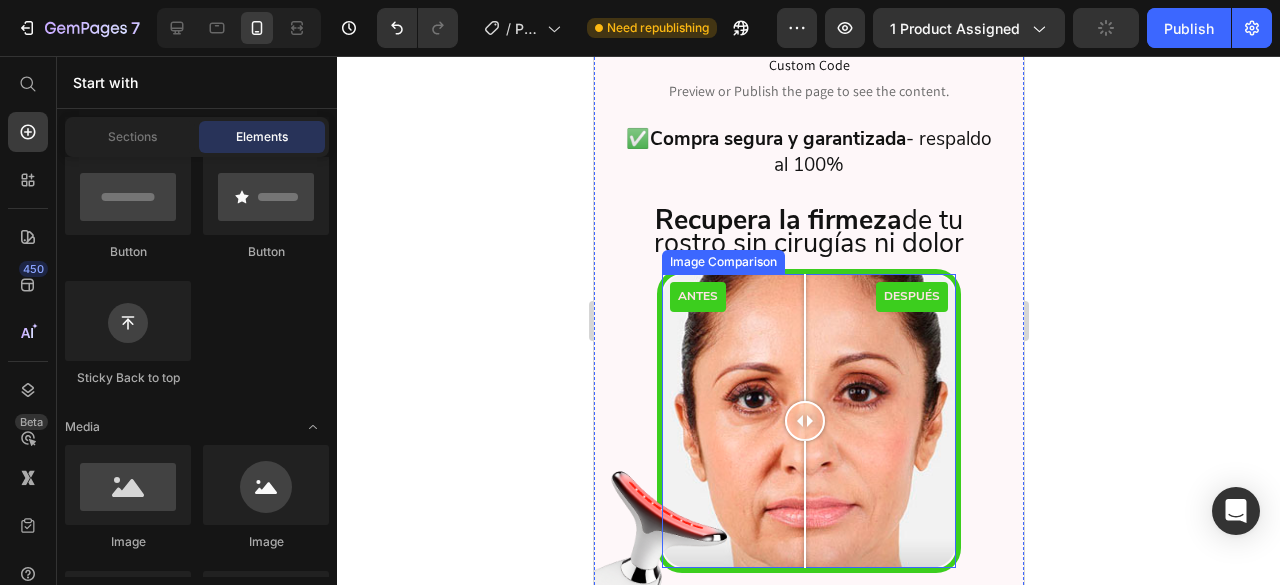 click at bounding box center (804, 421) 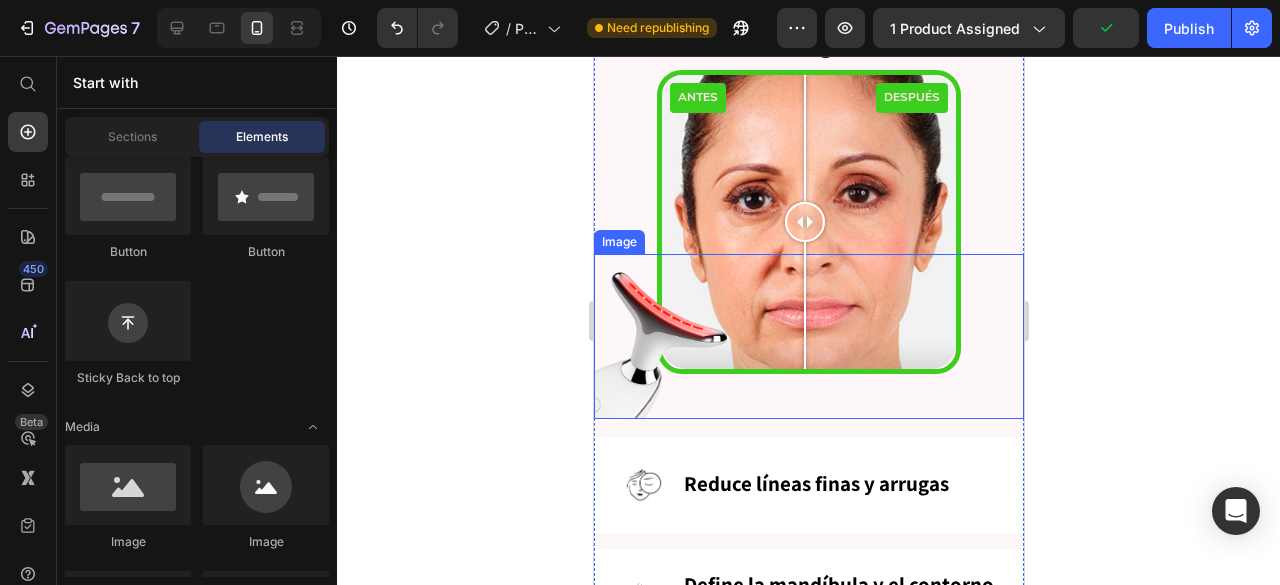 scroll, scrollTop: 1192, scrollLeft: 0, axis: vertical 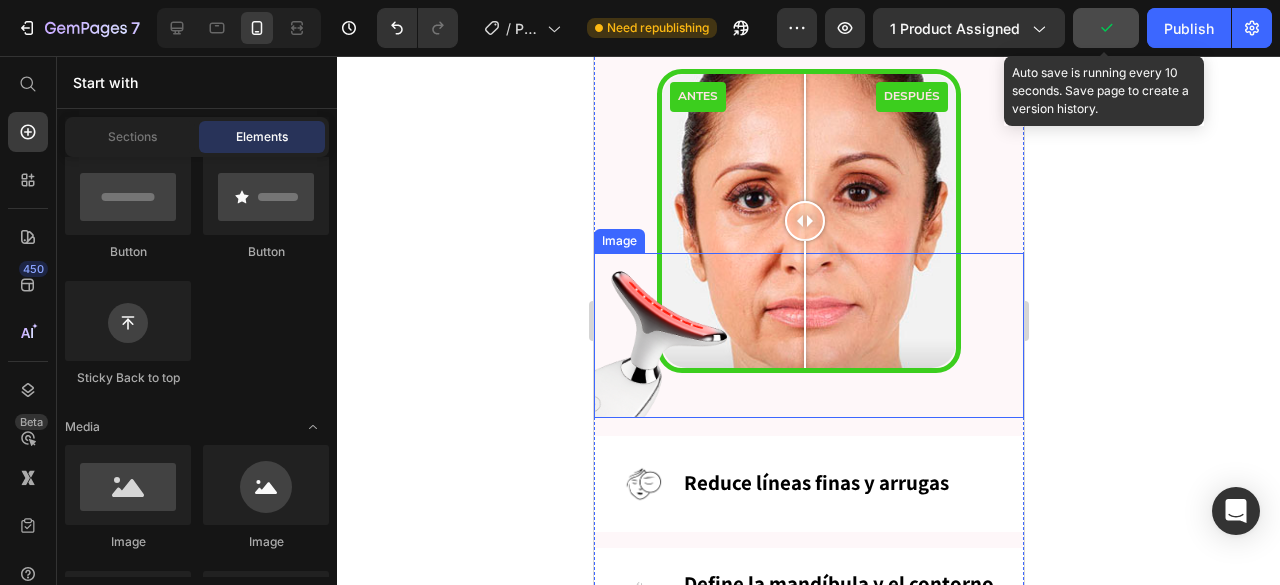 click 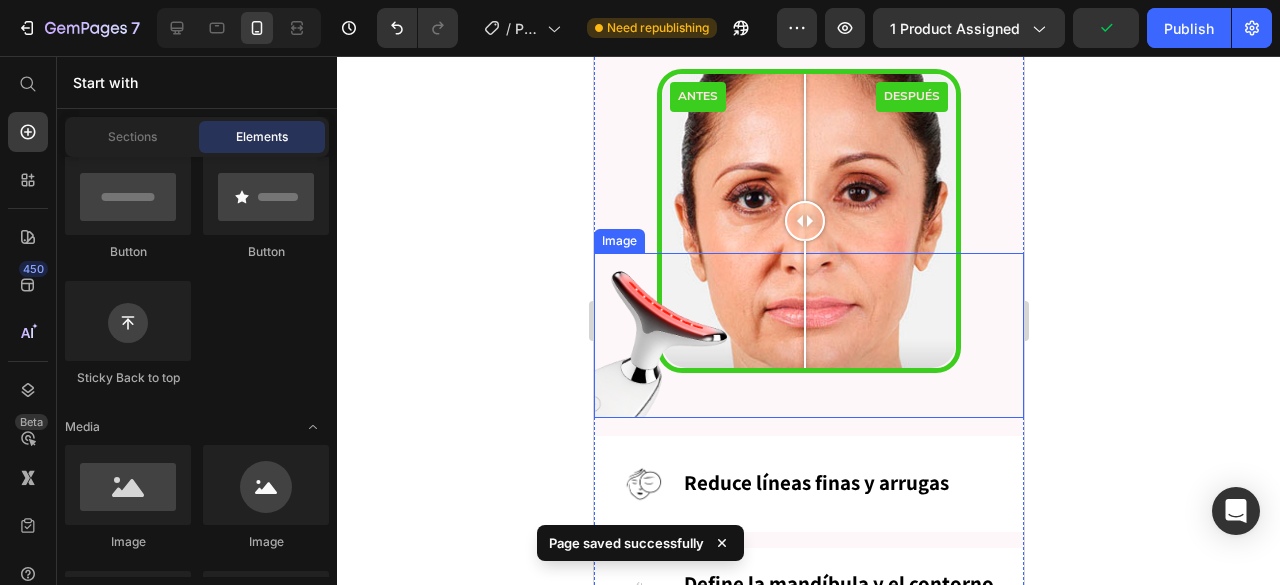 click 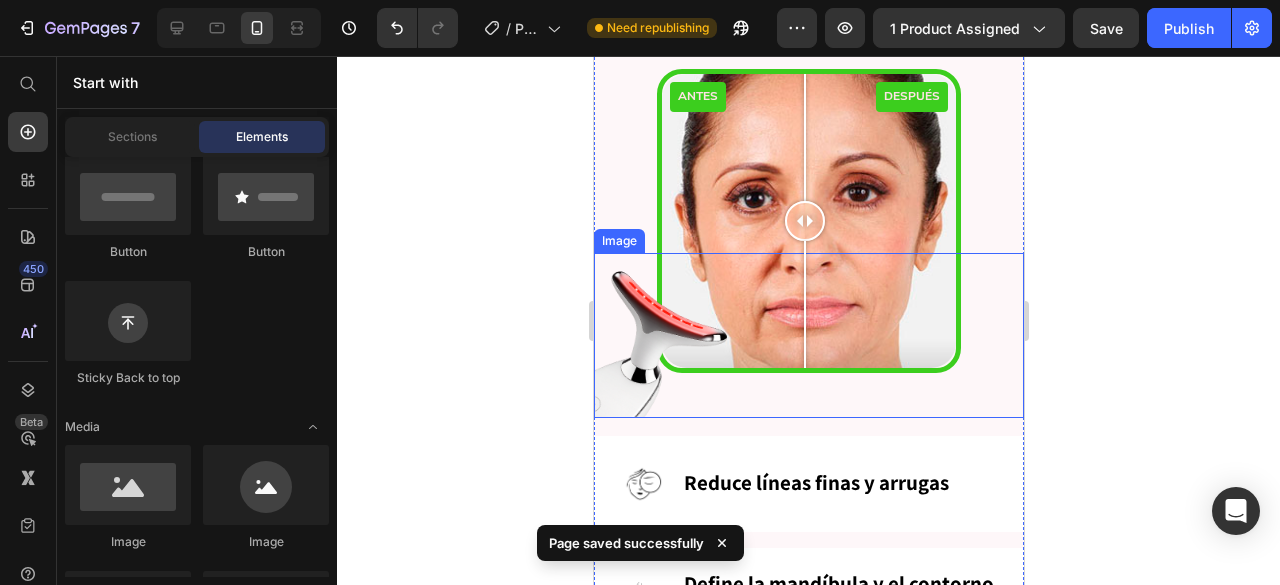 click 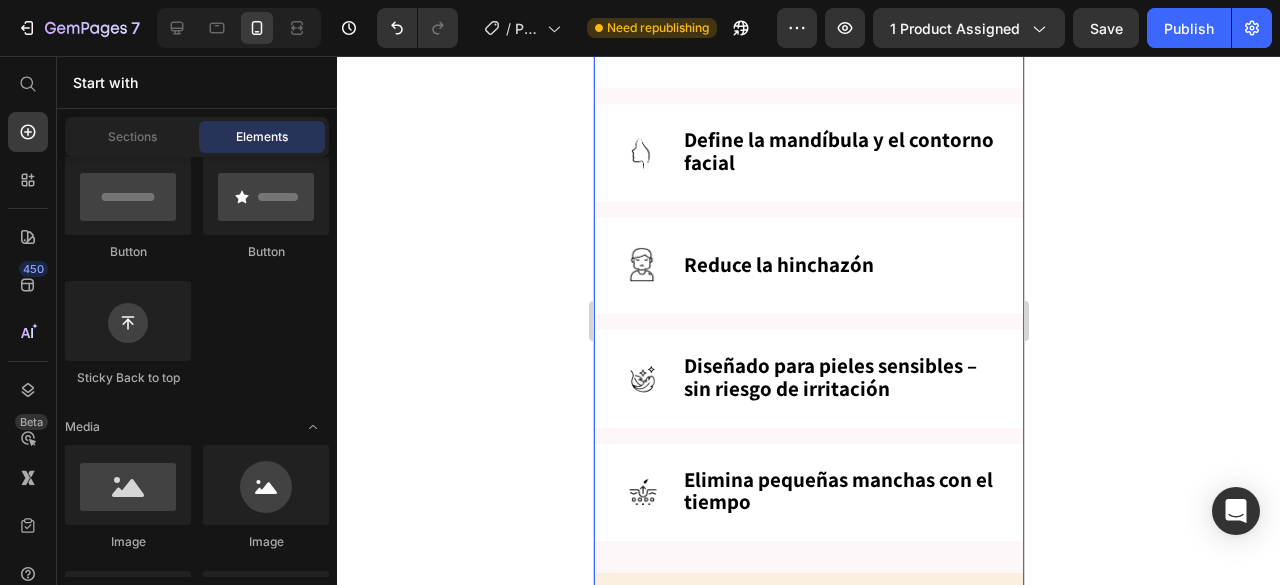 scroll, scrollTop: 1592, scrollLeft: 0, axis: vertical 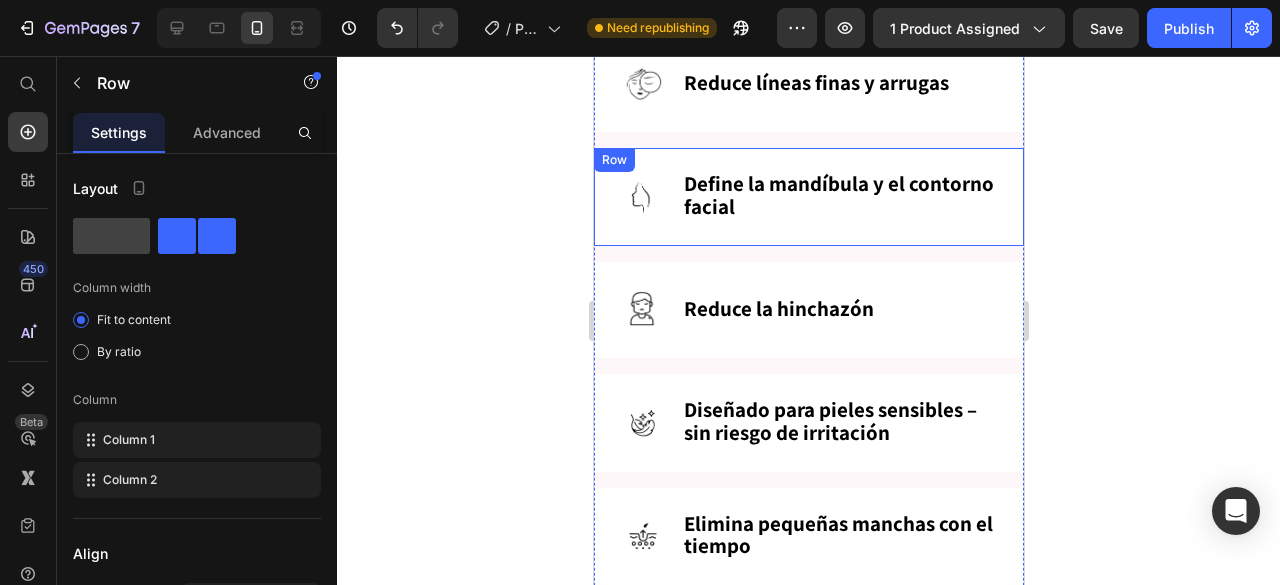 click on "Image Define la mandíbula y el contorno facial Heading Row" at bounding box center [808, 197] 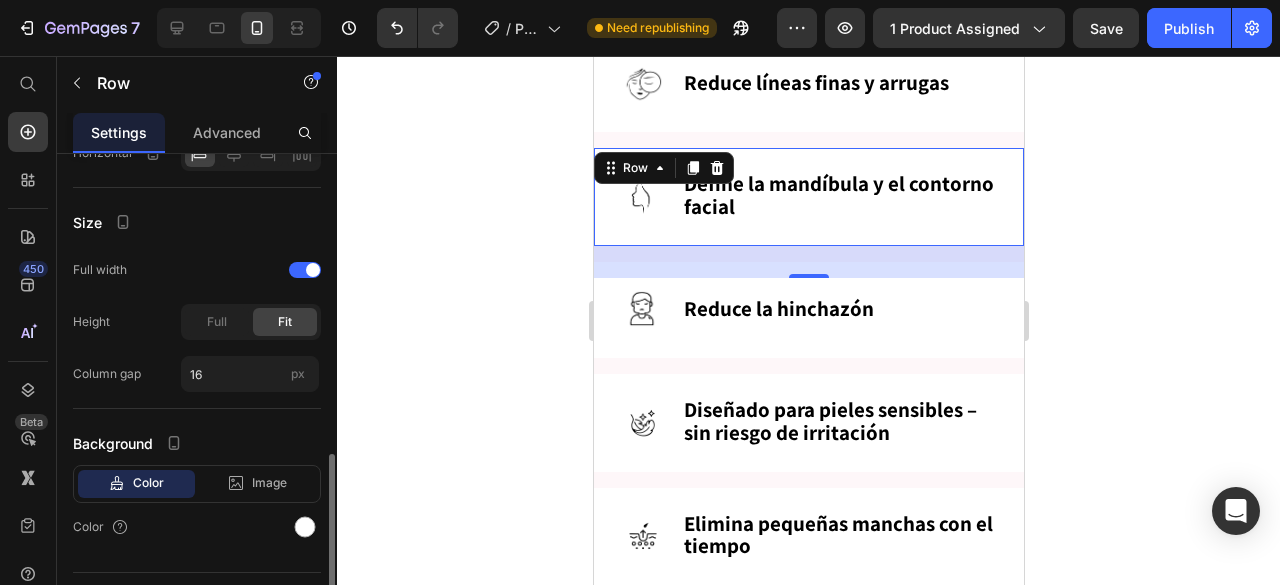 scroll, scrollTop: 542, scrollLeft: 0, axis: vertical 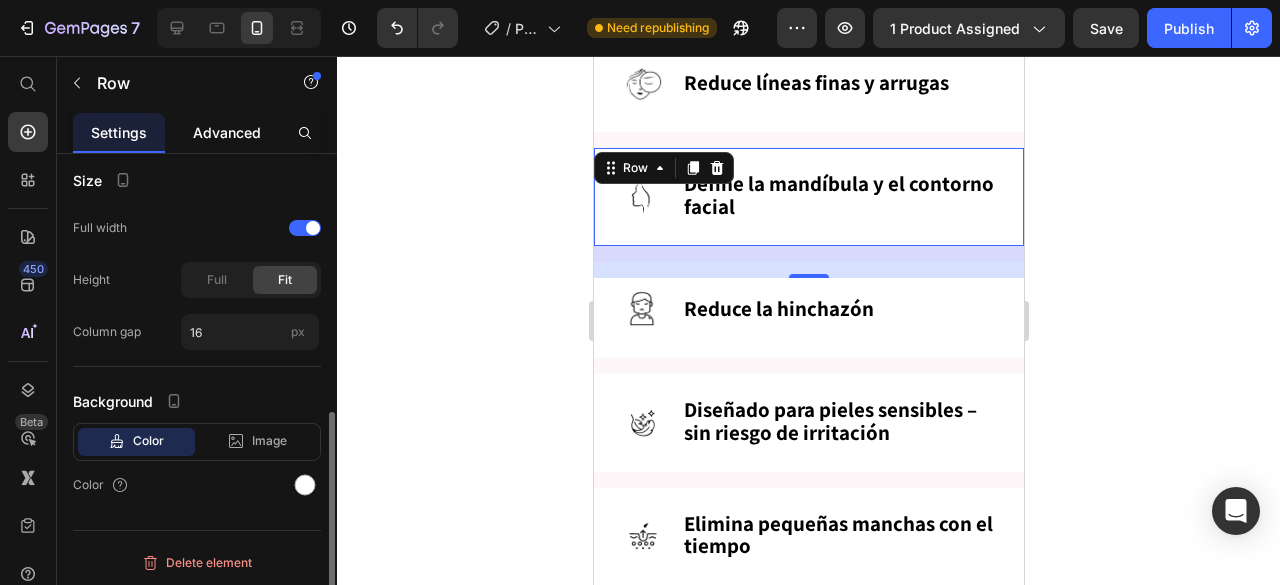 click on "Advanced" at bounding box center [227, 132] 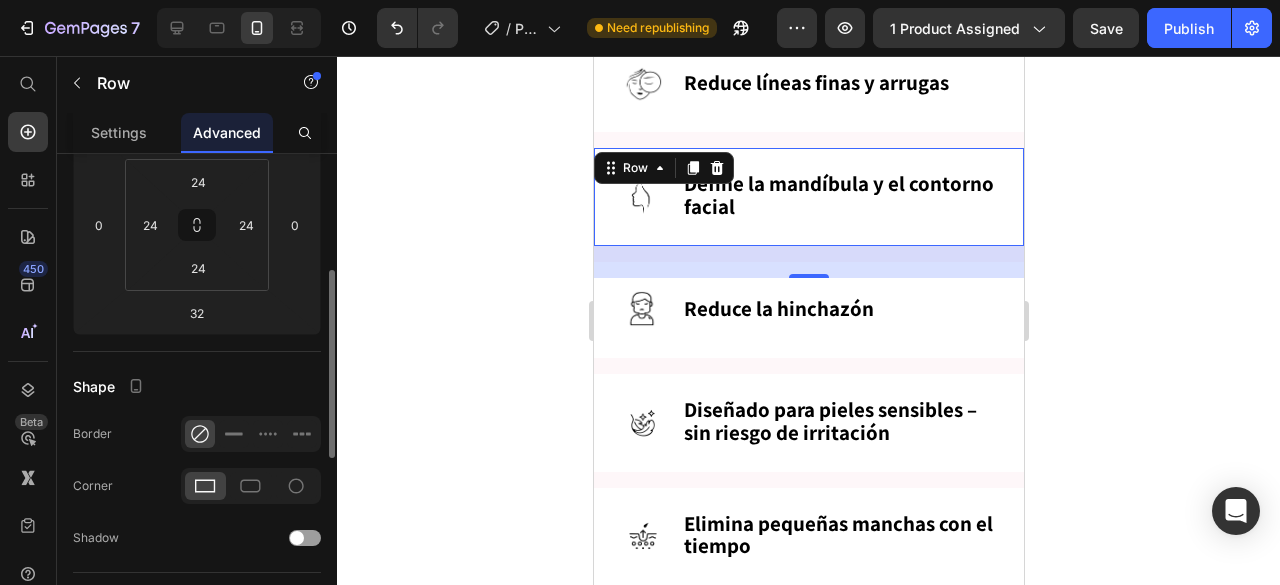 scroll, scrollTop: 400, scrollLeft: 0, axis: vertical 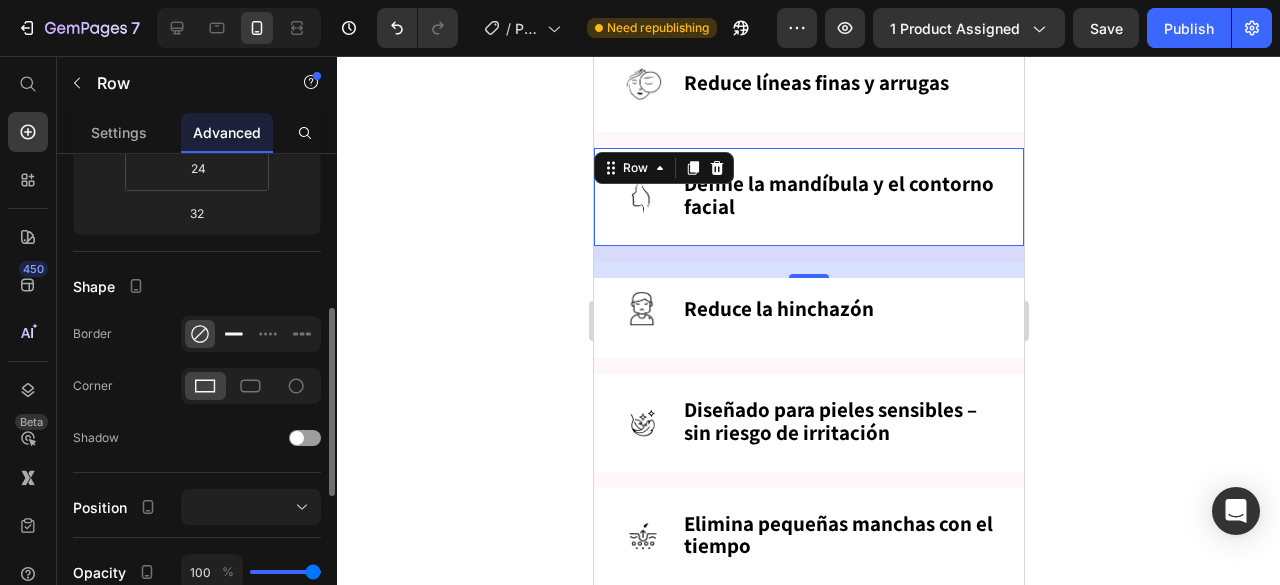 click 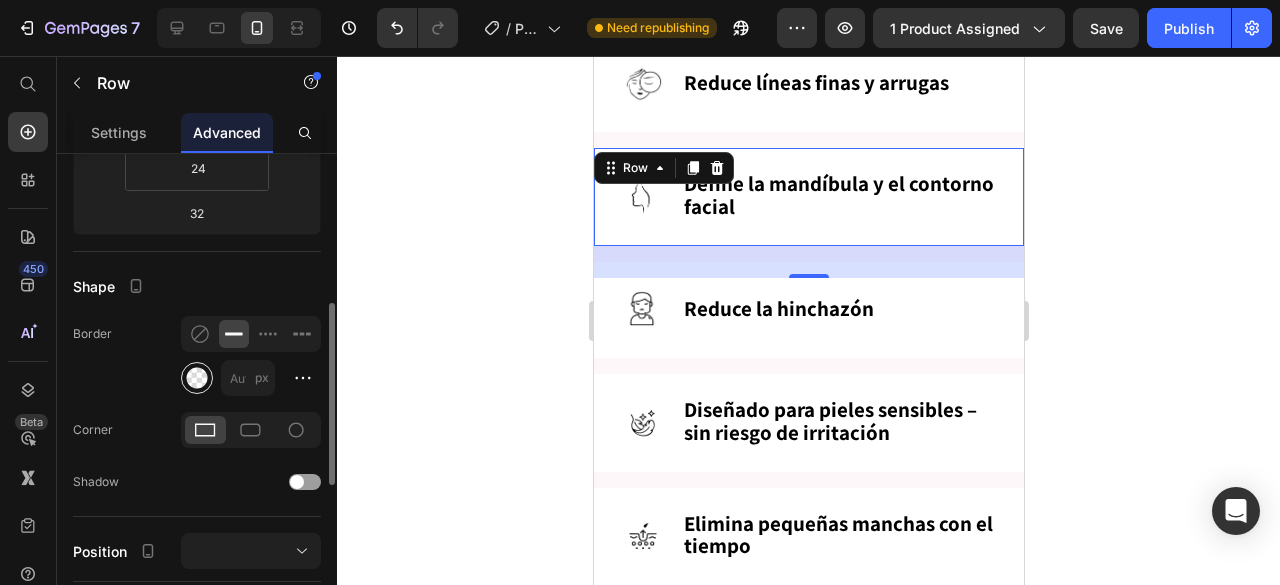 click at bounding box center (197, 378) 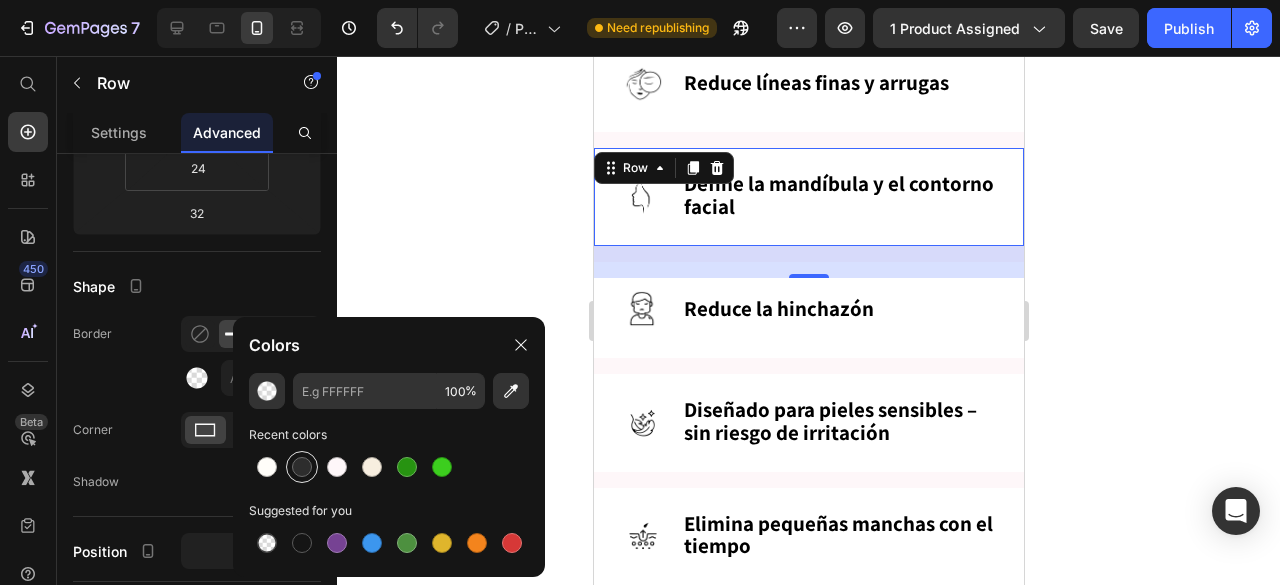 click at bounding box center [302, 467] 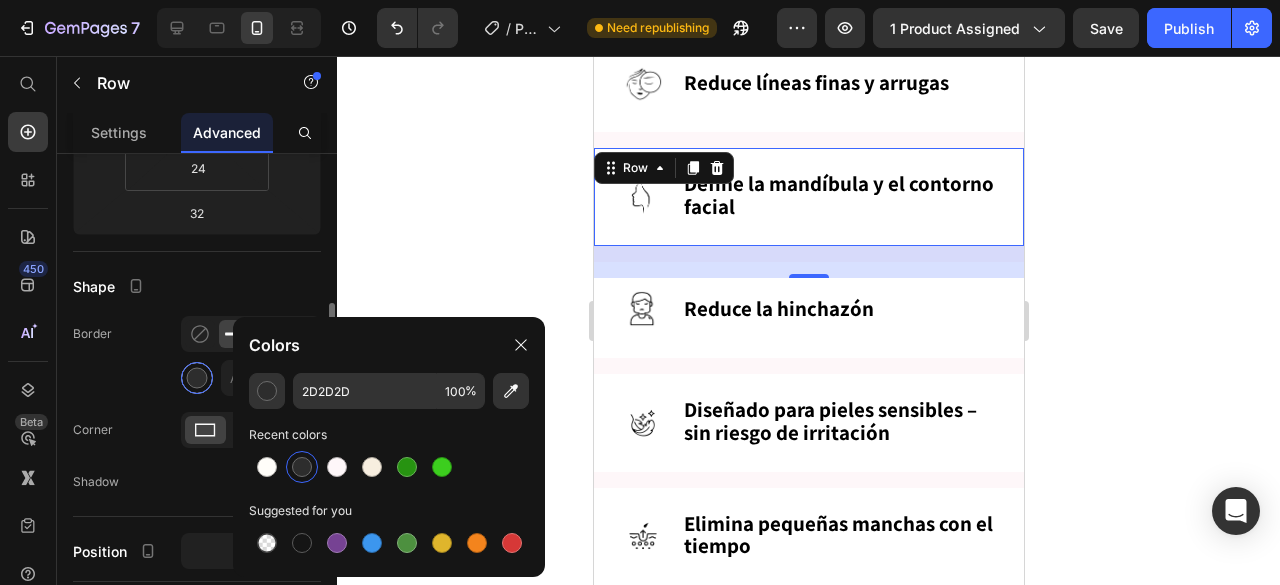 click at bounding box center [197, 378] 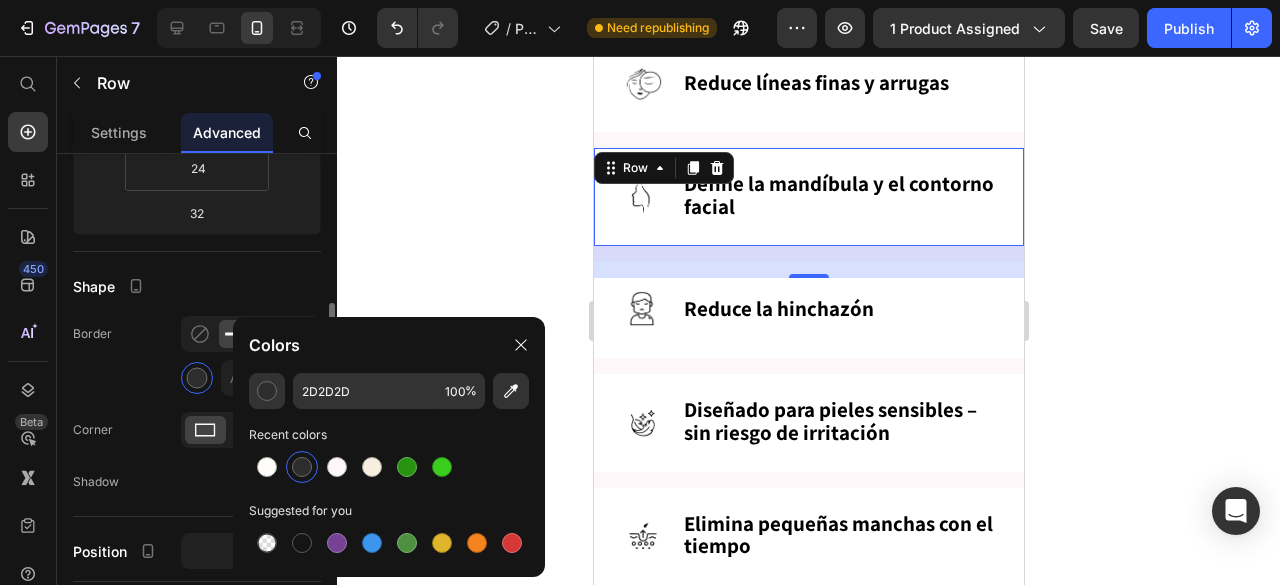 click on "Border px" 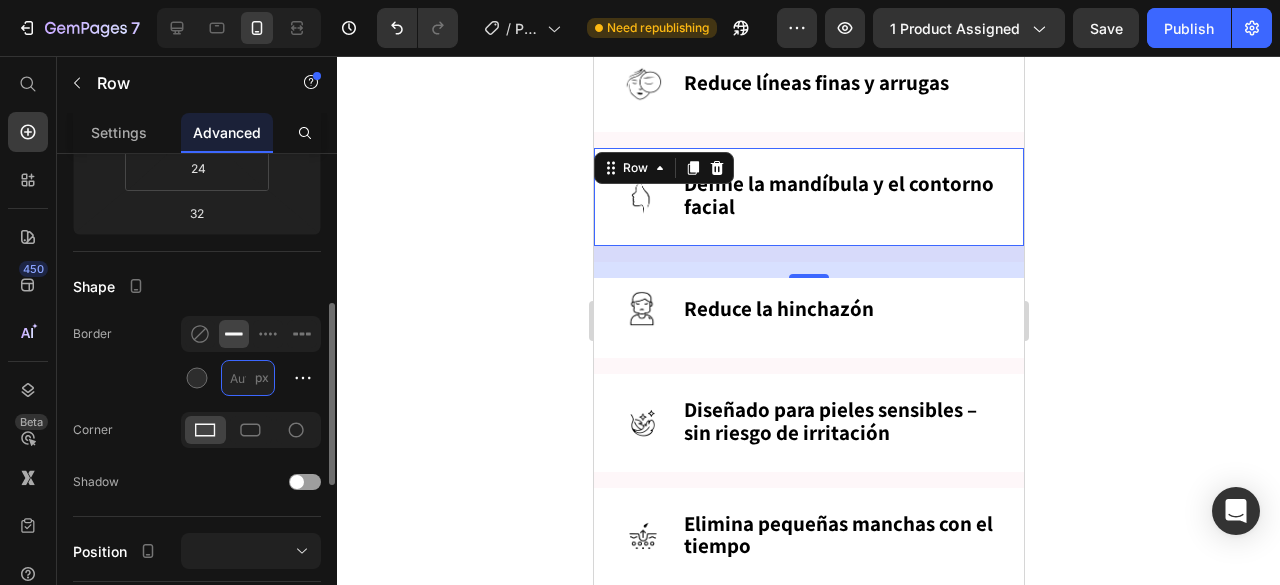 click on "px" at bounding box center [248, 378] 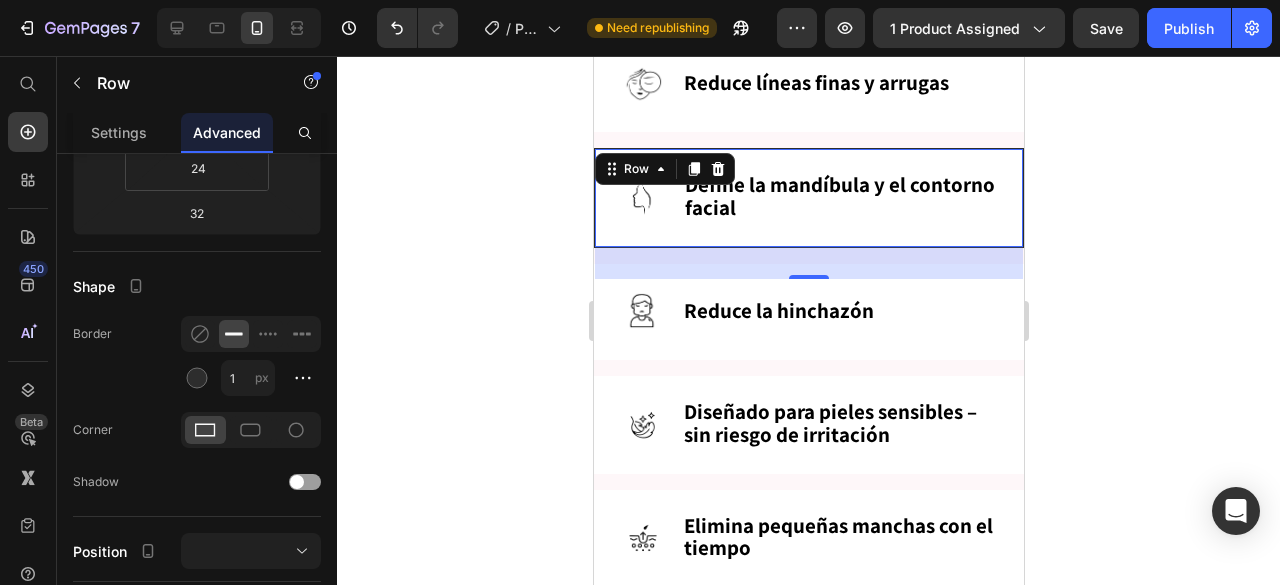 click 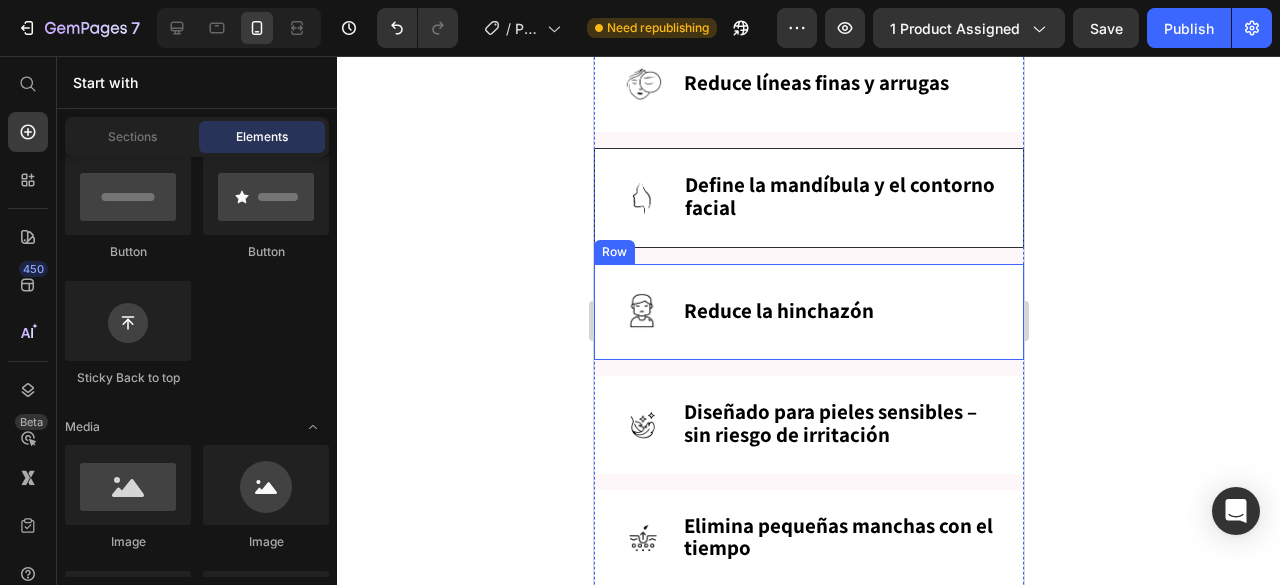 click on "Image Reduce la hinchazón Heading Row" at bounding box center (808, 312) 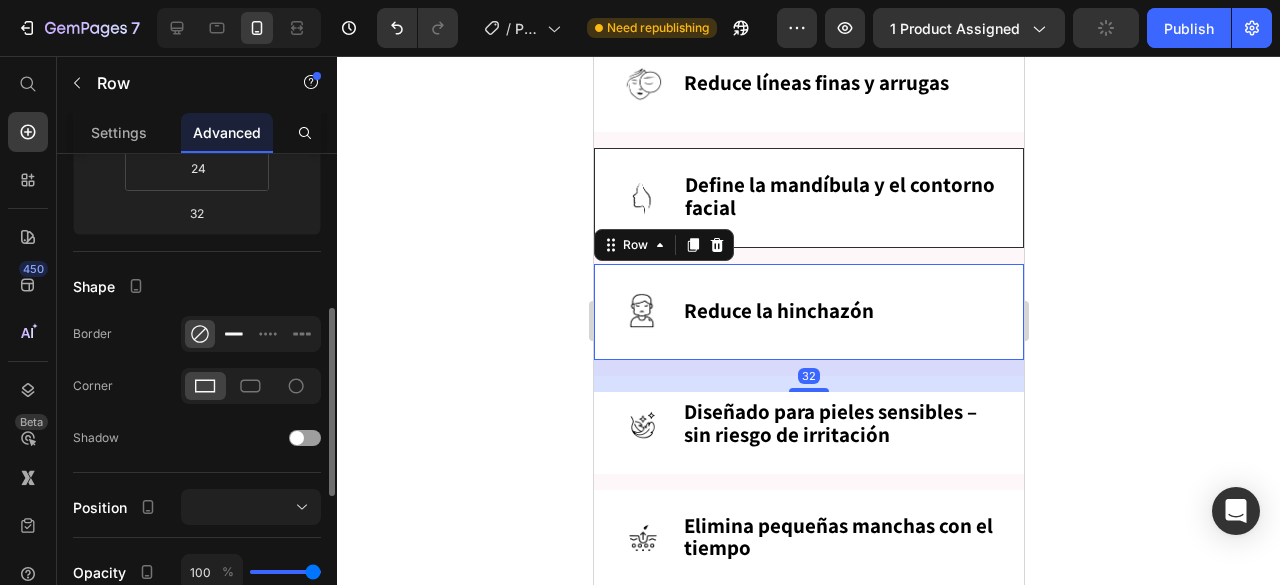 click 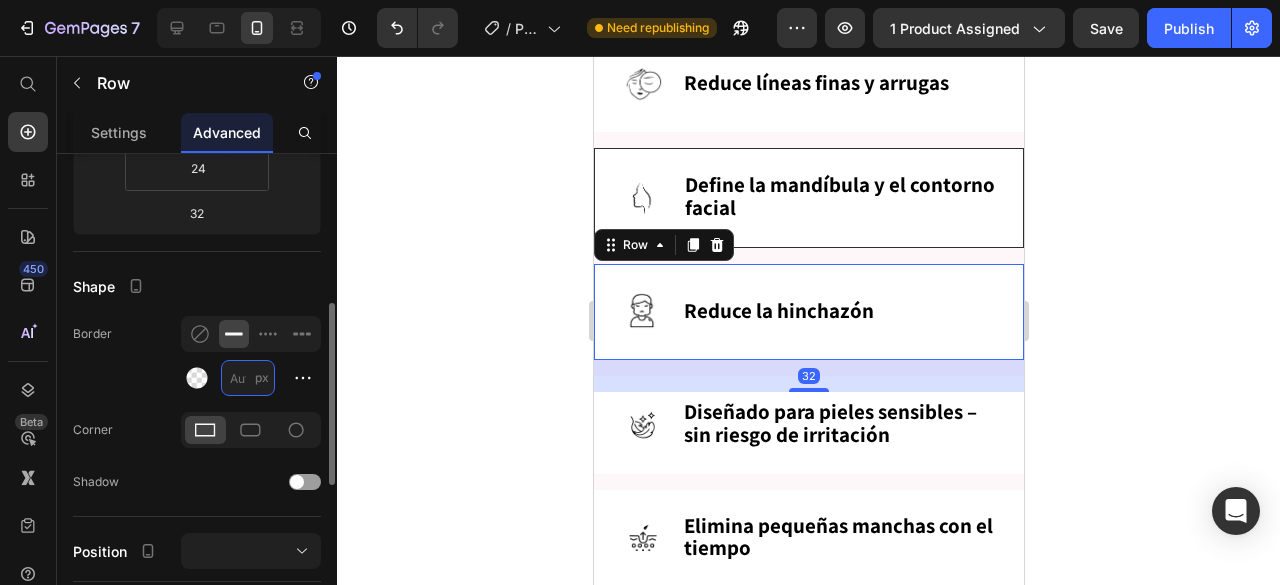 click on "px" at bounding box center [248, 378] 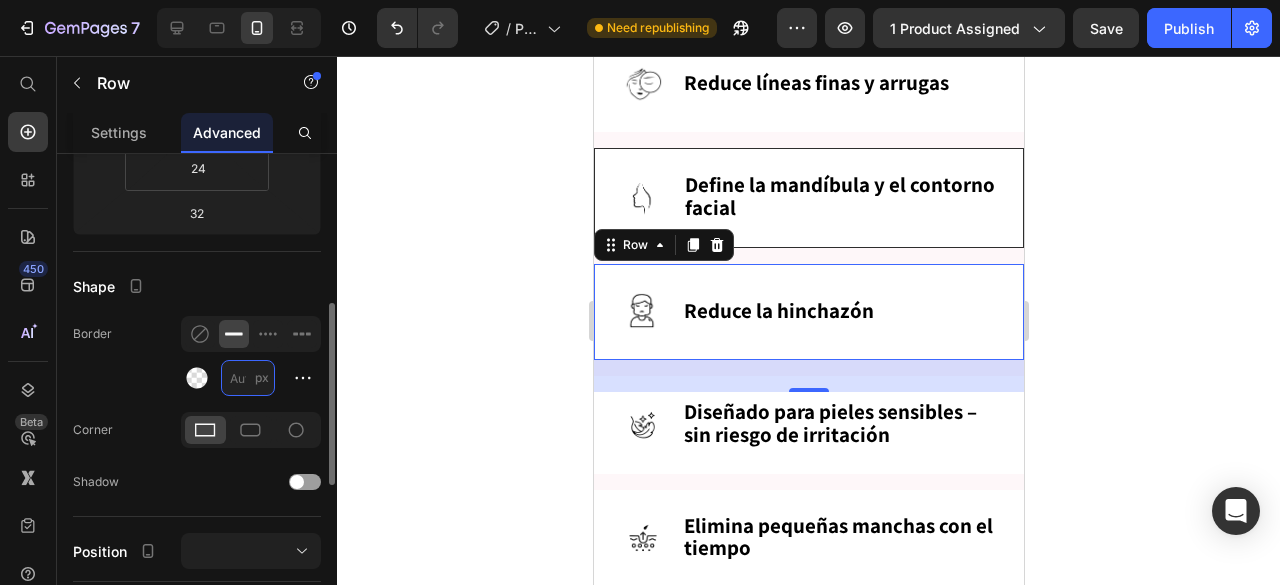 type on "1" 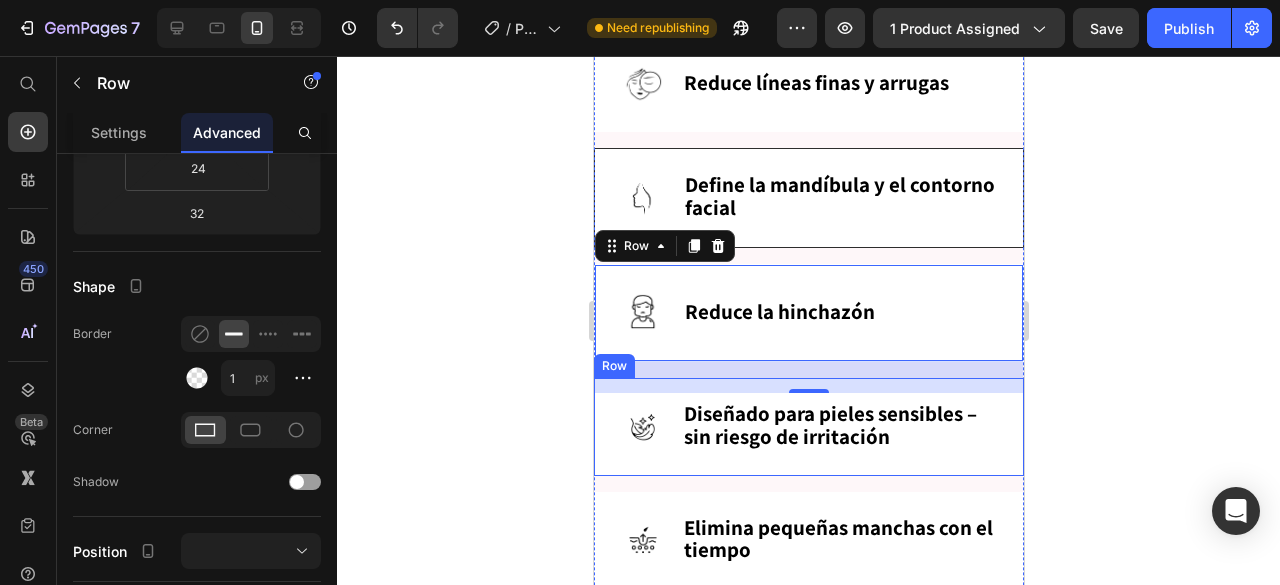 click on "Image Diseñado para pieles sensibles – sin riesgo de irritación Heading Row" at bounding box center [808, 427] 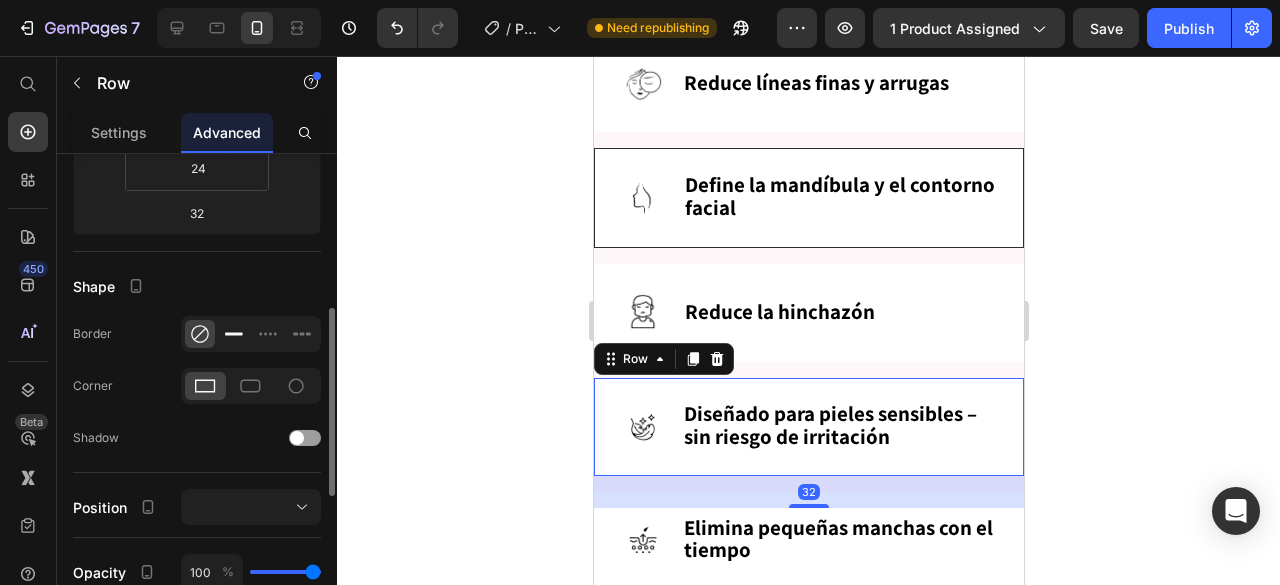 click 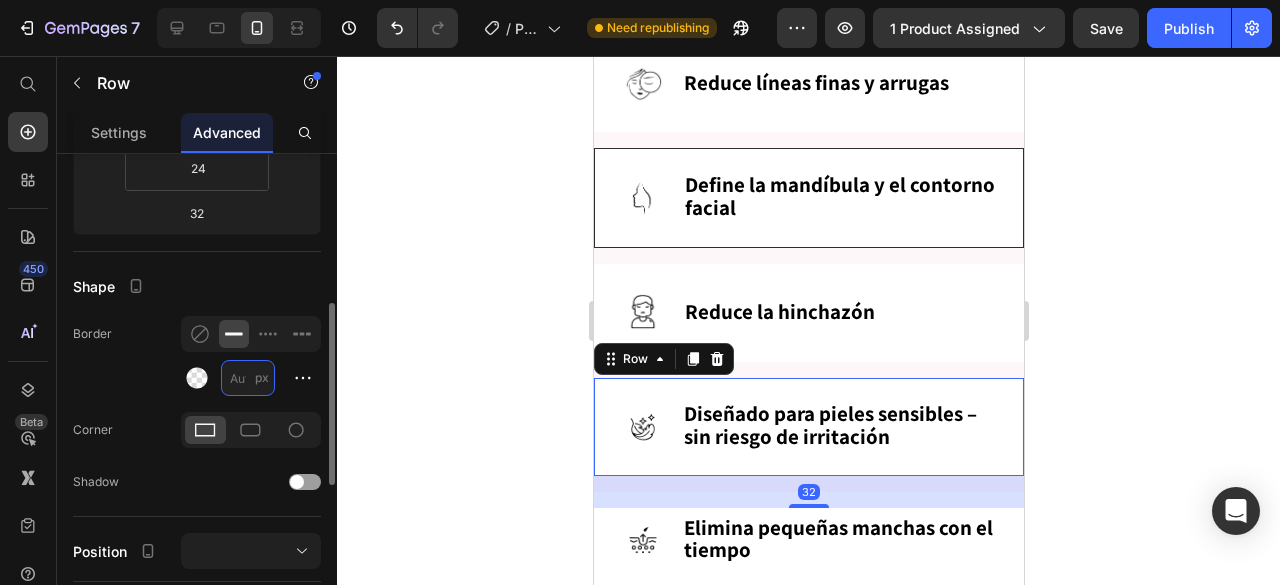 click on "px" at bounding box center [248, 378] 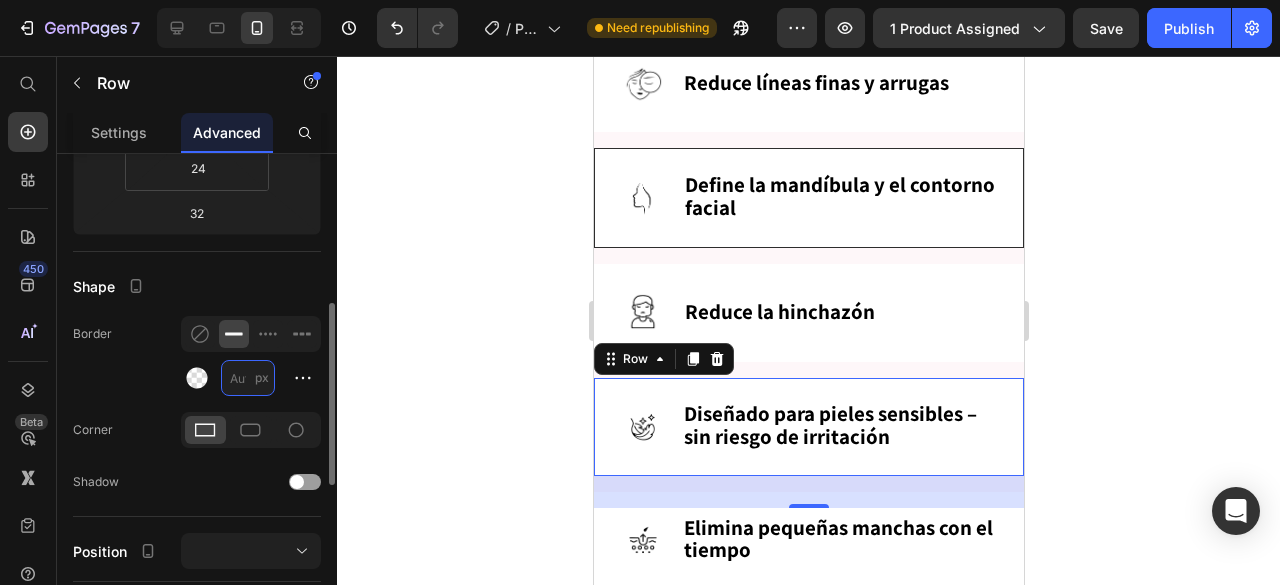 type on "1" 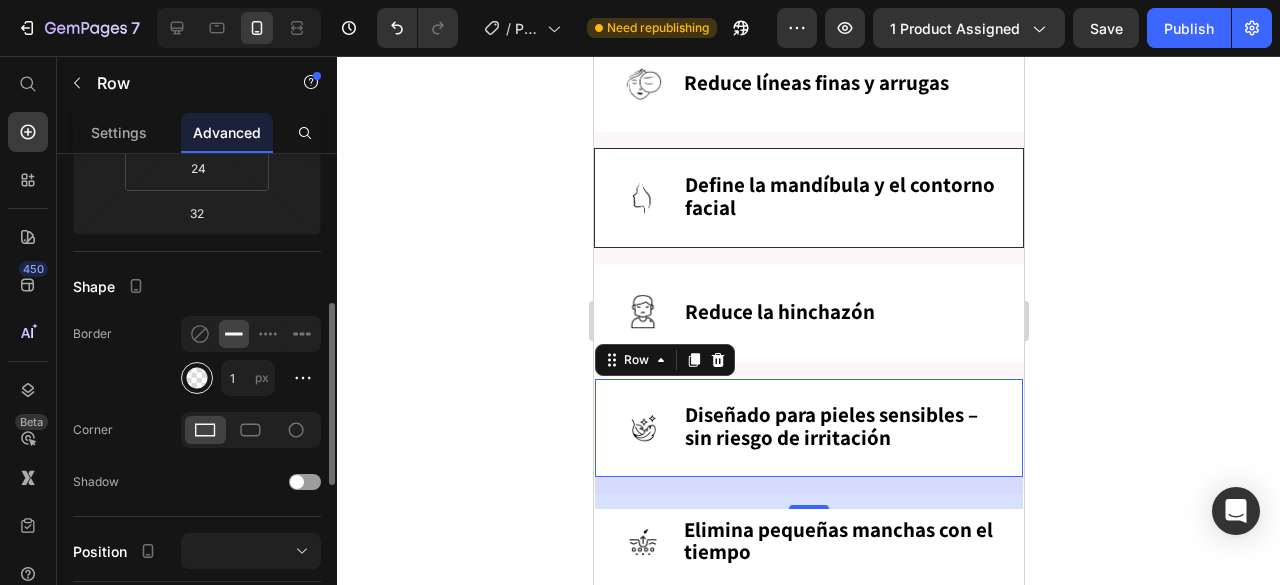 click 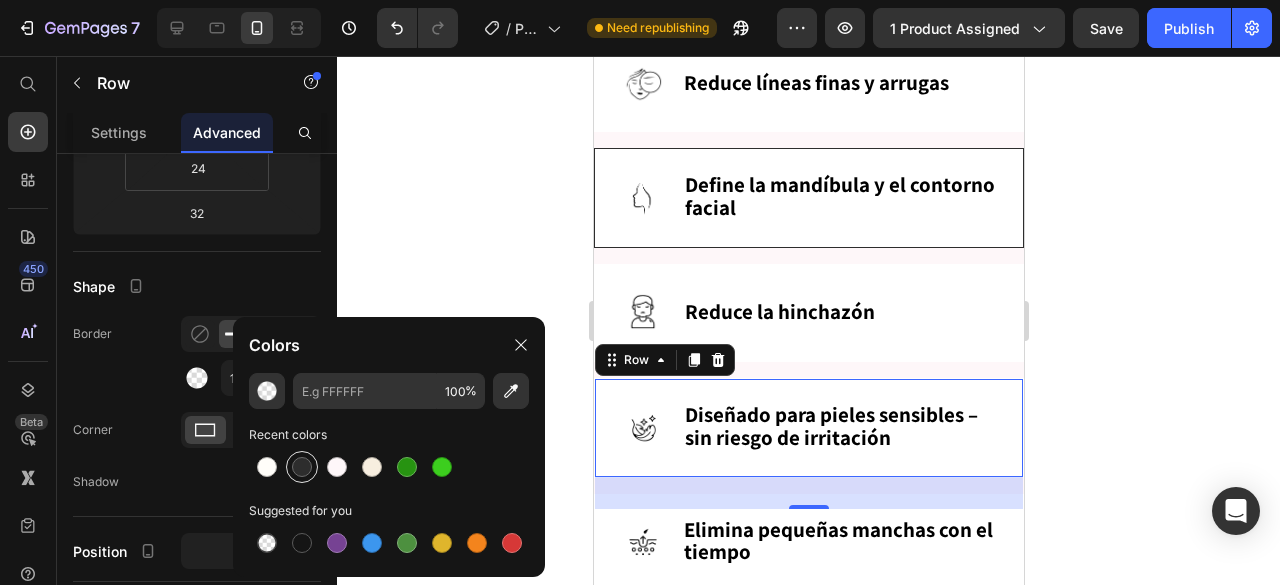 click at bounding box center (302, 467) 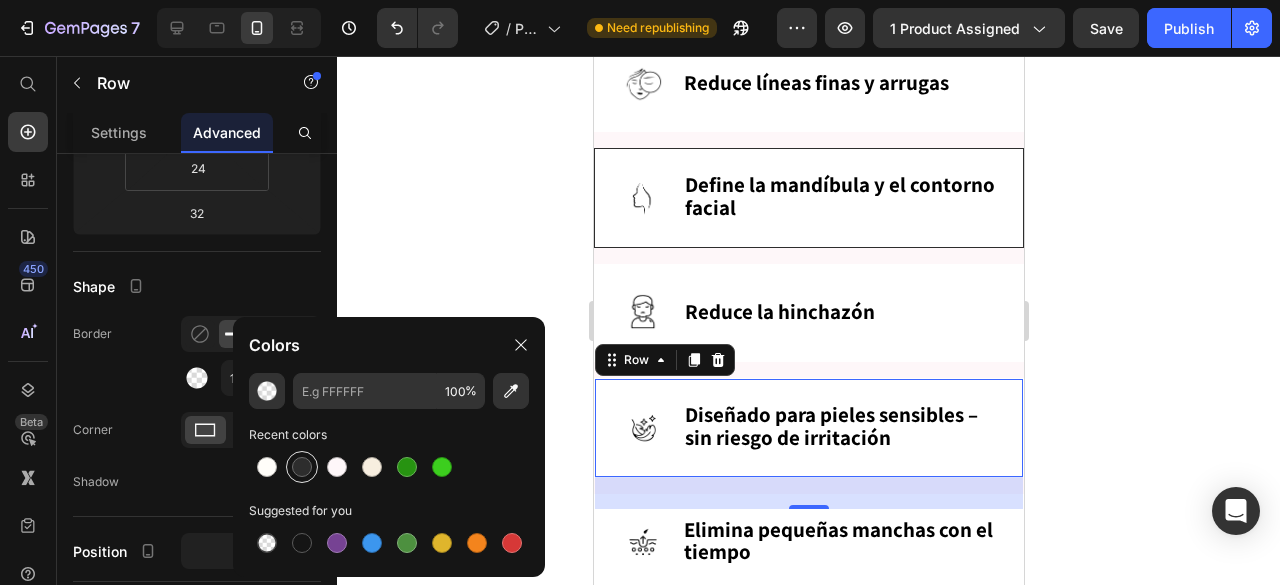 type on "2D2D2D" 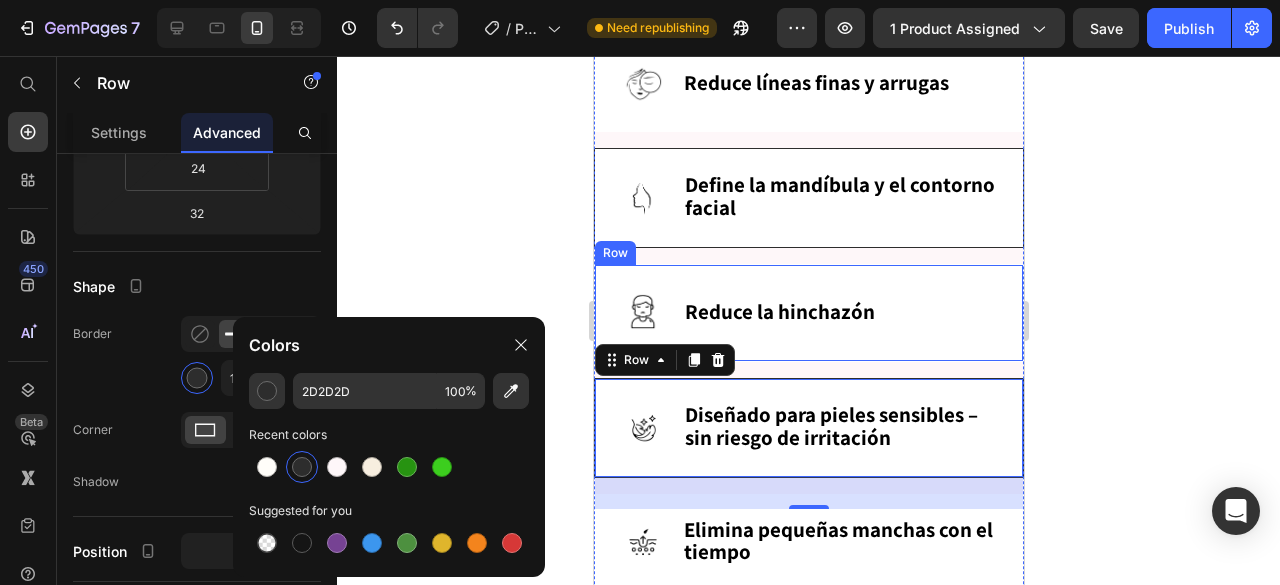 click on "Image Reduce la hinchazón Heading Row" at bounding box center (808, 313) 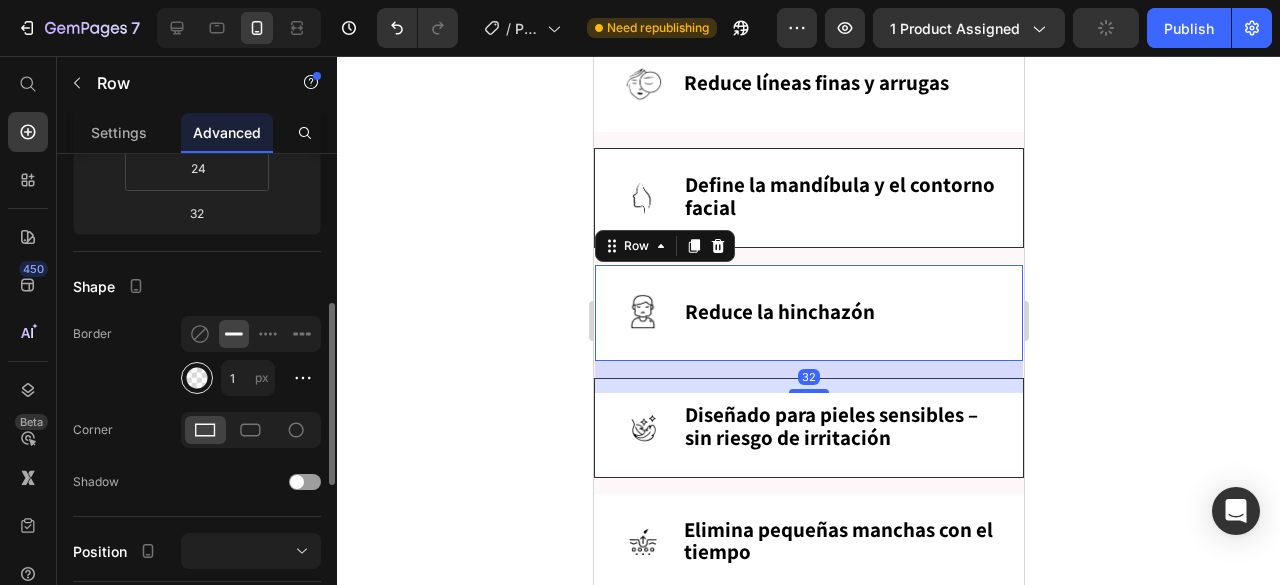 click at bounding box center [197, 378] 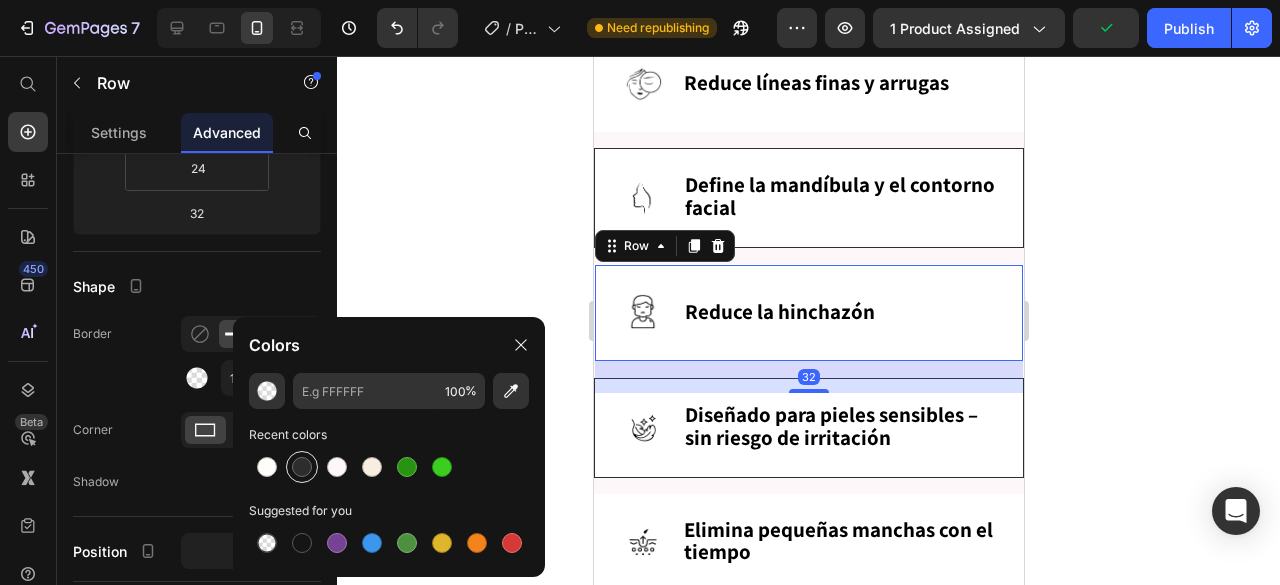 click at bounding box center [302, 467] 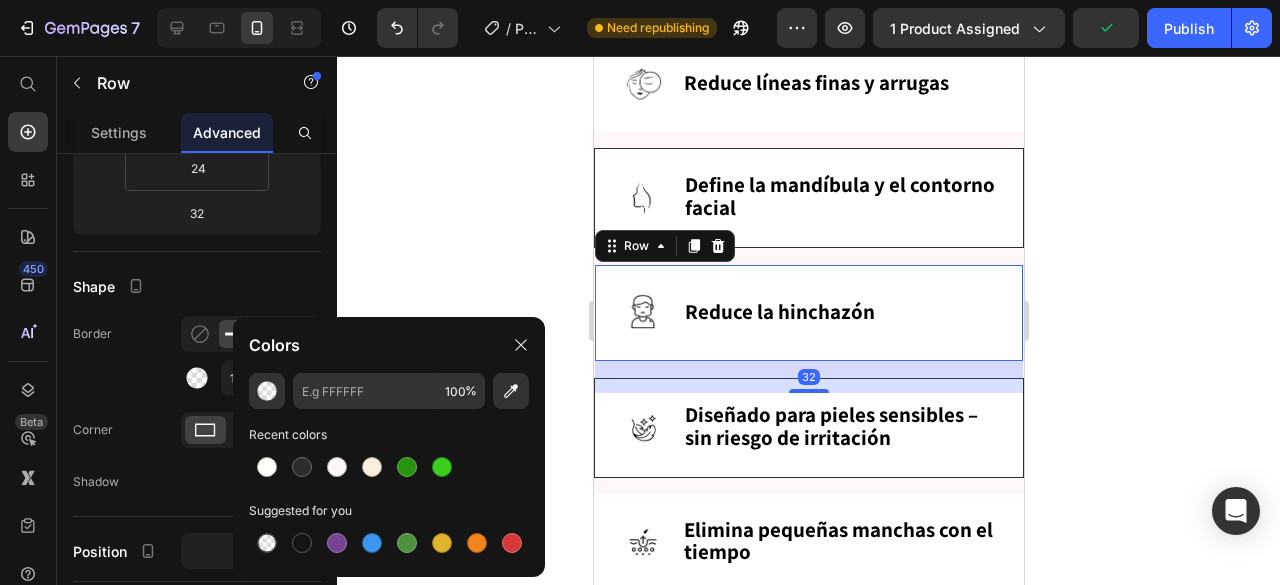 type on "2D2D2D" 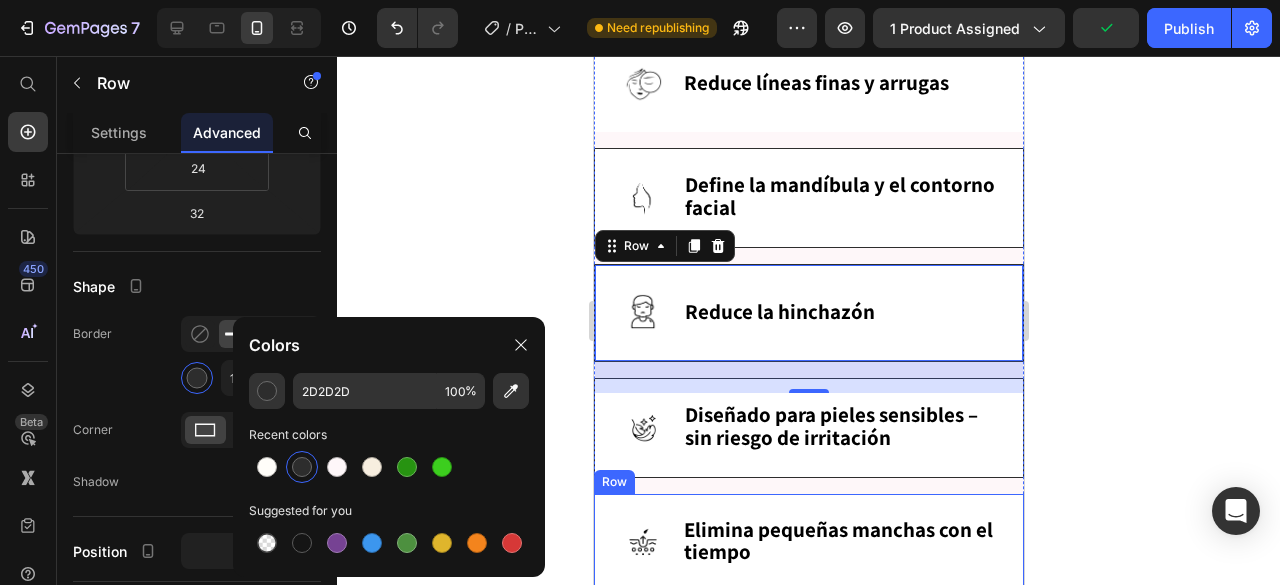 click on "Image Elimina pequeñas manchas con el tiempo Heading Row" at bounding box center (808, 543) 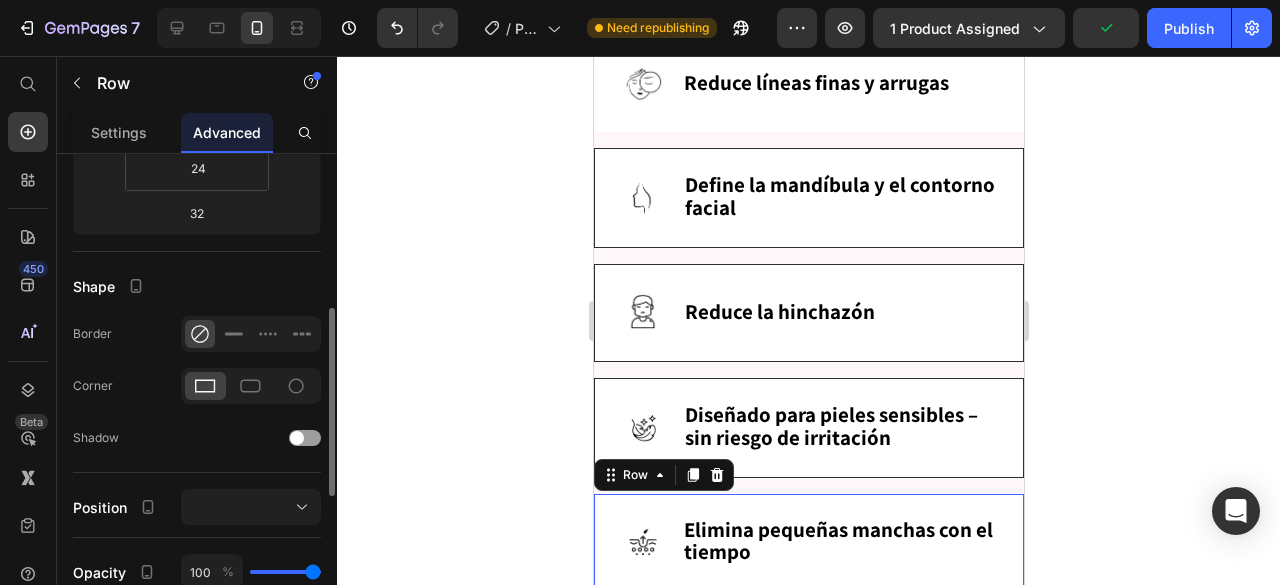 click 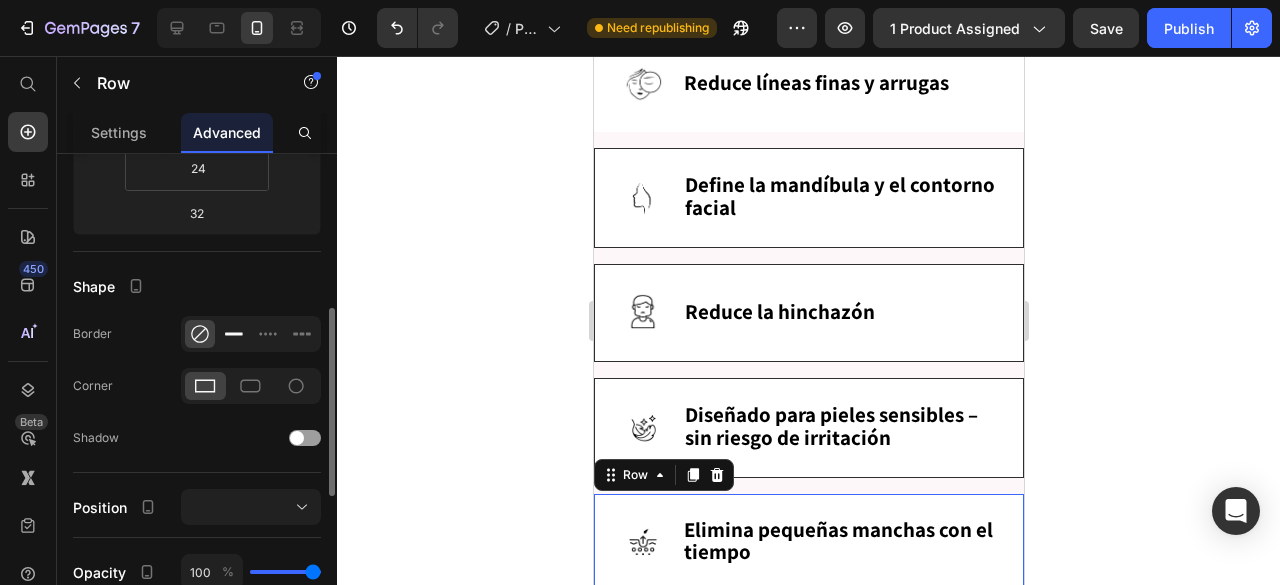 click 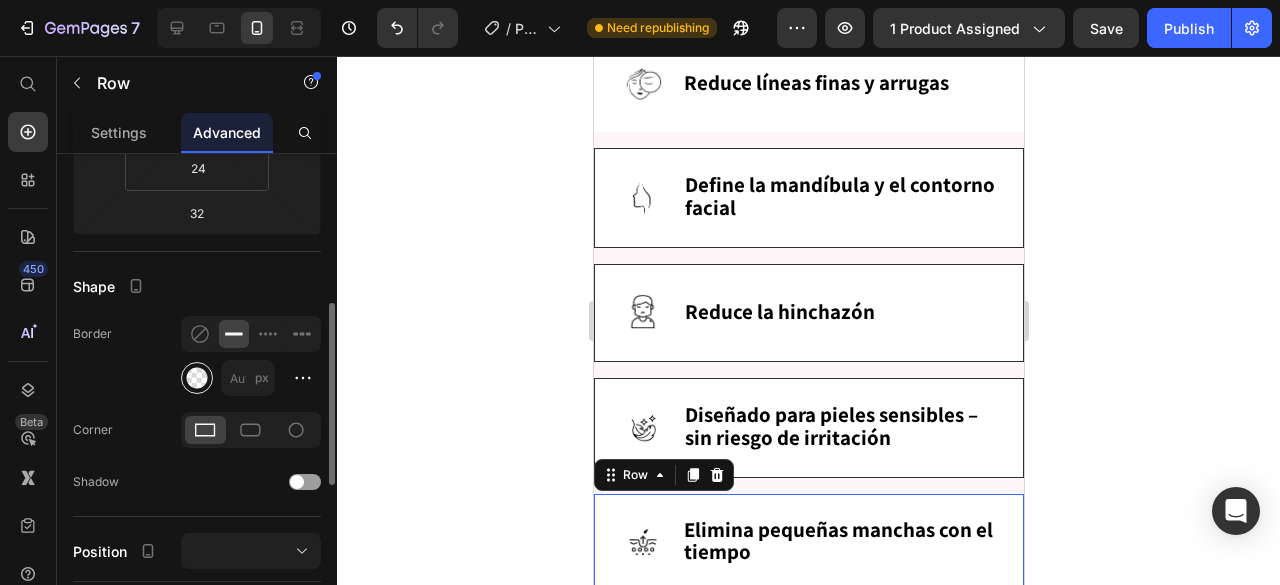 click at bounding box center [197, 378] 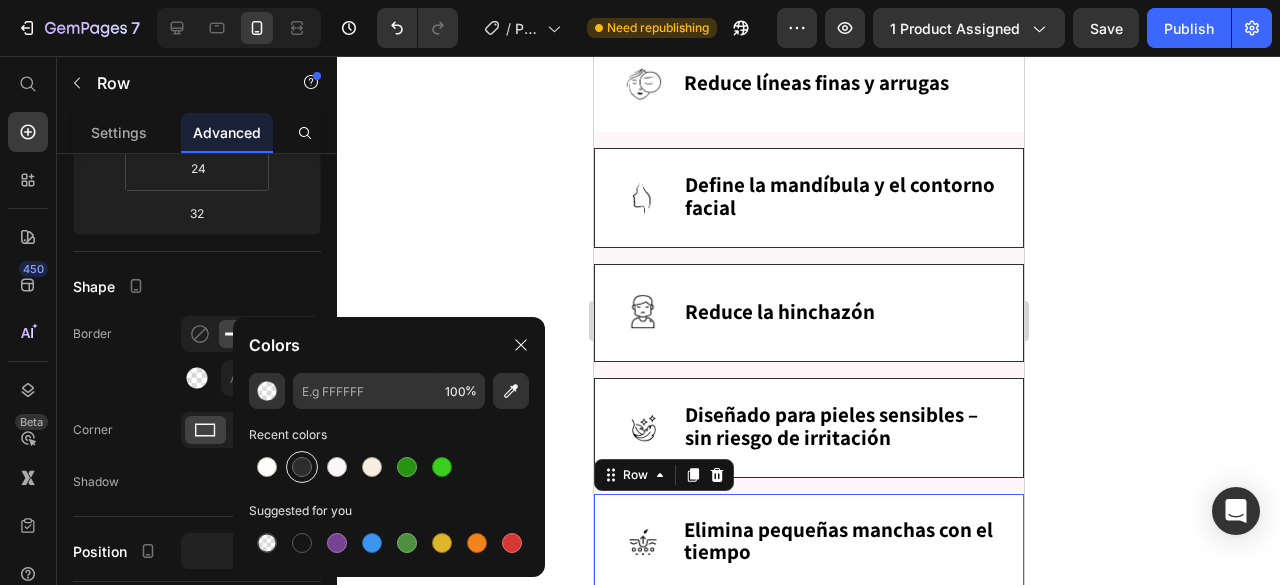 drag, startPoint x: 302, startPoint y: 454, endPoint x: 313, endPoint y: 454, distance: 11 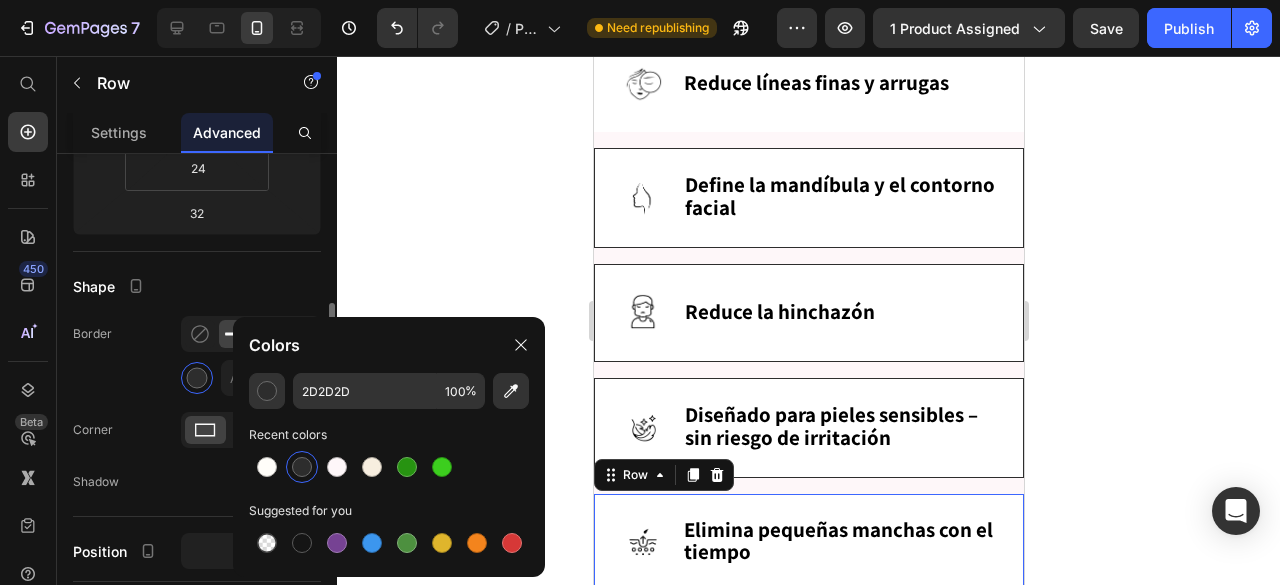 click on "Shape Border px Corner Shadow" 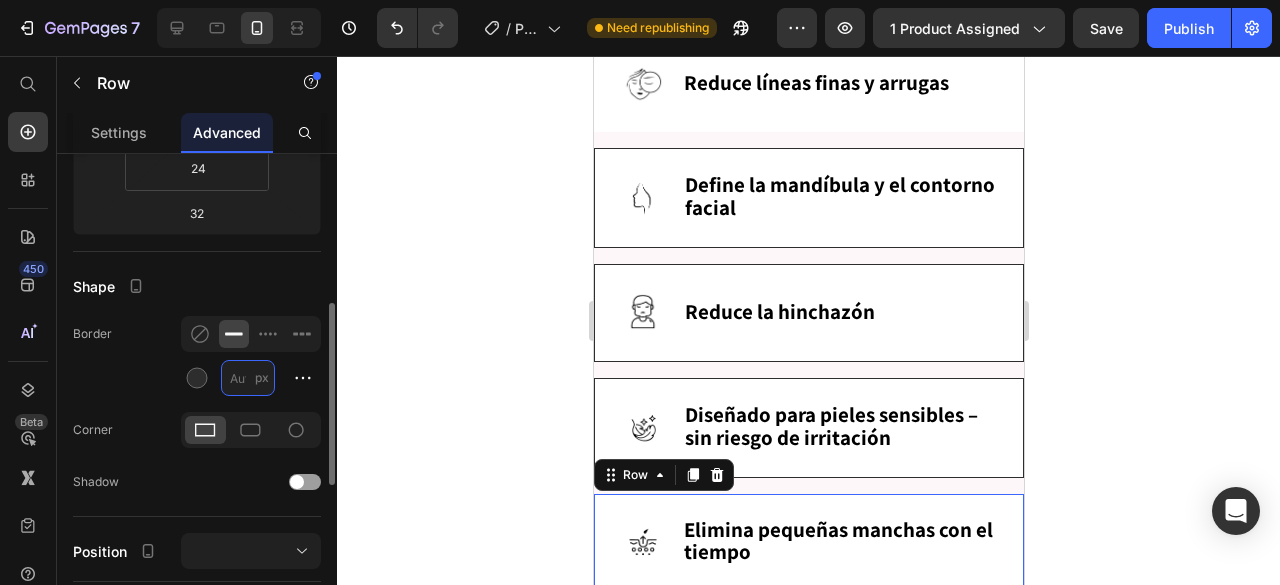 click on "px" at bounding box center (248, 378) 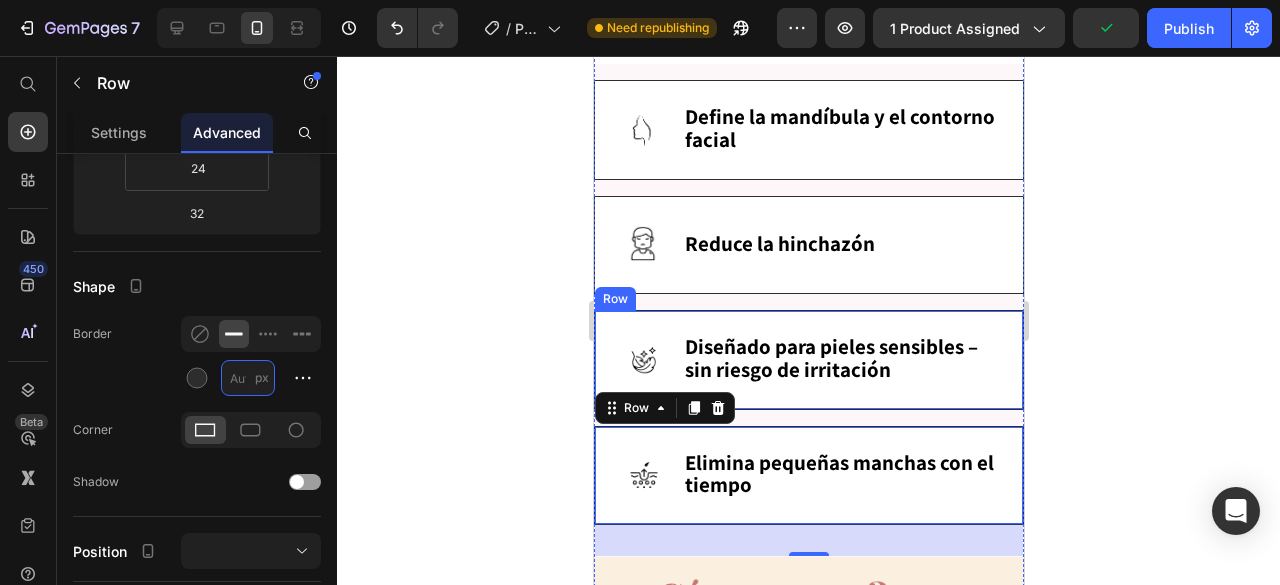 scroll, scrollTop: 1692, scrollLeft: 0, axis: vertical 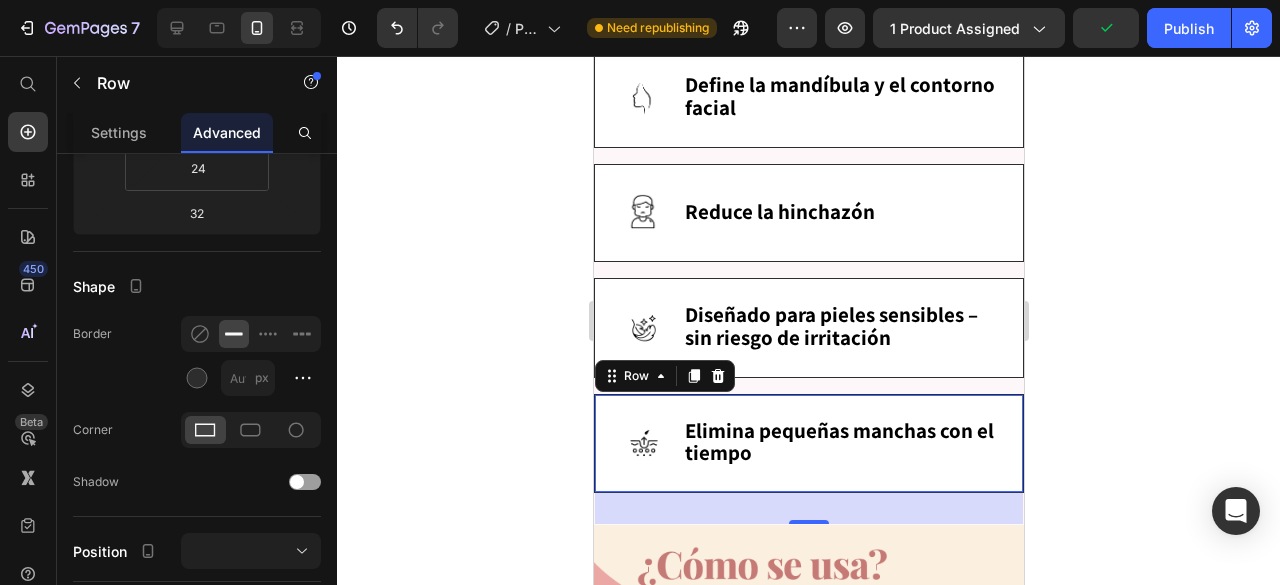 type on "[object Object]" 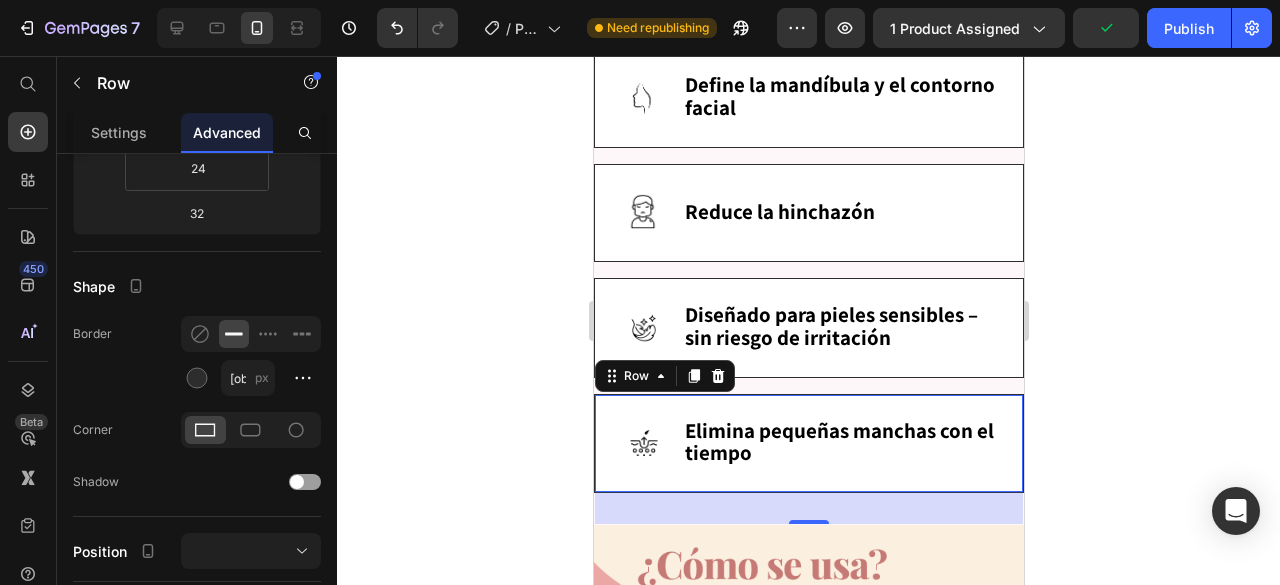 click 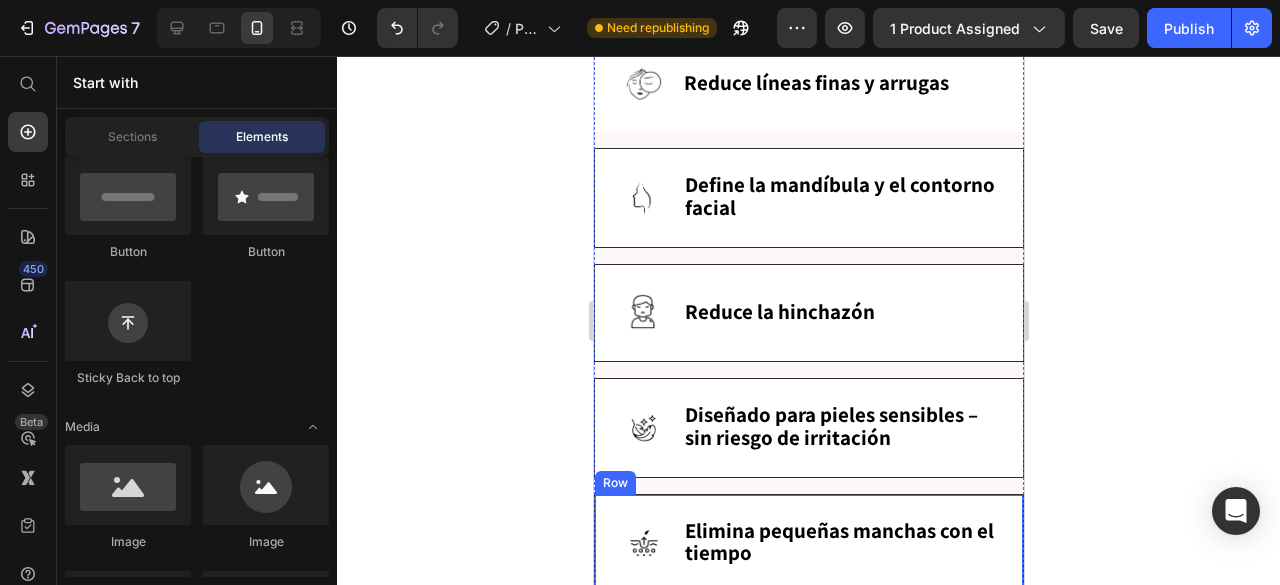 scroll, scrollTop: 1492, scrollLeft: 0, axis: vertical 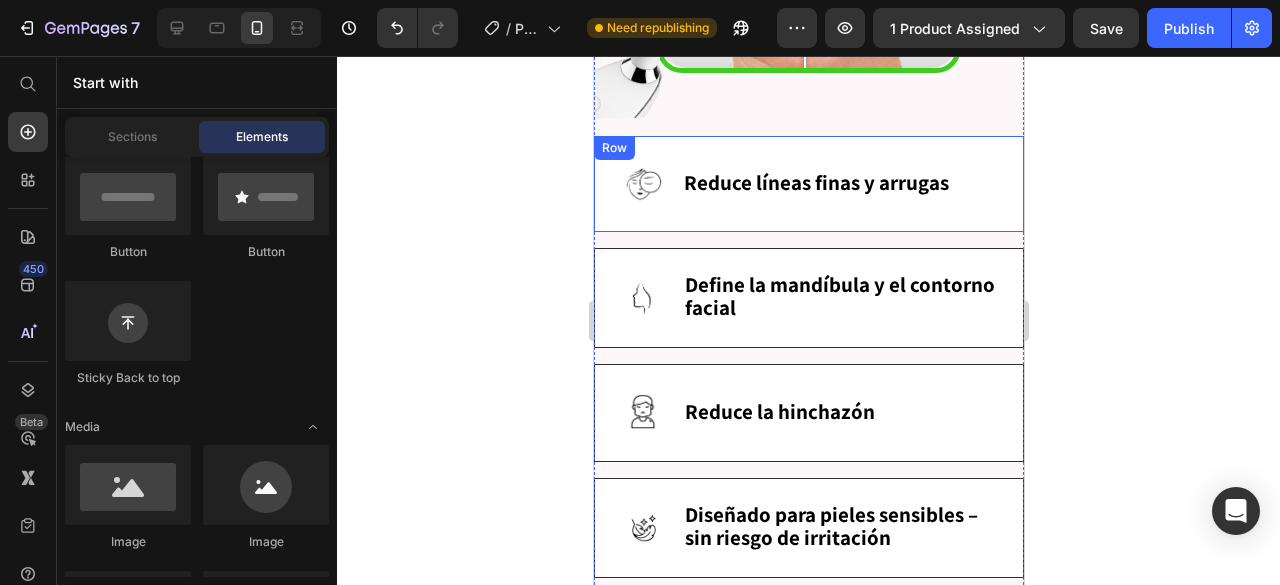 click on "Image Reduce líneas finas y arrugas Heading Row" at bounding box center (808, 184) 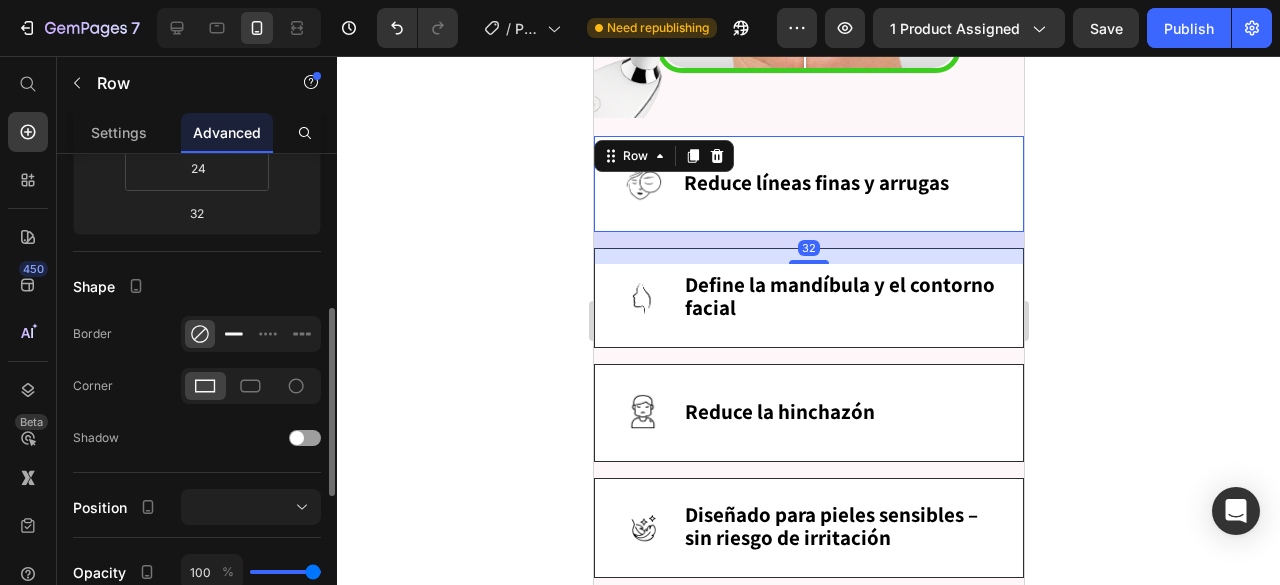 click 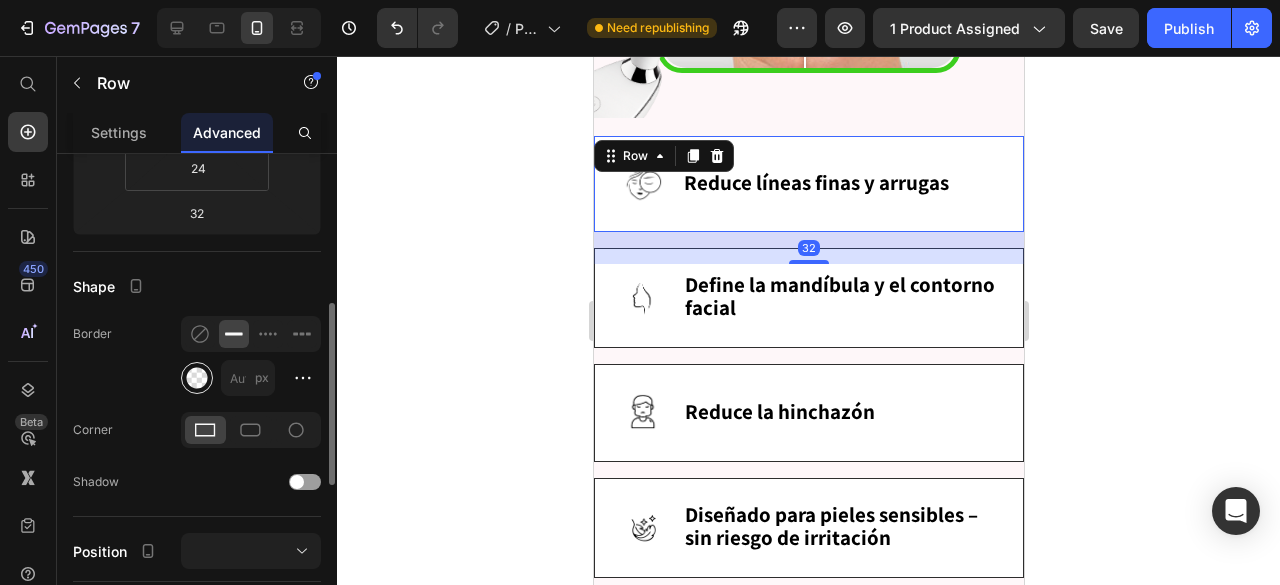click at bounding box center [197, 378] 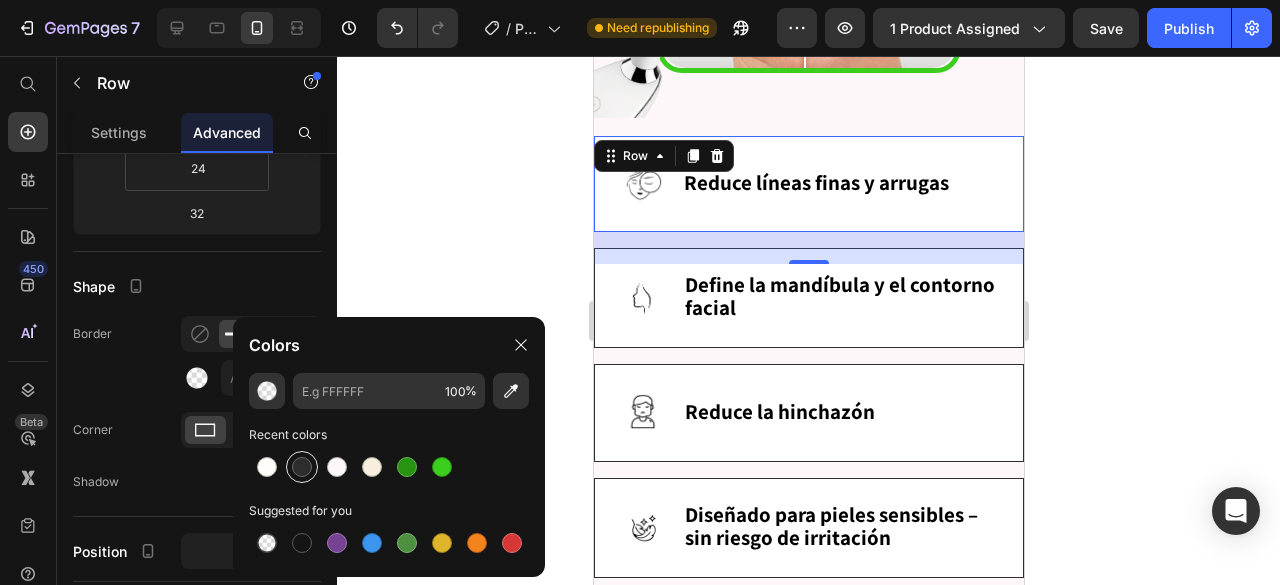 click at bounding box center (302, 467) 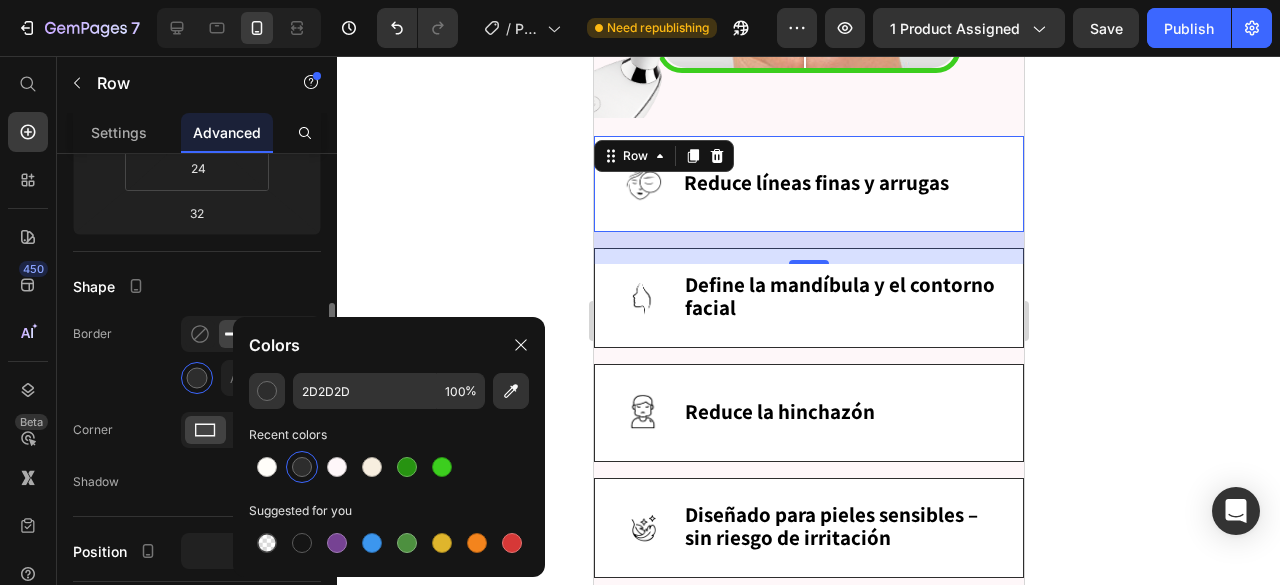 click on "Border px" 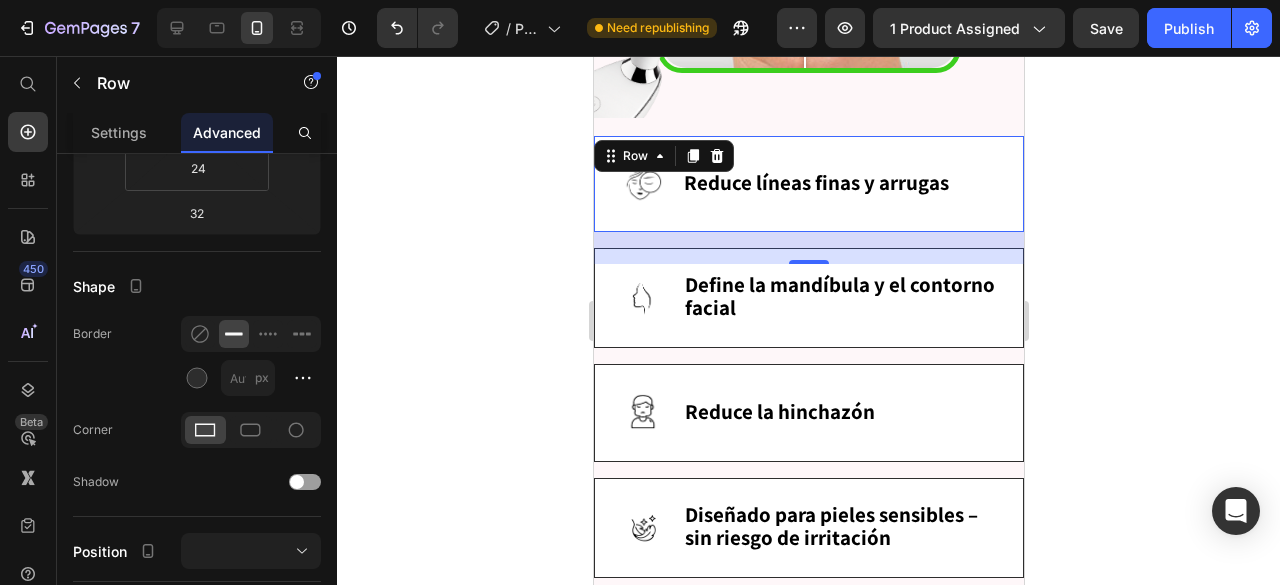 click 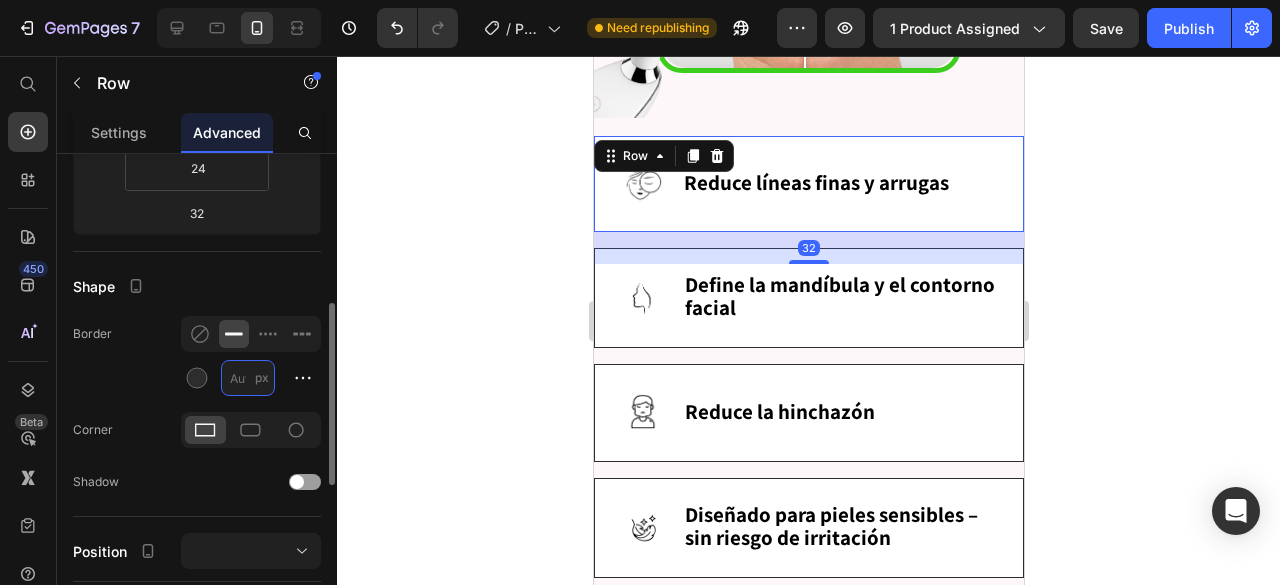 click on "px" at bounding box center [248, 378] 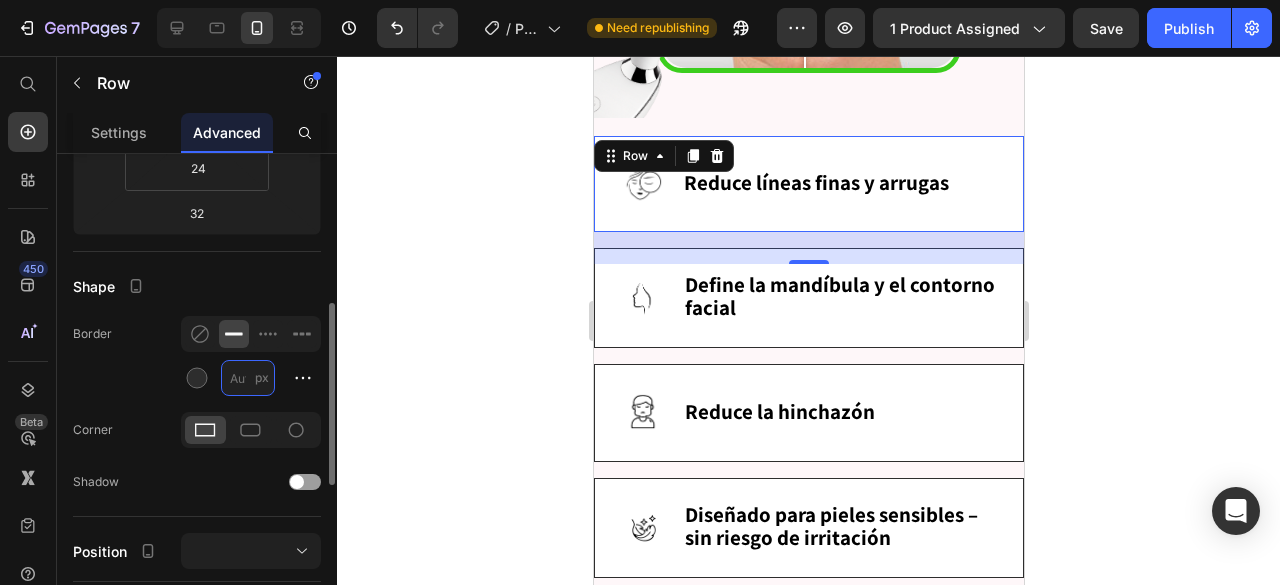 type on "1" 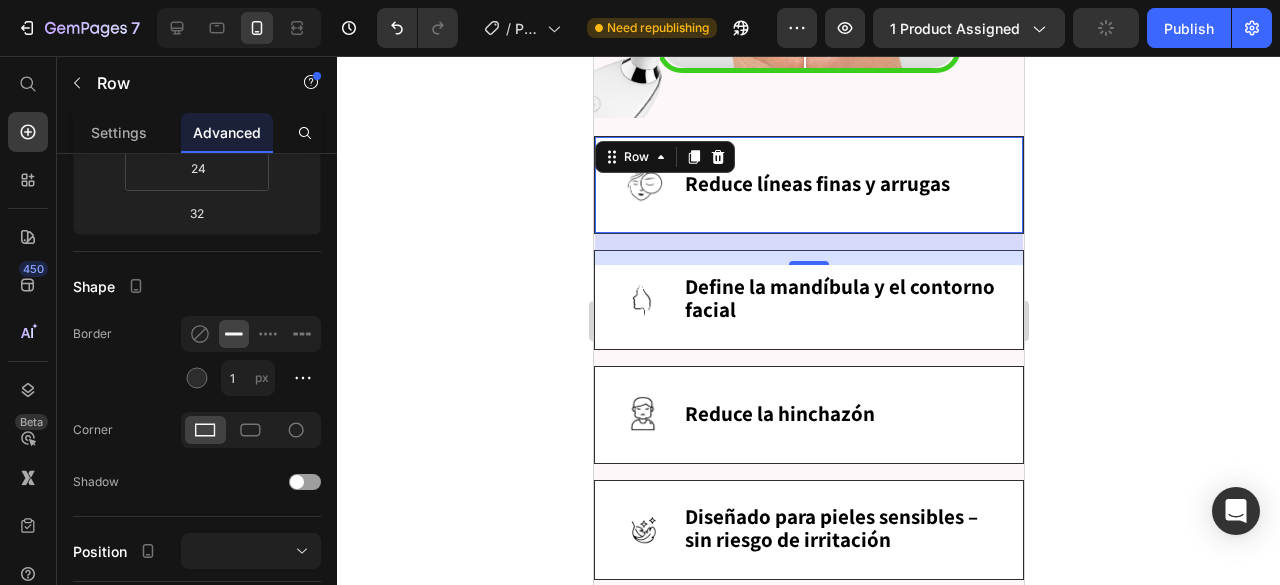 click 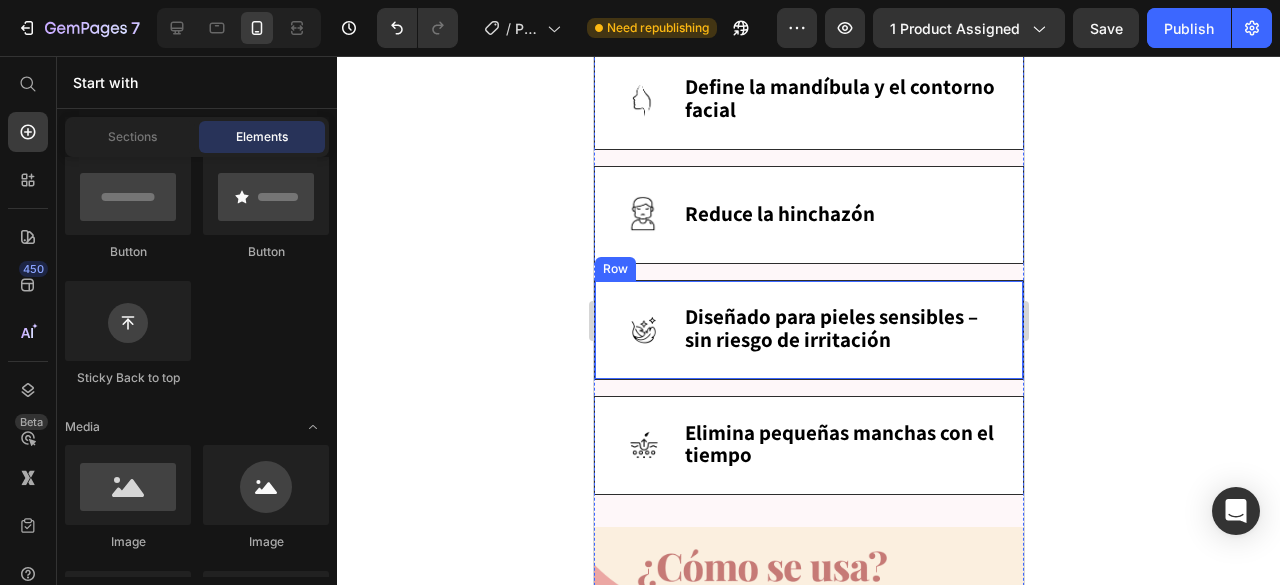 scroll, scrollTop: 1592, scrollLeft: 0, axis: vertical 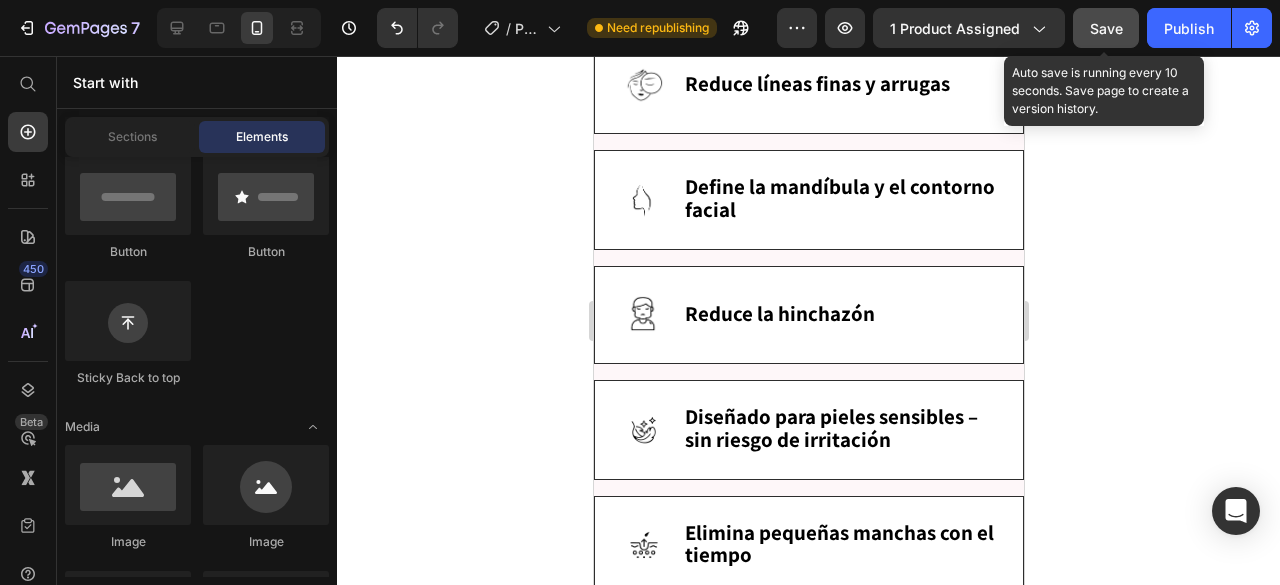 click on "Save" 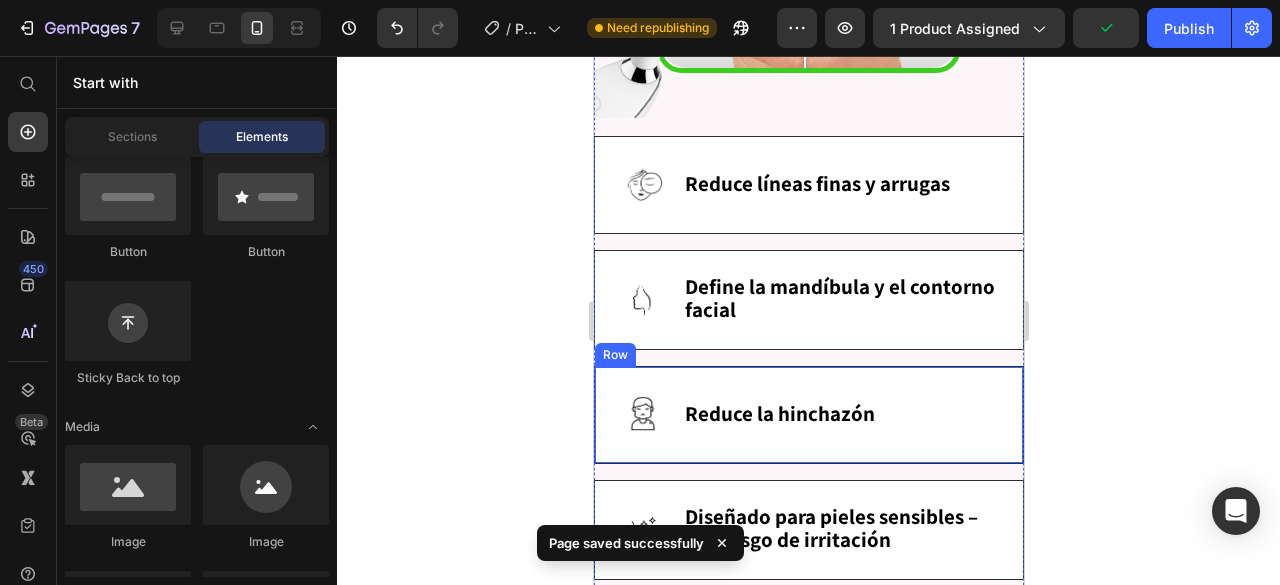 scroll, scrollTop: 1392, scrollLeft: 0, axis: vertical 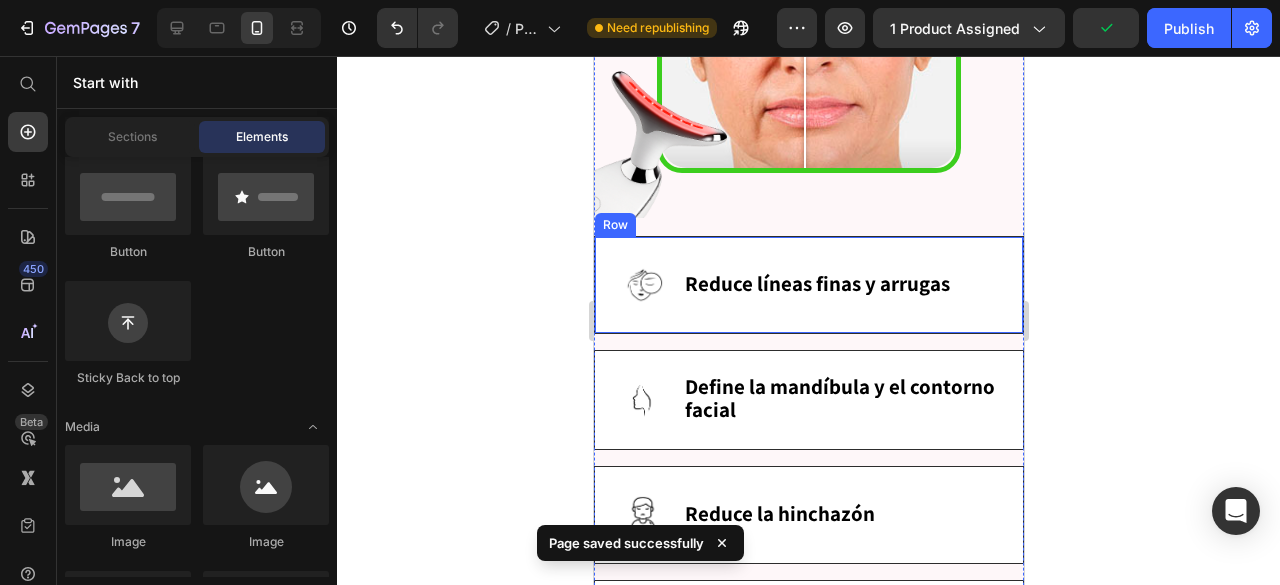 click 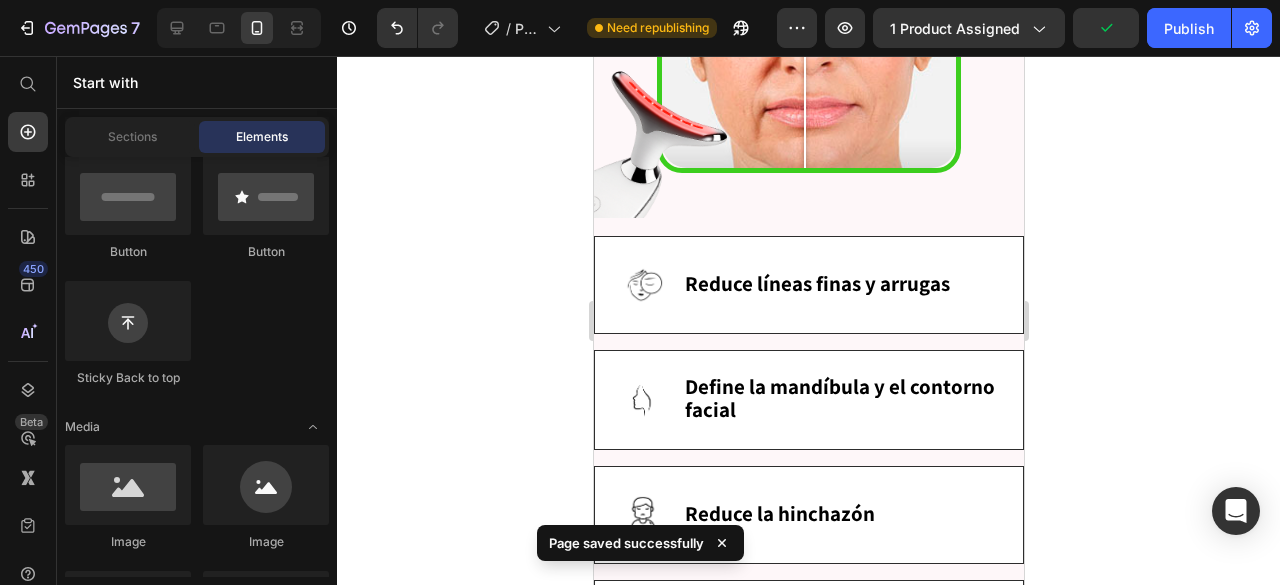 click 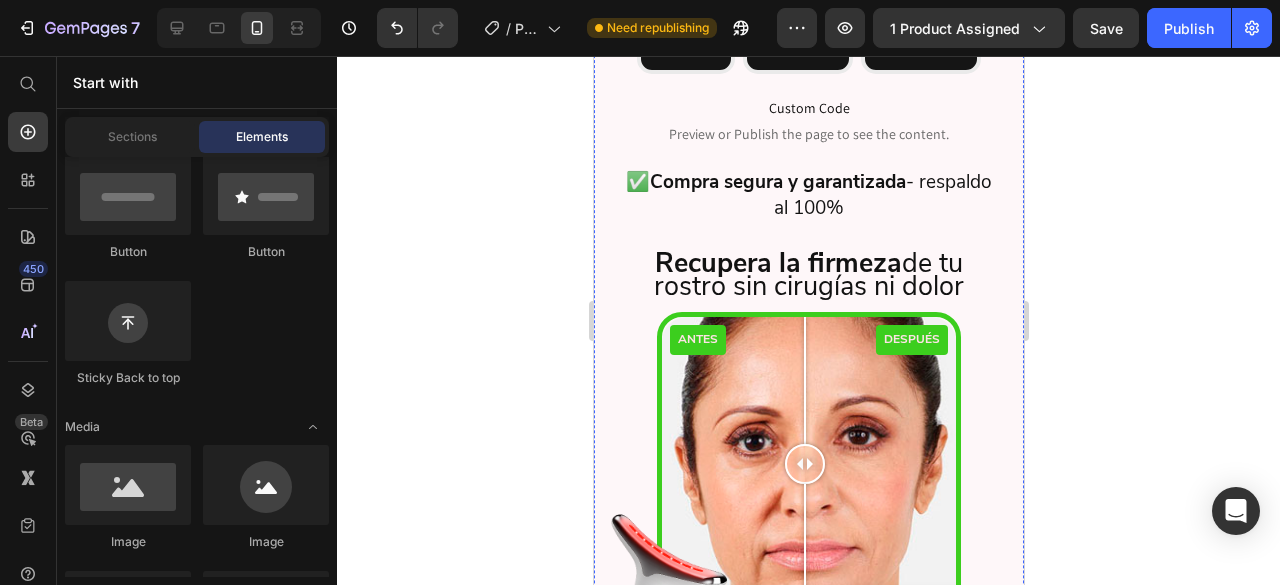 scroll, scrollTop: 892, scrollLeft: 0, axis: vertical 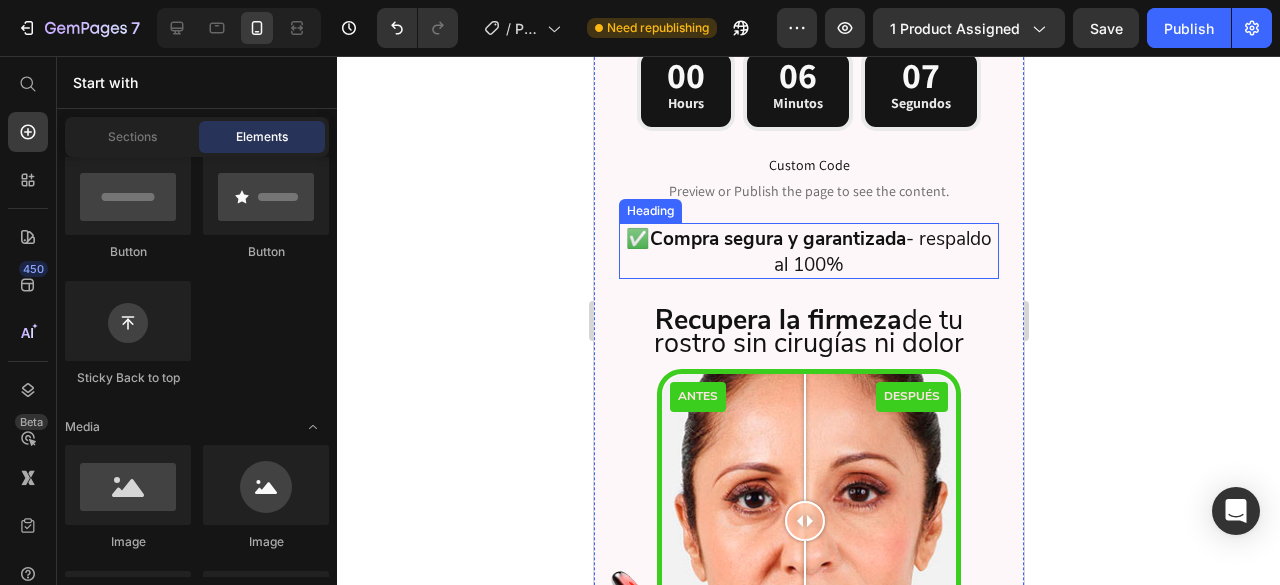 click on "✅Compra segura y garantizada" at bounding box center [765, 239] 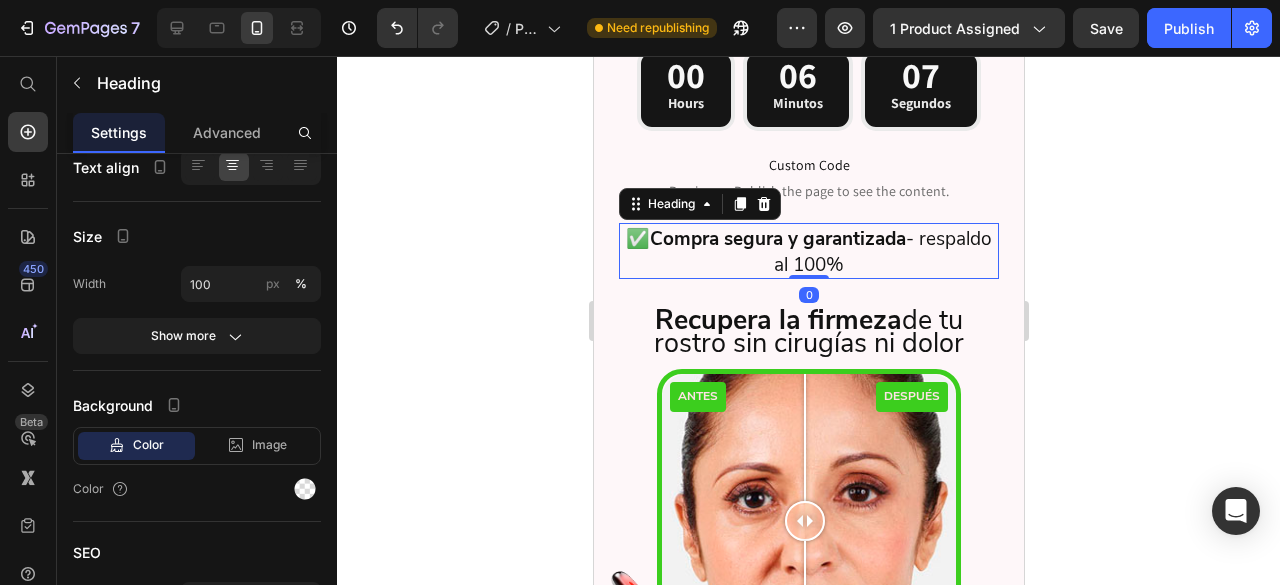 scroll, scrollTop: 0, scrollLeft: 0, axis: both 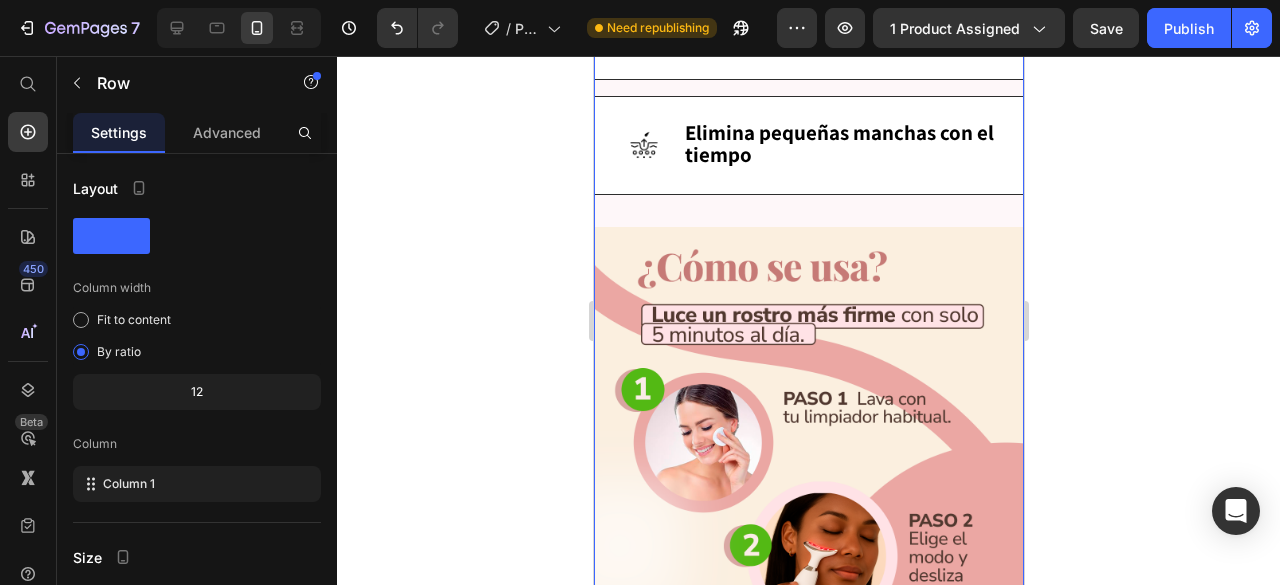 click on "Image ⁠⁠⁠⁠⁠⁠⁠ ✅Compra segura y garantizada - respaldo al 100% Heading   0 ⁠⁠⁠⁠⁠⁠⁠ Recupera la firmeza  de tu rostro sin cirugías ni dolor Heading ANTES DESPUÉS Image Comparison Image Image Reduce líneas finas y arrugas Heading Row Image Define la mandíbula y el contorno facial Heading Row Image Reduce la hinchazón Heading Row Image Diseñado para pieles sensibles – sin riesgo de irritación Heading Row Image Elimina pequeñas manchas con el tiempo Heading Row Image Reduce papada, líneas finas y flacidez en solo minutos al día con el tonificador facial 3 en 1. Reafirma, tonifica y rejuvenece desde casa. Heading
Custom Code
Preview or Publish the page to see the content. Custom Code ✅Envio gratis para las proximas 4 personas Heading Video ¿ Notas tu rostro más flácido Heading Line" at bounding box center (808, 669) 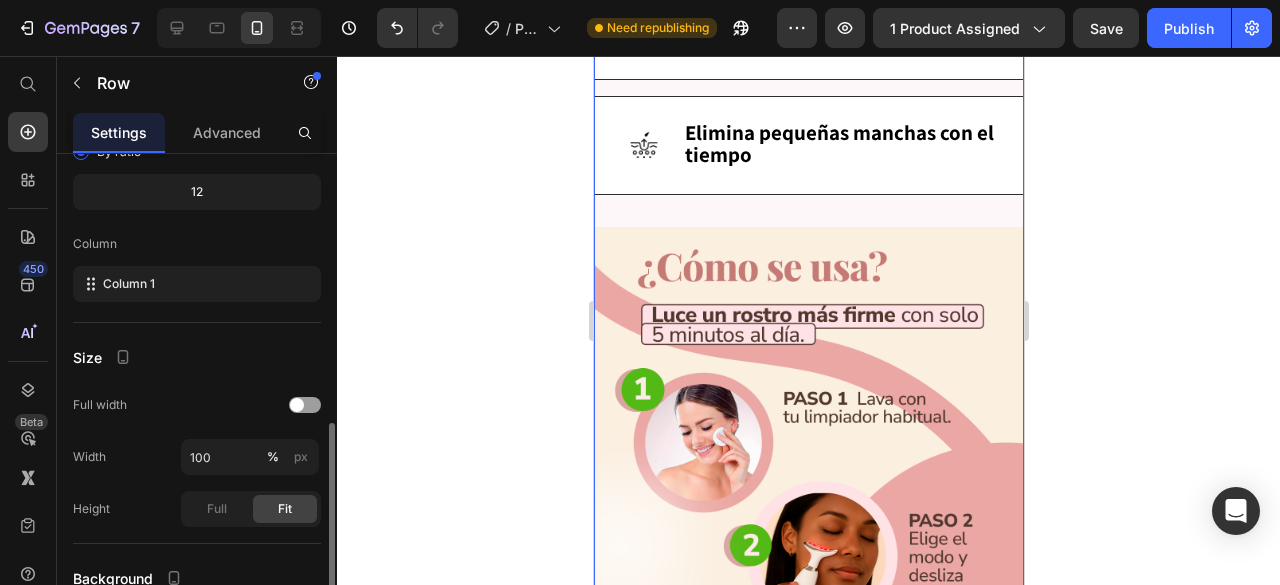 scroll, scrollTop: 300, scrollLeft: 0, axis: vertical 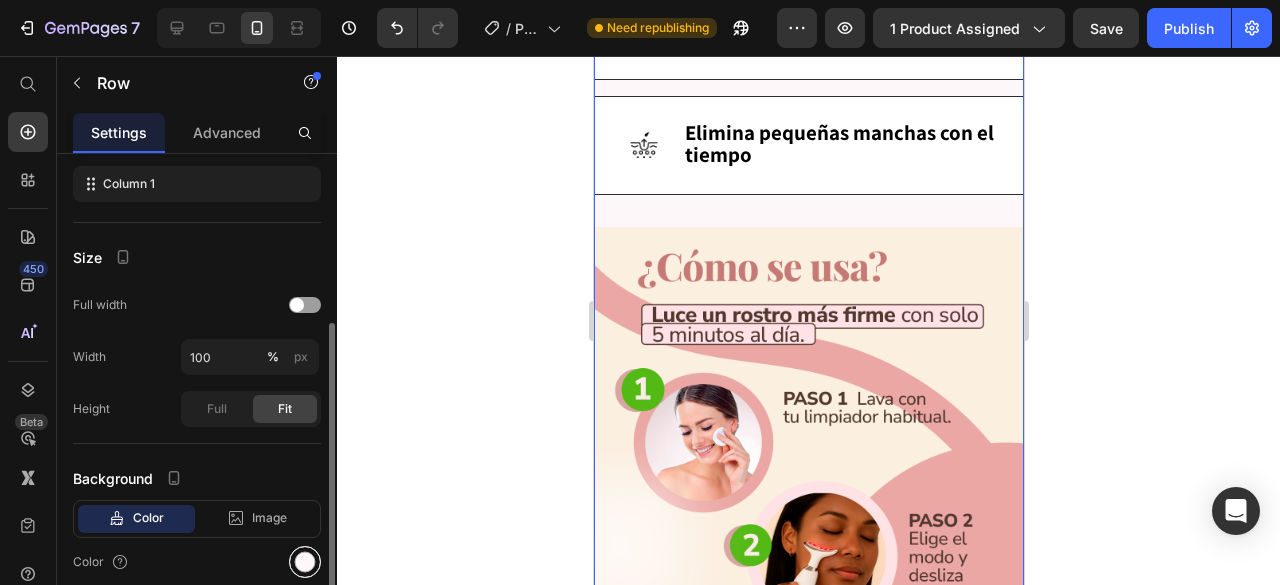 click at bounding box center (305, 562) 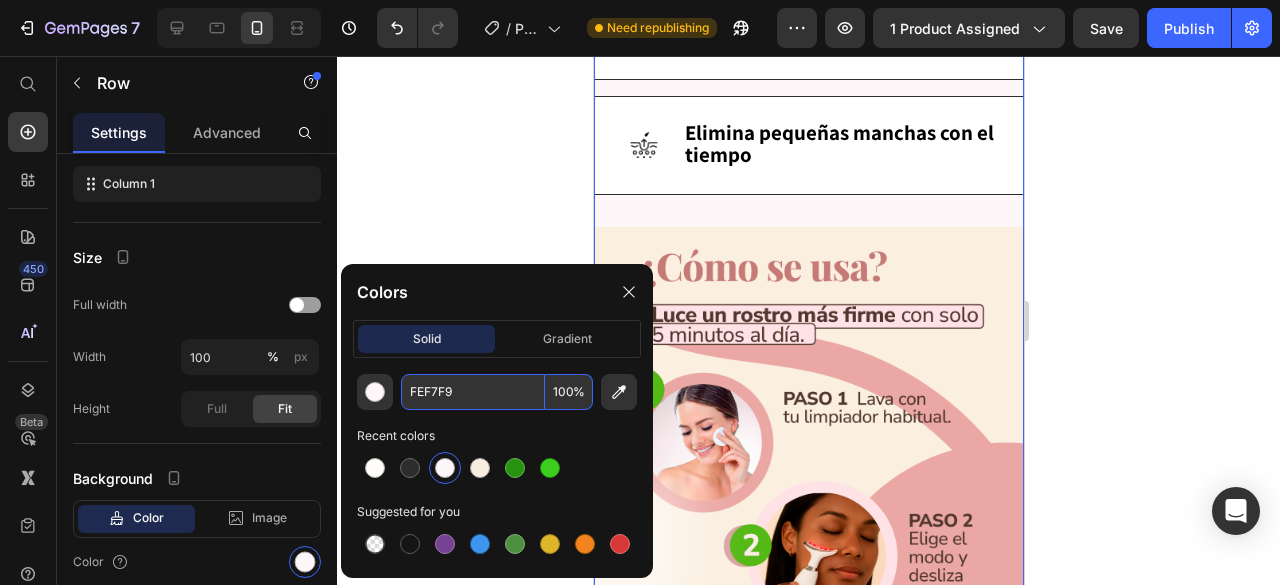 click on "FEF7F9" at bounding box center (473, 392) 